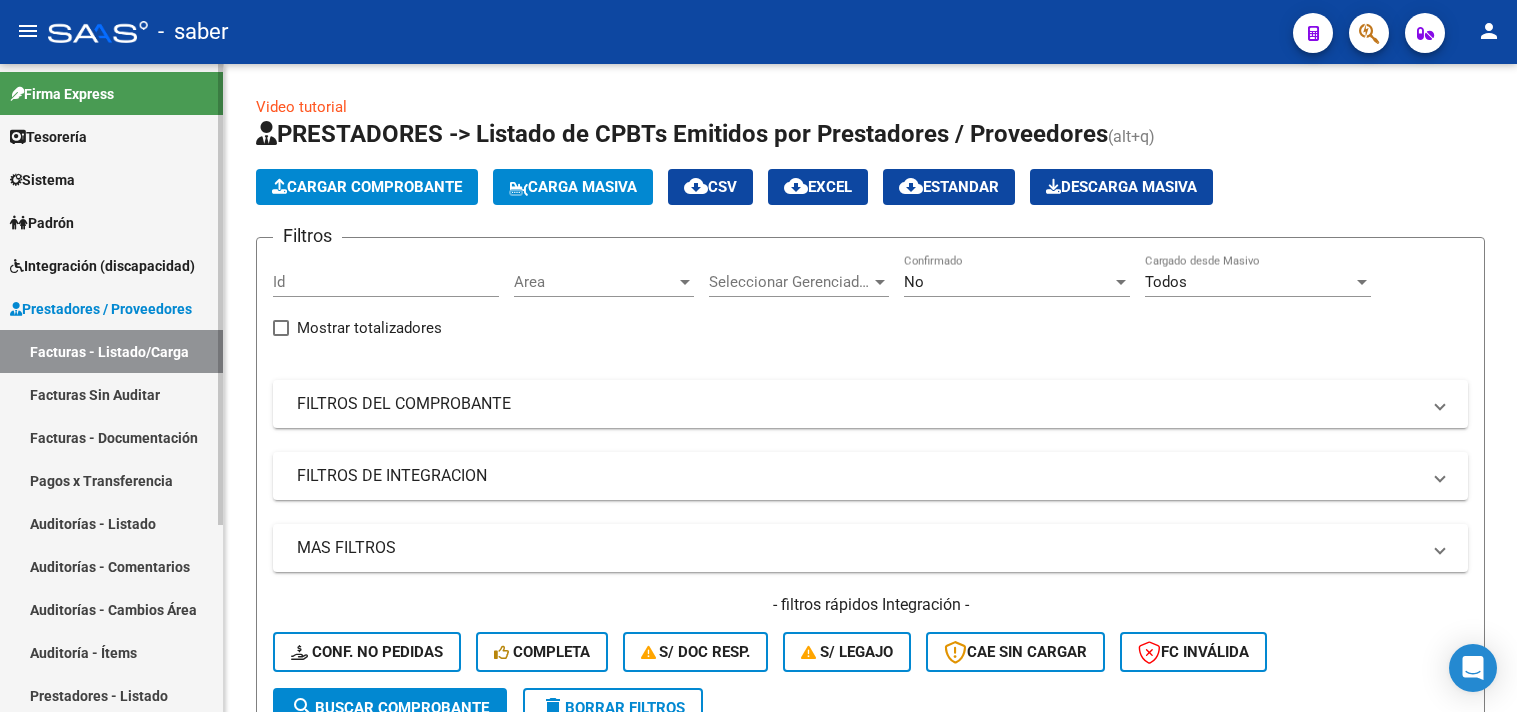 scroll, scrollTop: 0, scrollLeft: 0, axis: both 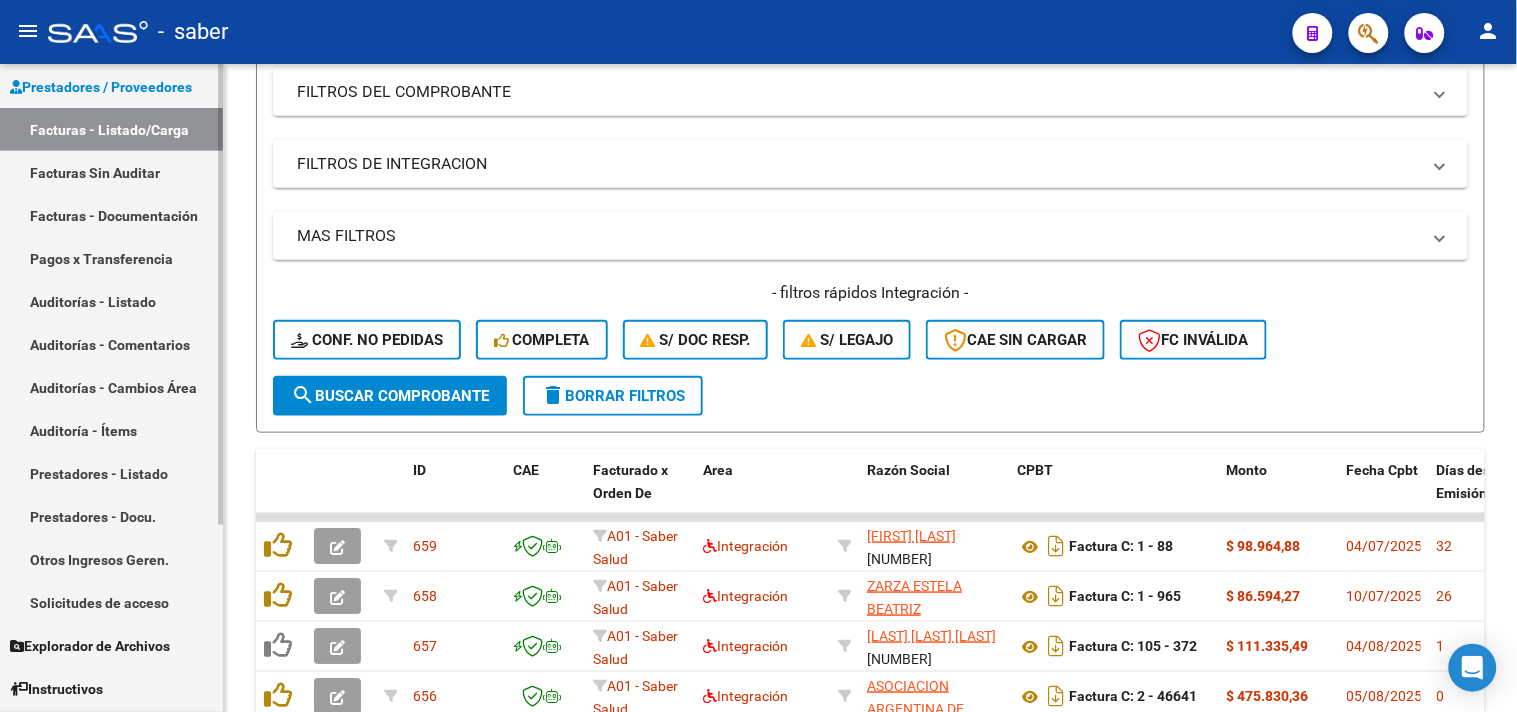 click on "Solicitudes de acceso" at bounding box center (111, 602) 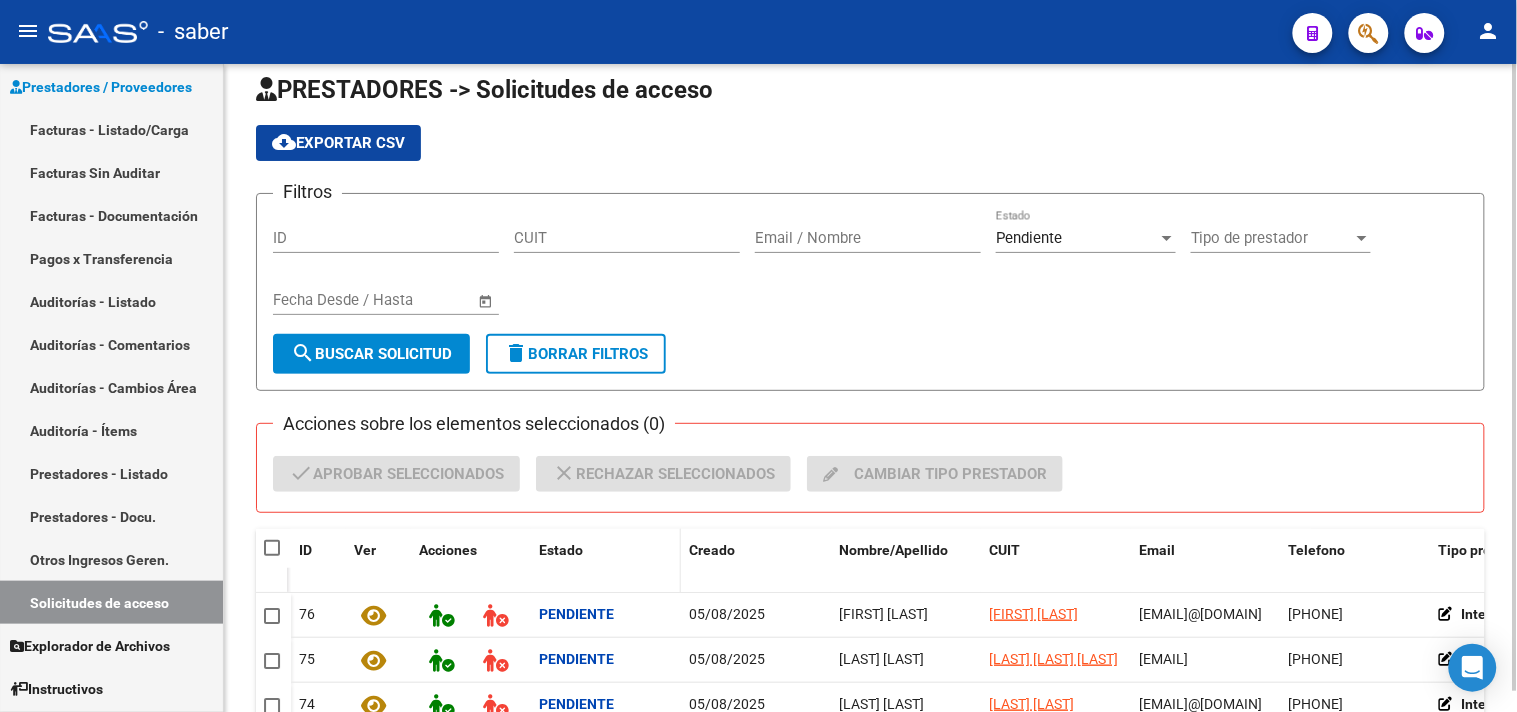 scroll, scrollTop: 312, scrollLeft: 0, axis: vertical 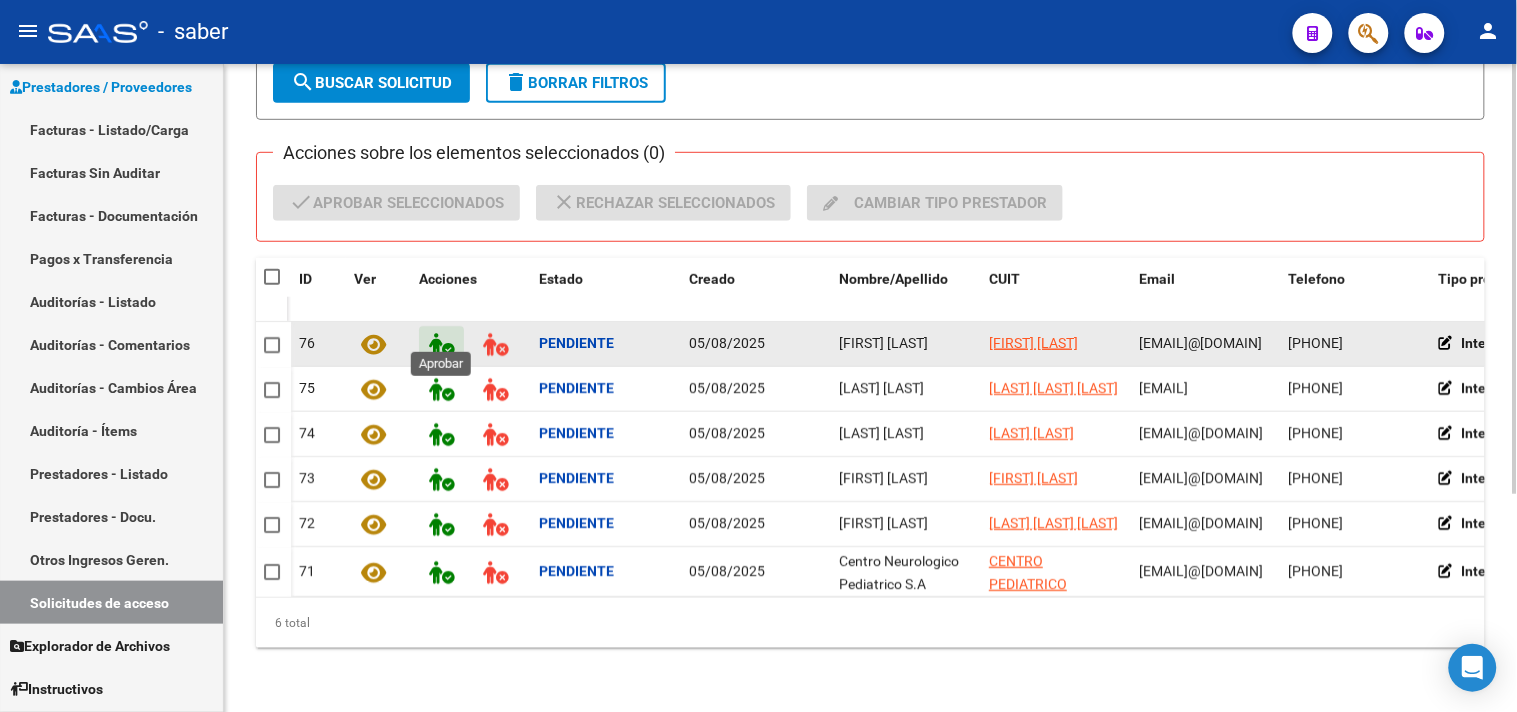click 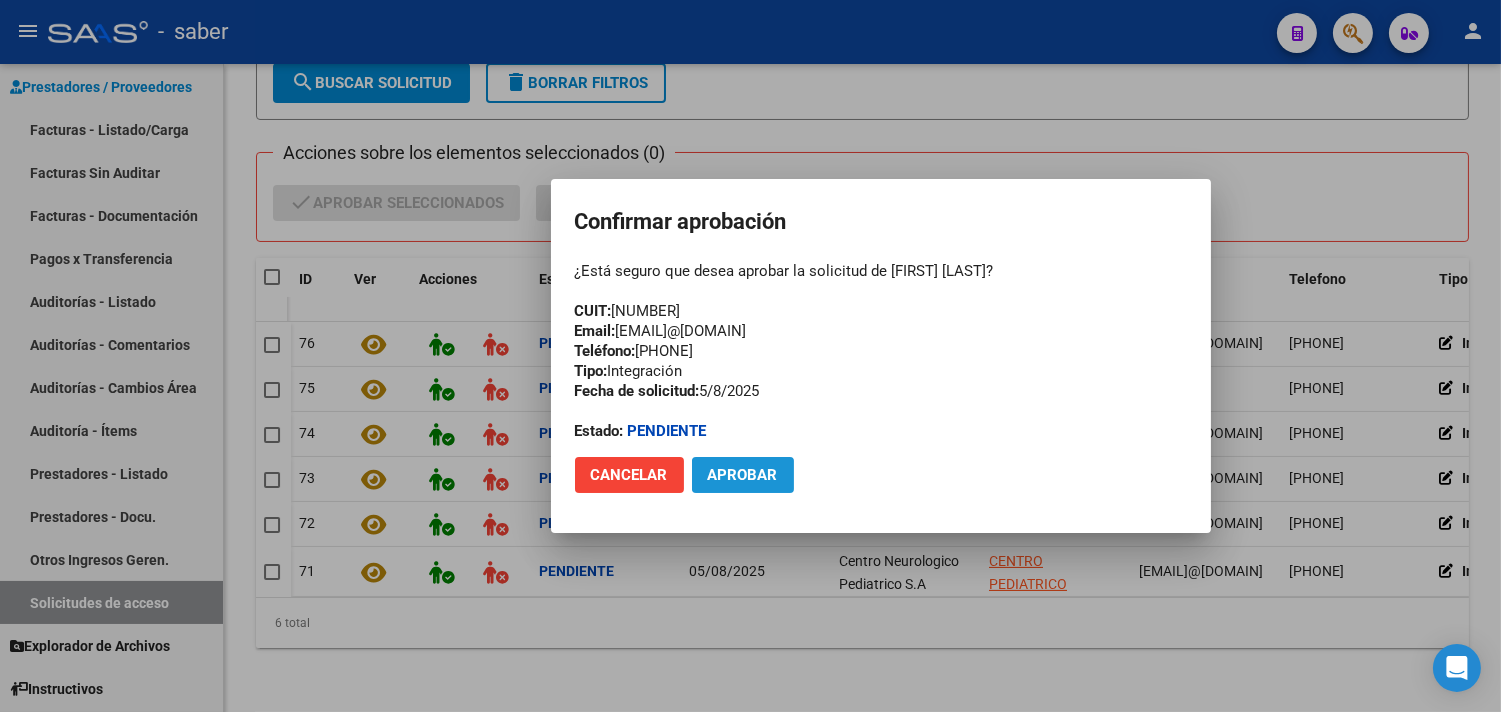 click on "Aprobar" 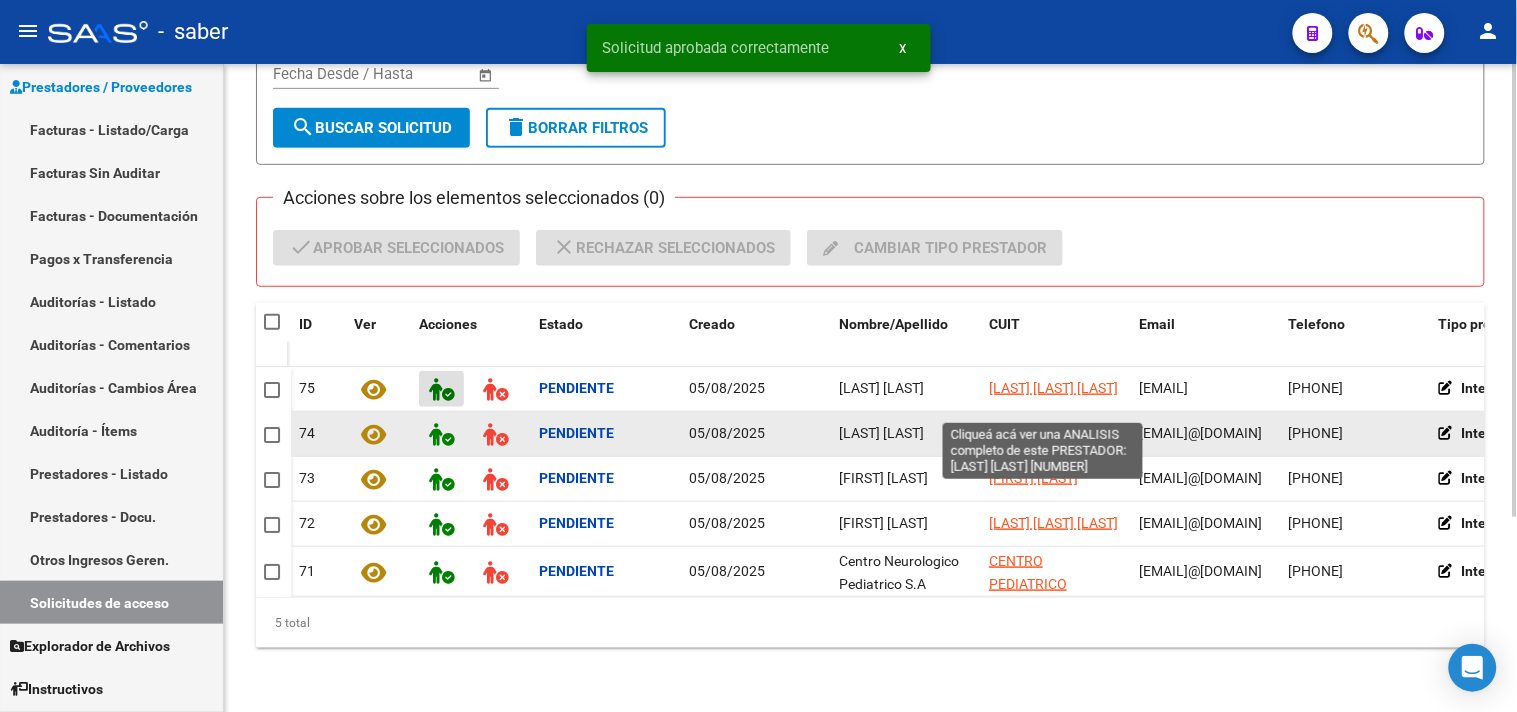 scroll, scrollTop: 278, scrollLeft: 0, axis: vertical 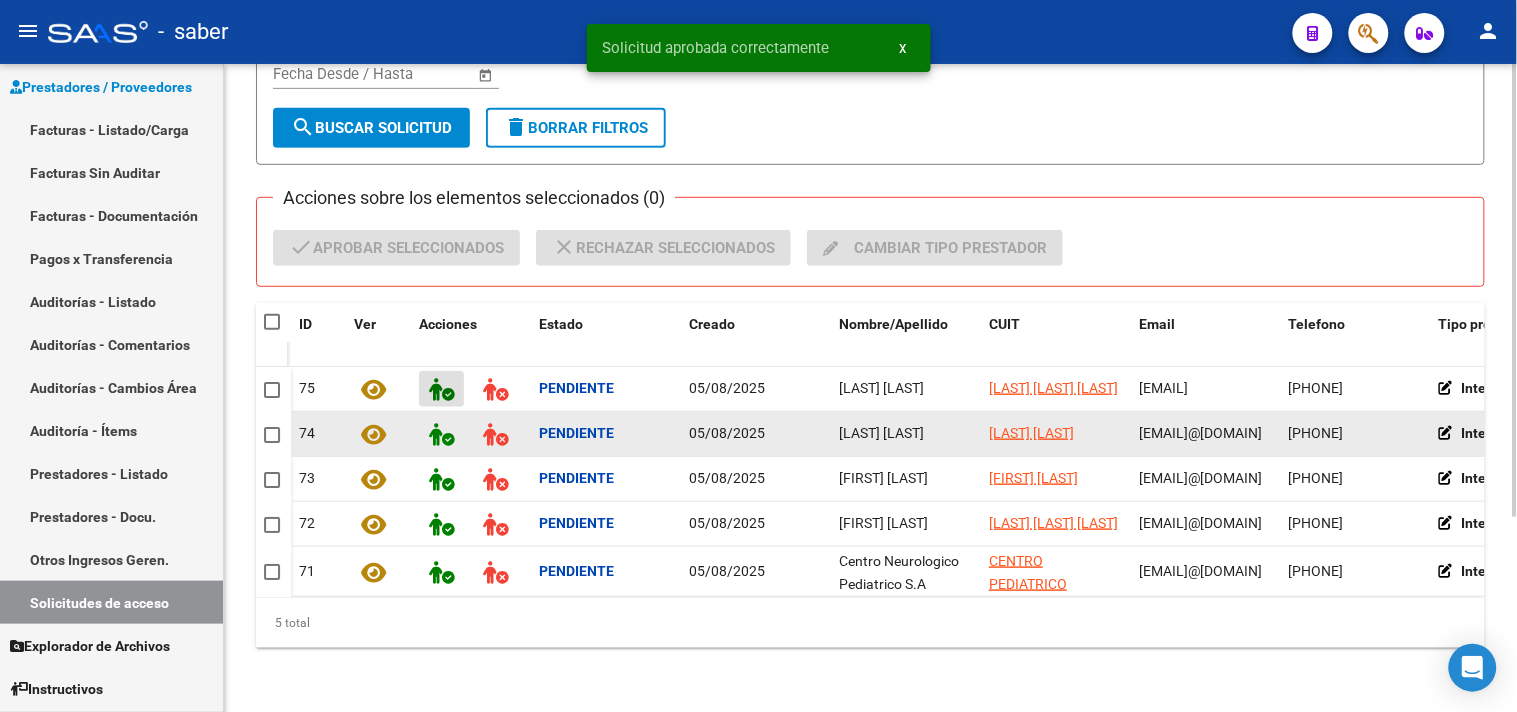 type 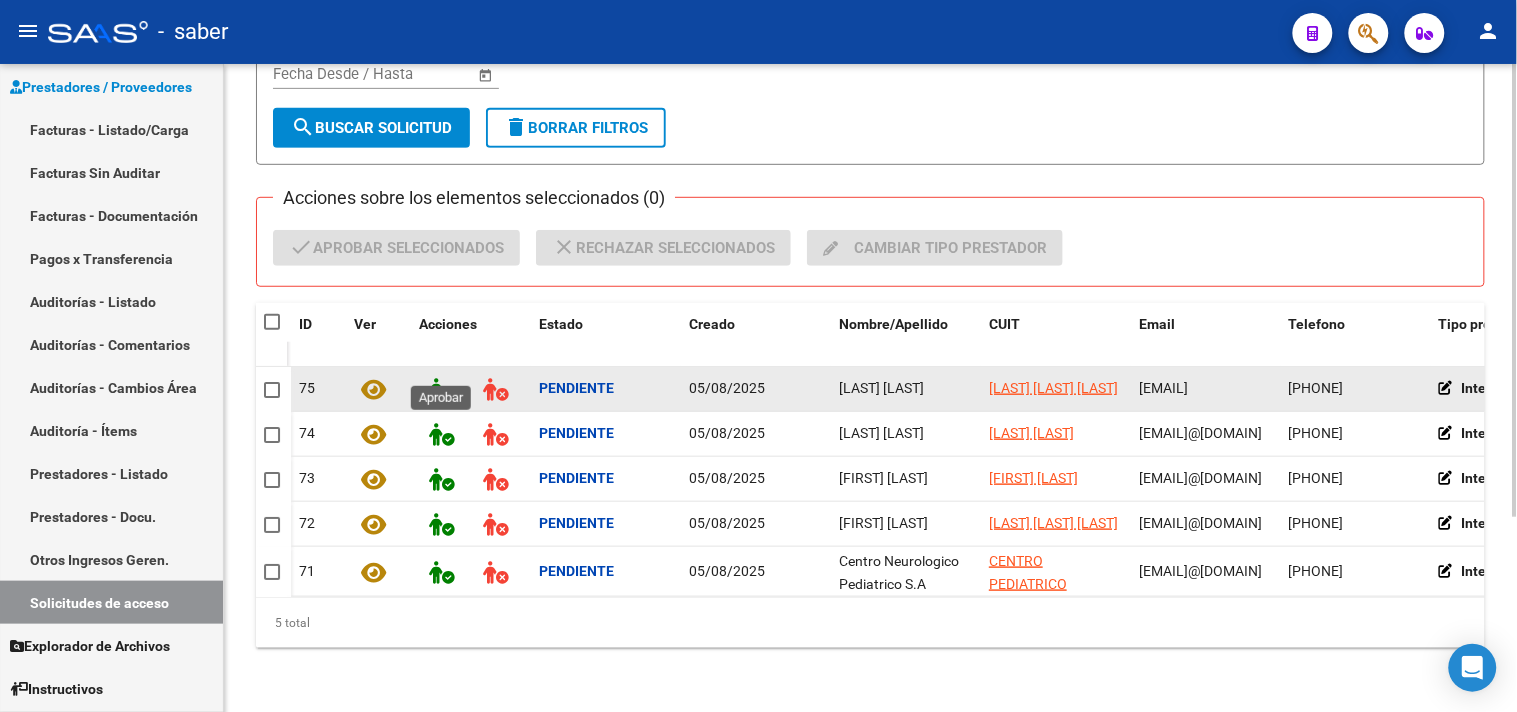 click 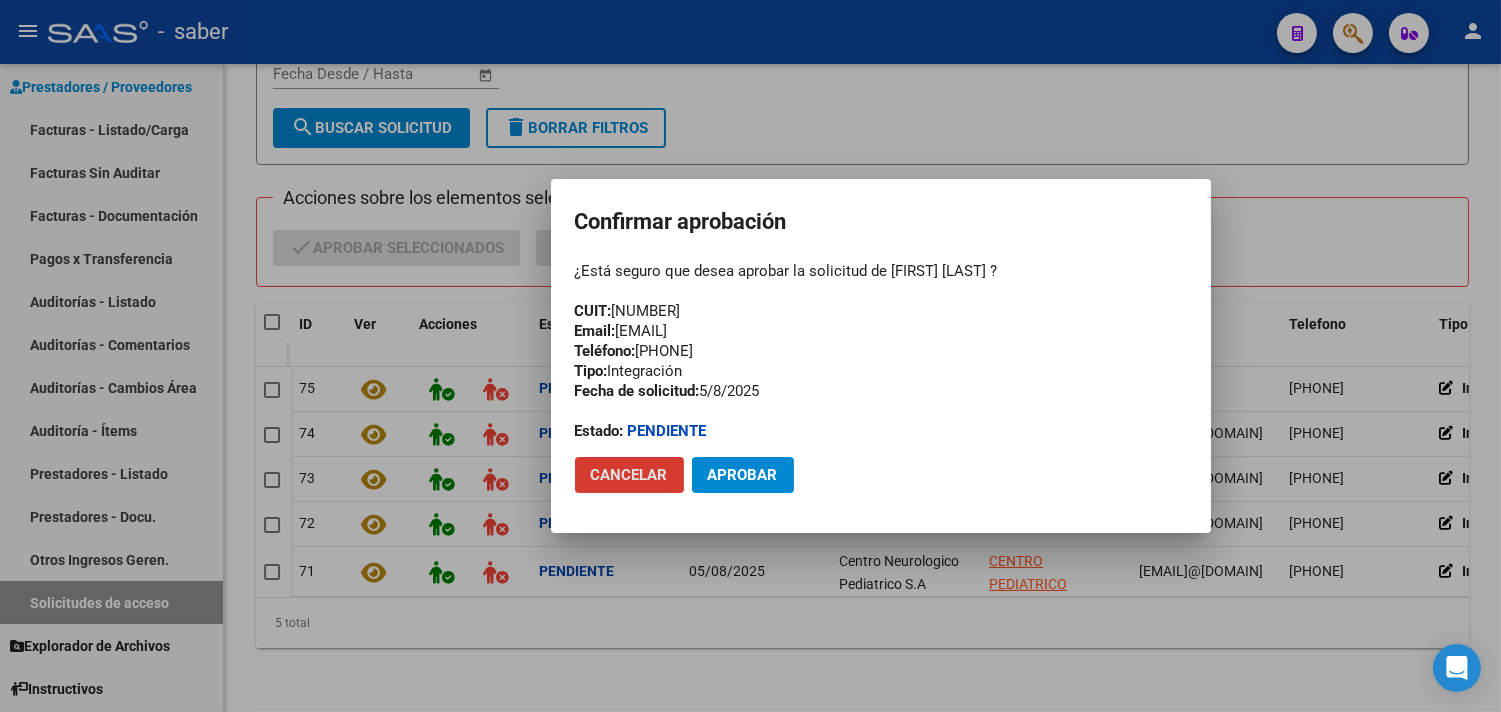 click on "Aprobar" 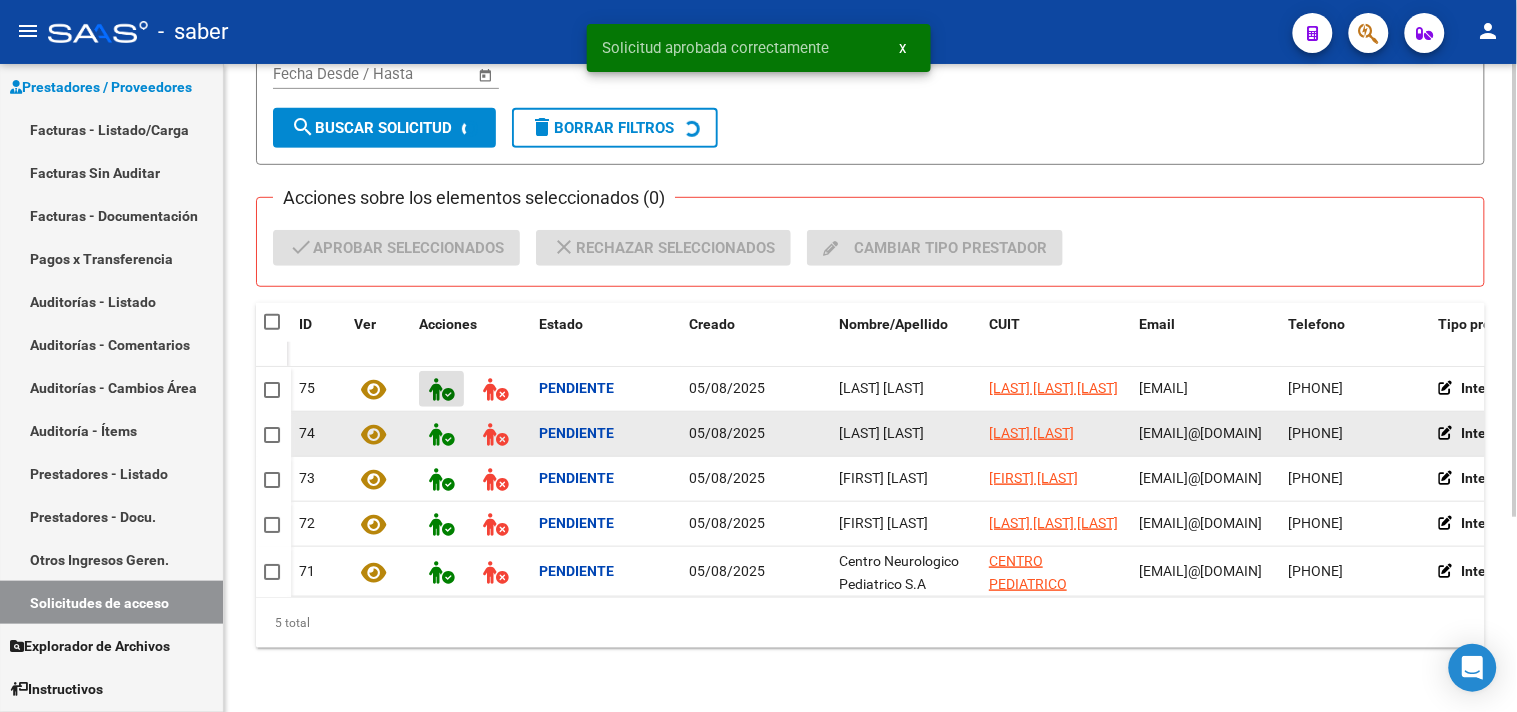 scroll, scrollTop: 228, scrollLeft: 0, axis: vertical 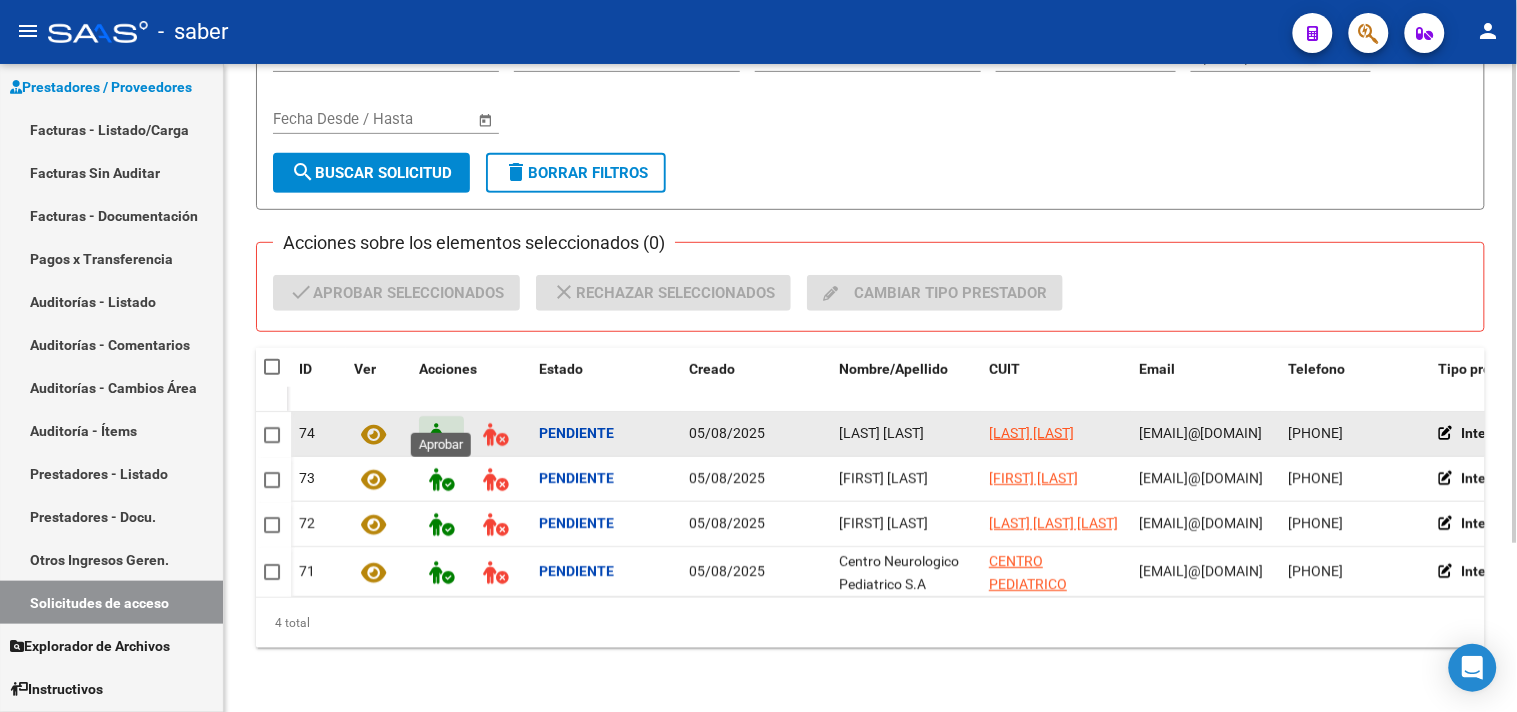 click 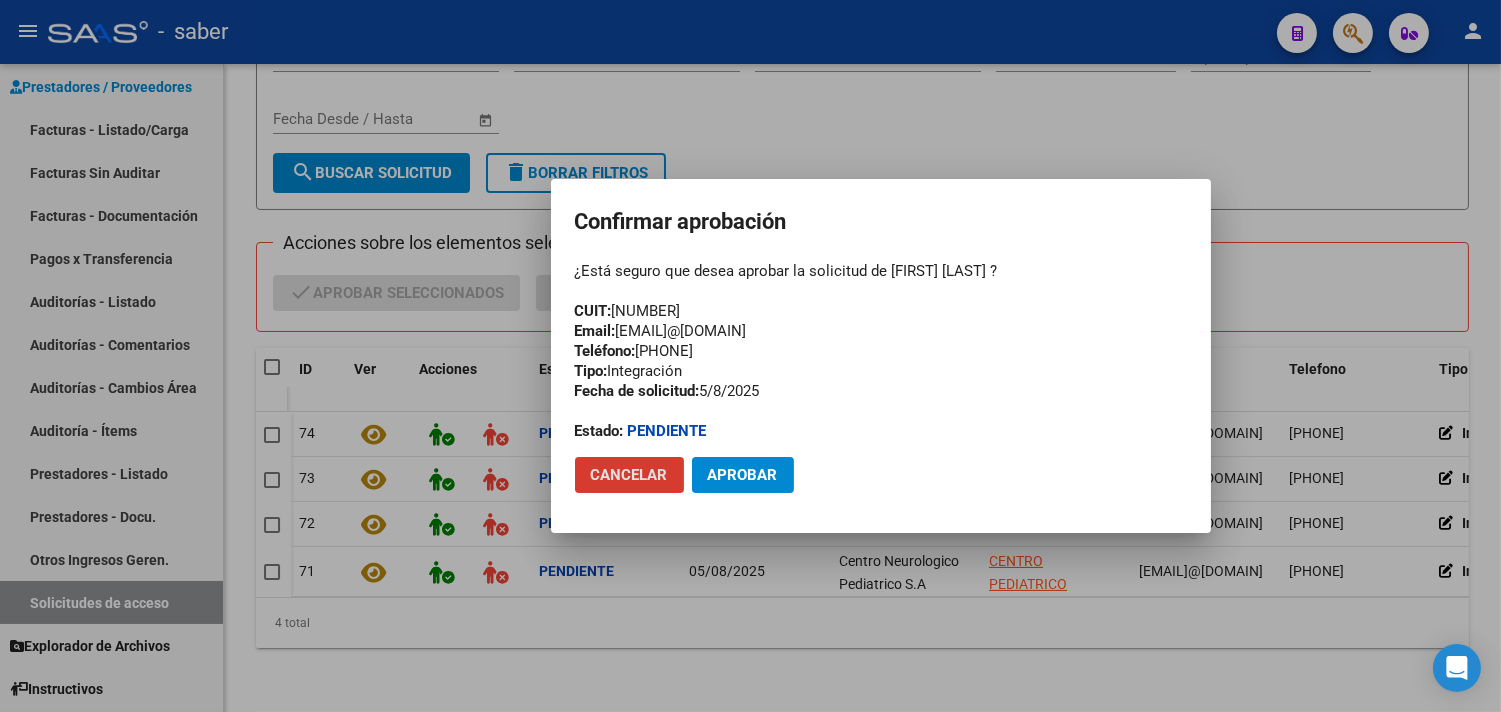 click on "Aprobar" 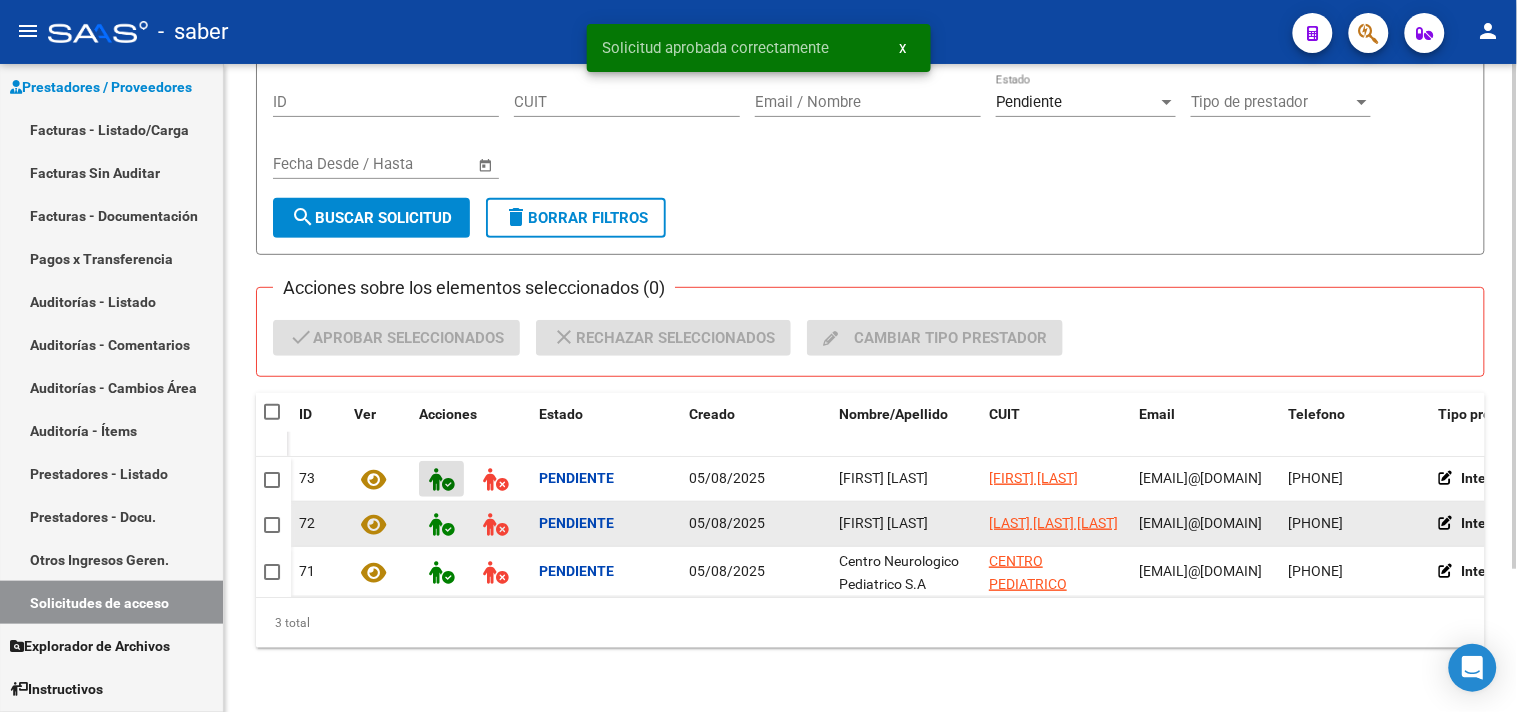 scroll, scrollTop: 184, scrollLeft: 0, axis: vertical 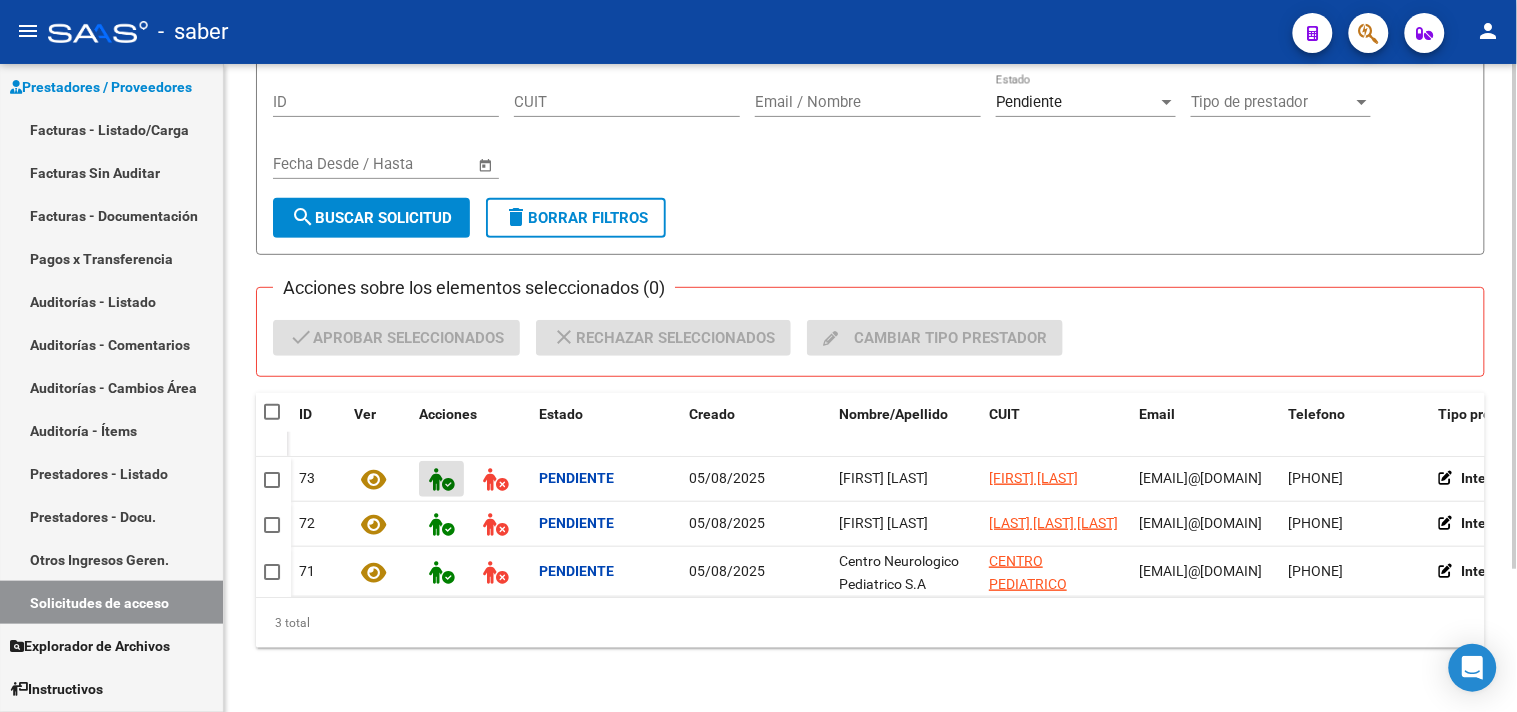 click on "Pendiente" at bounding box center [1077, 102] 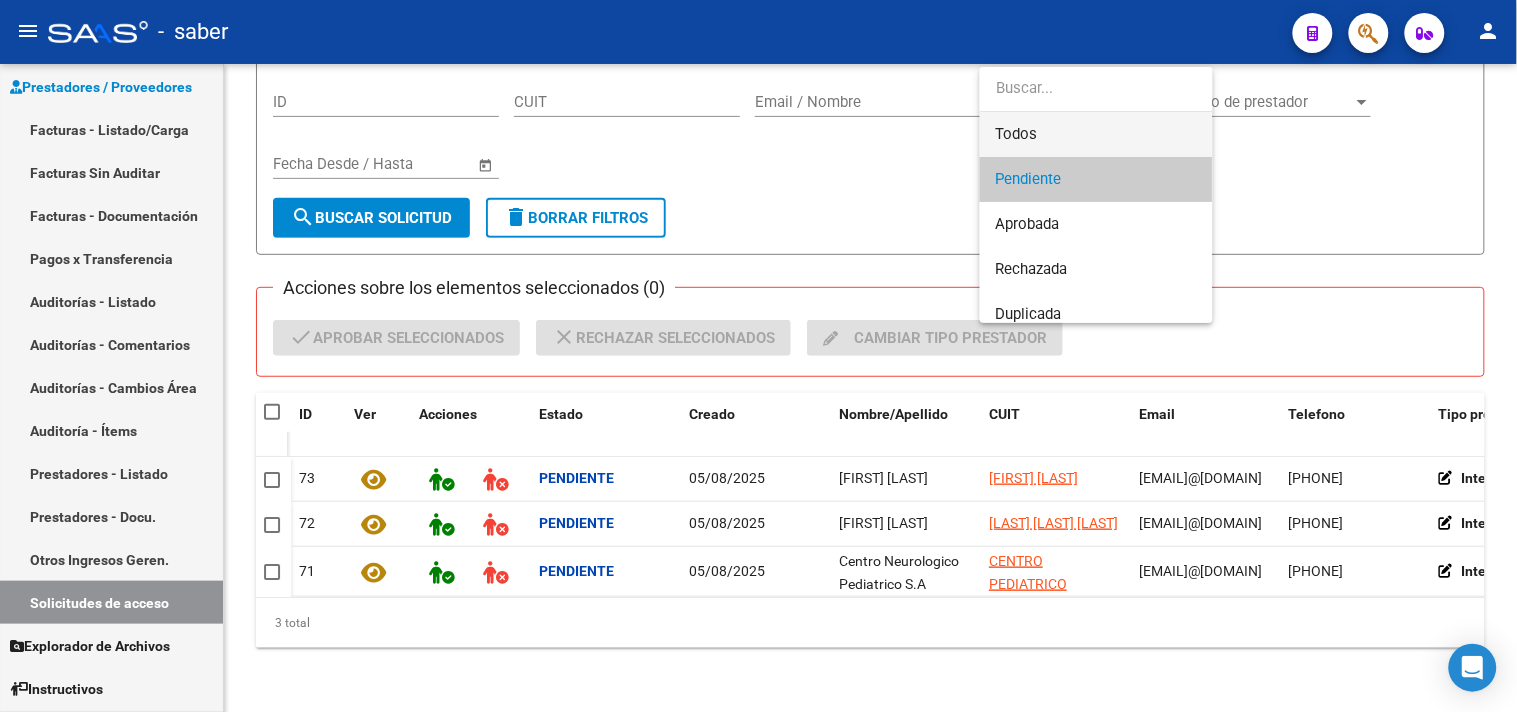 scroll, scrollTop: 14, scrollLeft: 0, axis: vertical 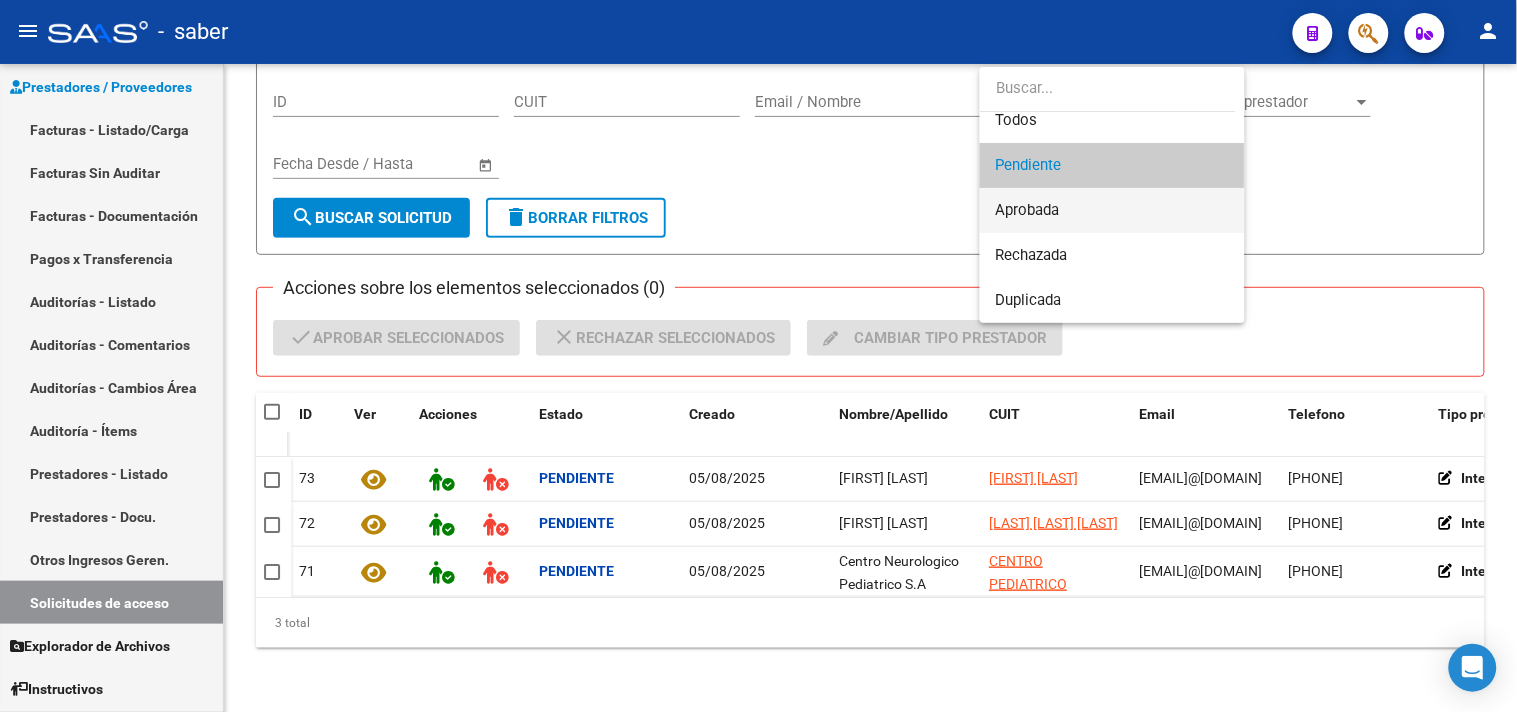 click on "Aprobada" at bounding box center (1028, 210) 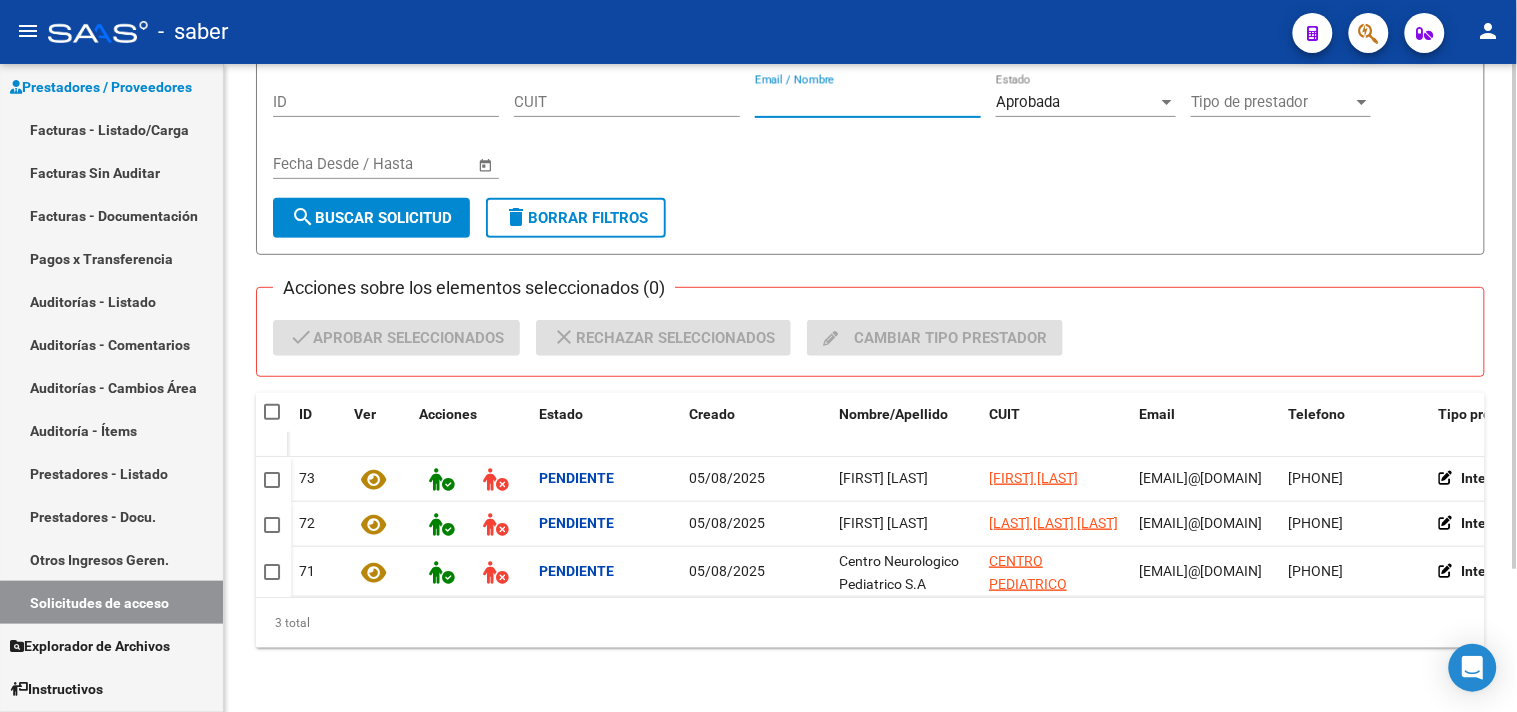 drag, startPoint x: 818, startPoint y: 80, endPoint x: 834, endPoint y: 84, distance: 16.492422 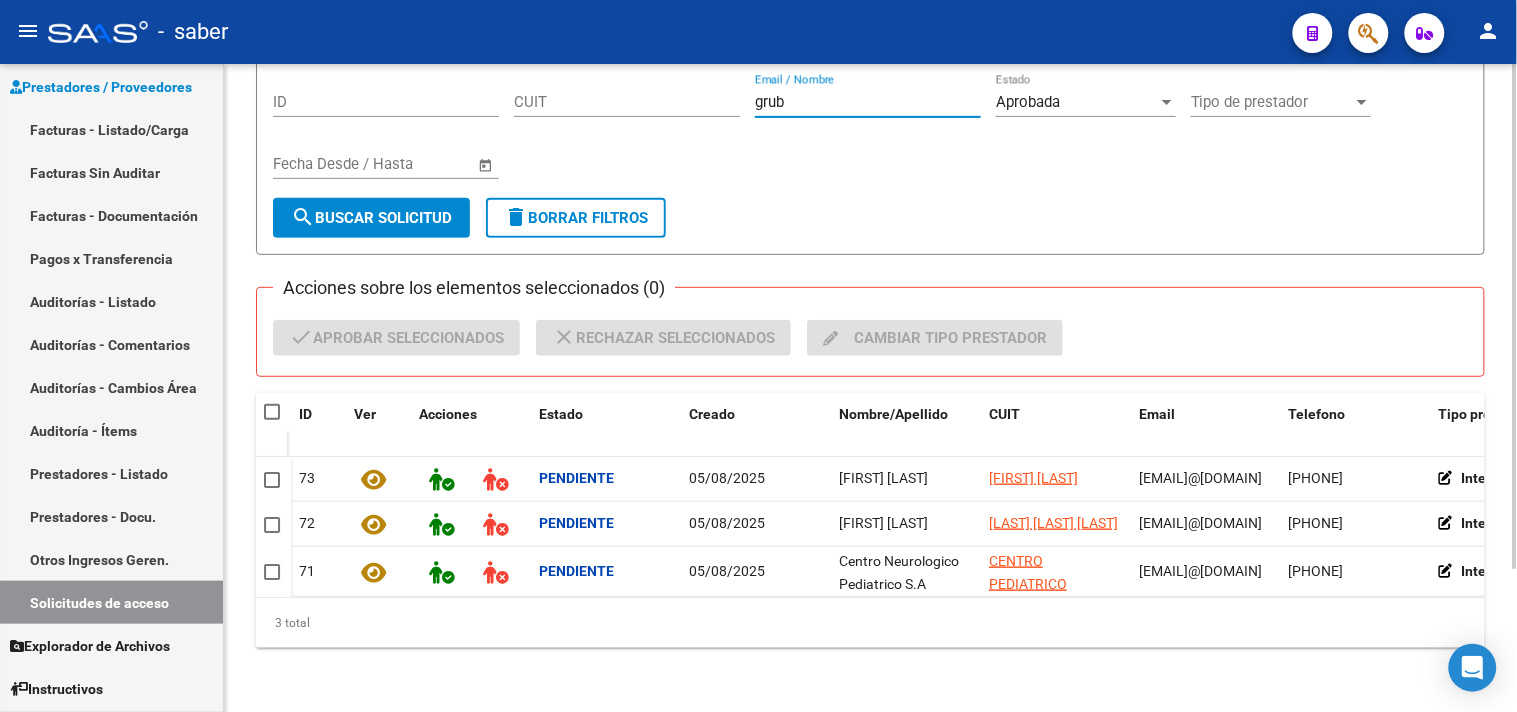 type on "grub" 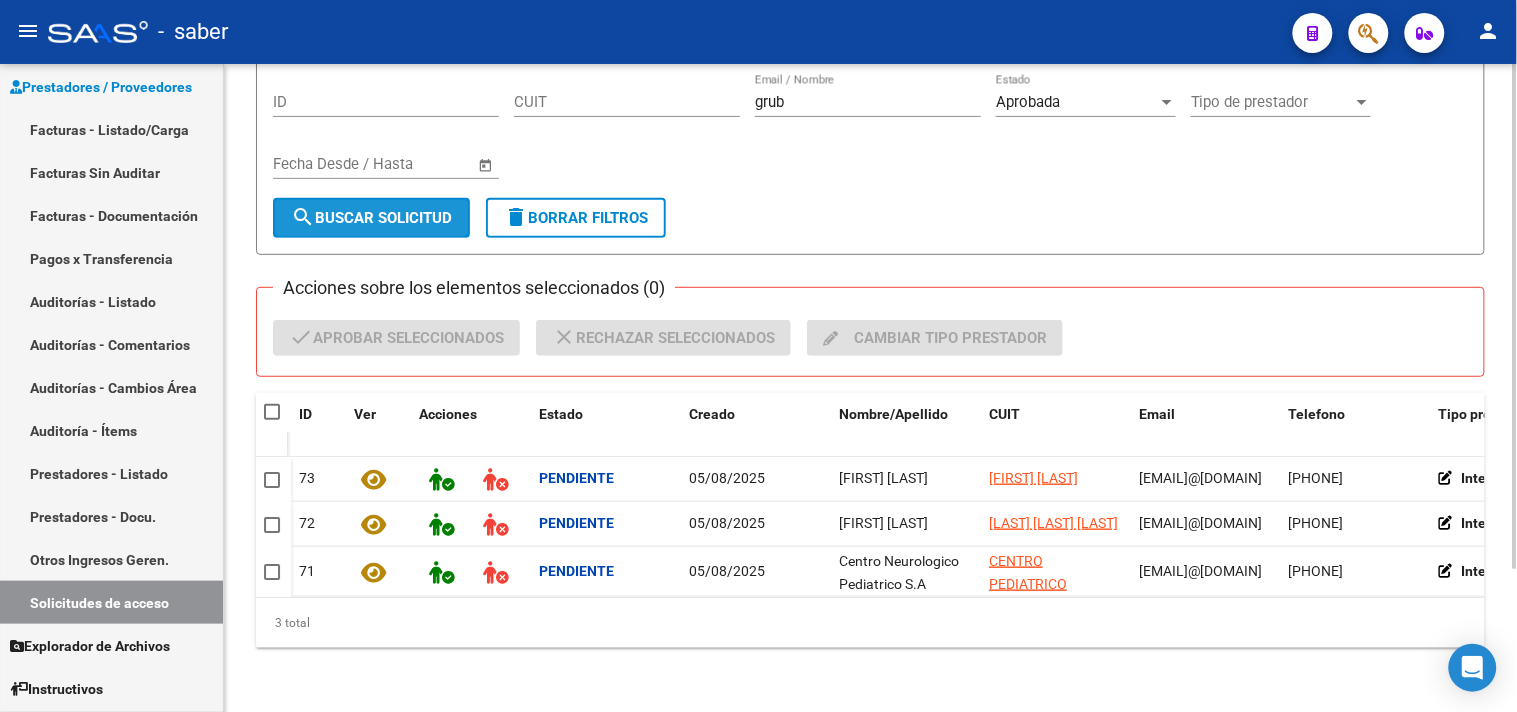 click on "search  Buscar solicitud" 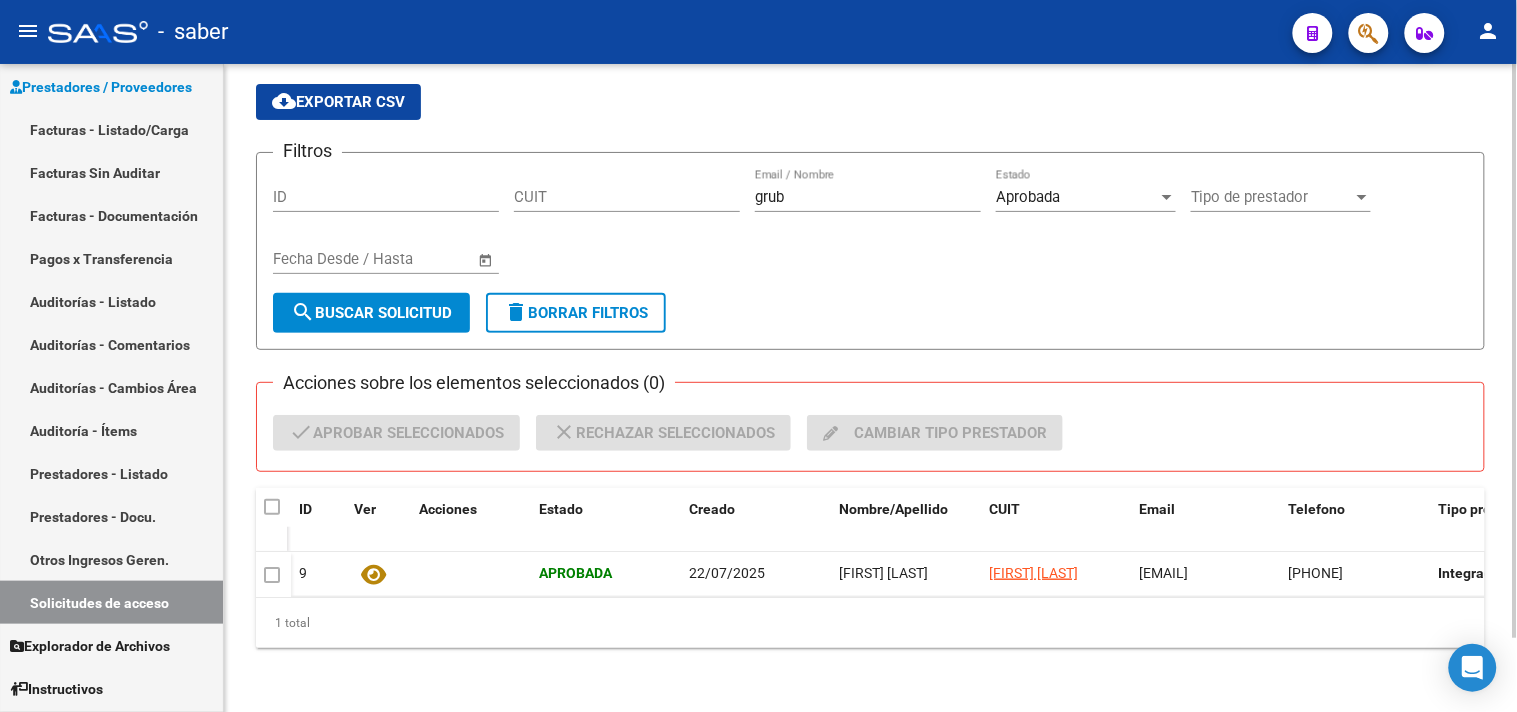 scroll, scrollTop: 84, scrollLeft: 0, axis: vertical 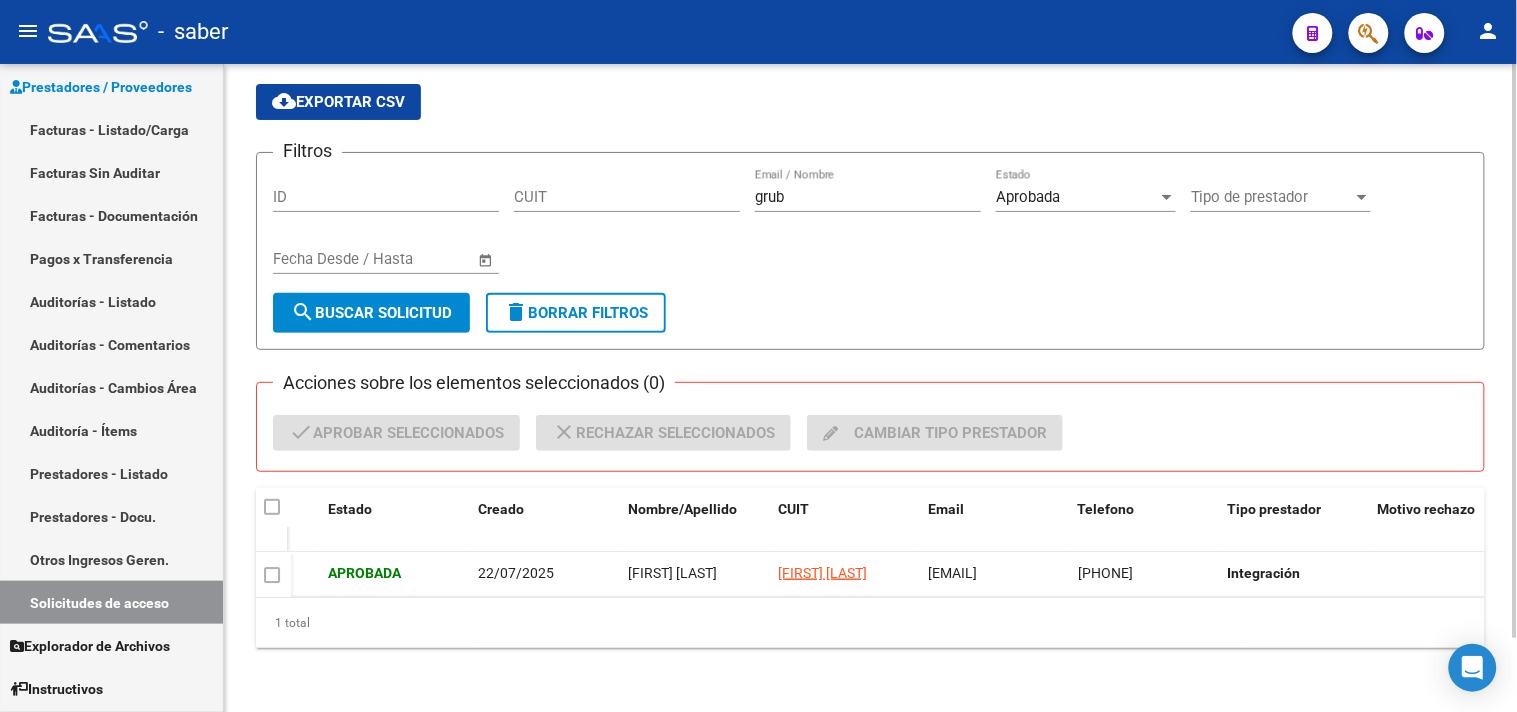 click on "Aprobada Estado" 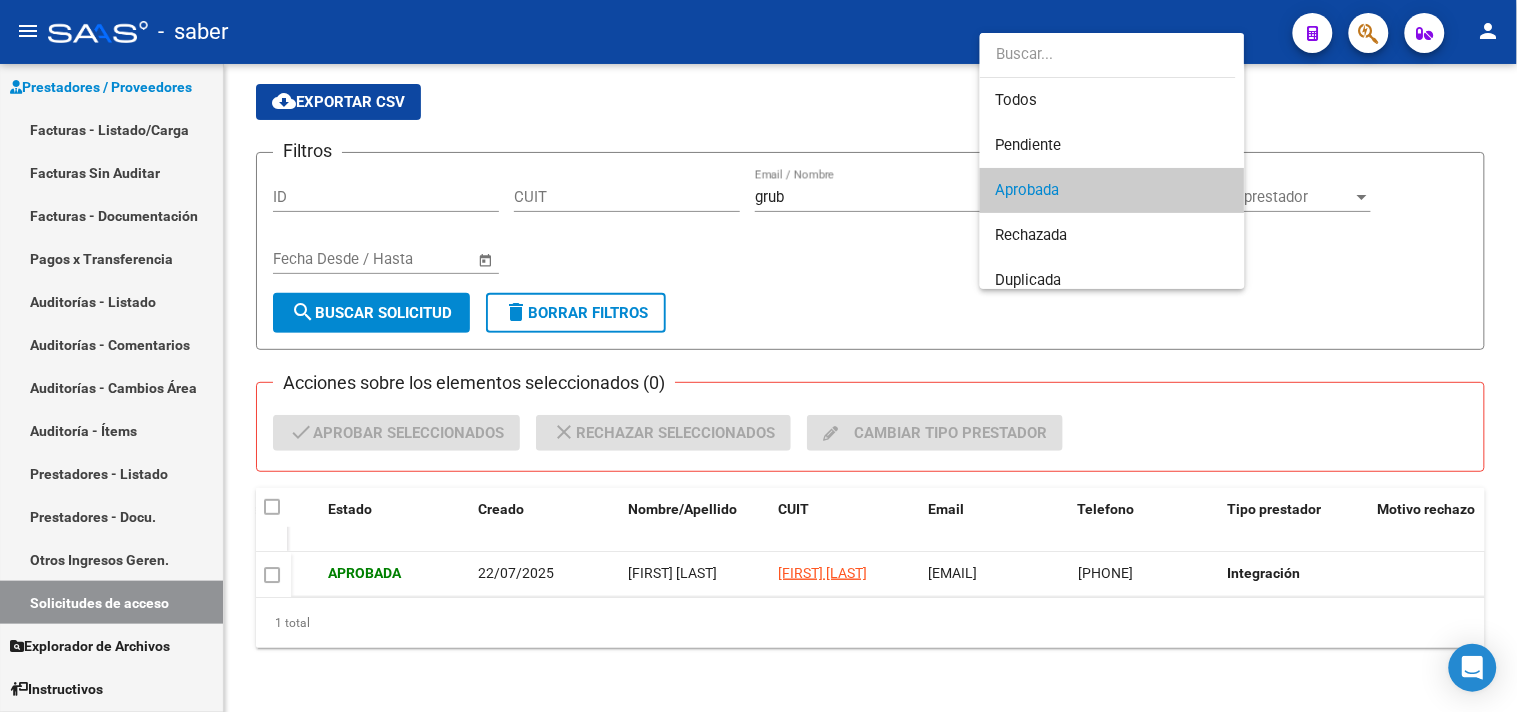 scroll, scrollTop: 14, scrollLeft: 0, axis: vertical 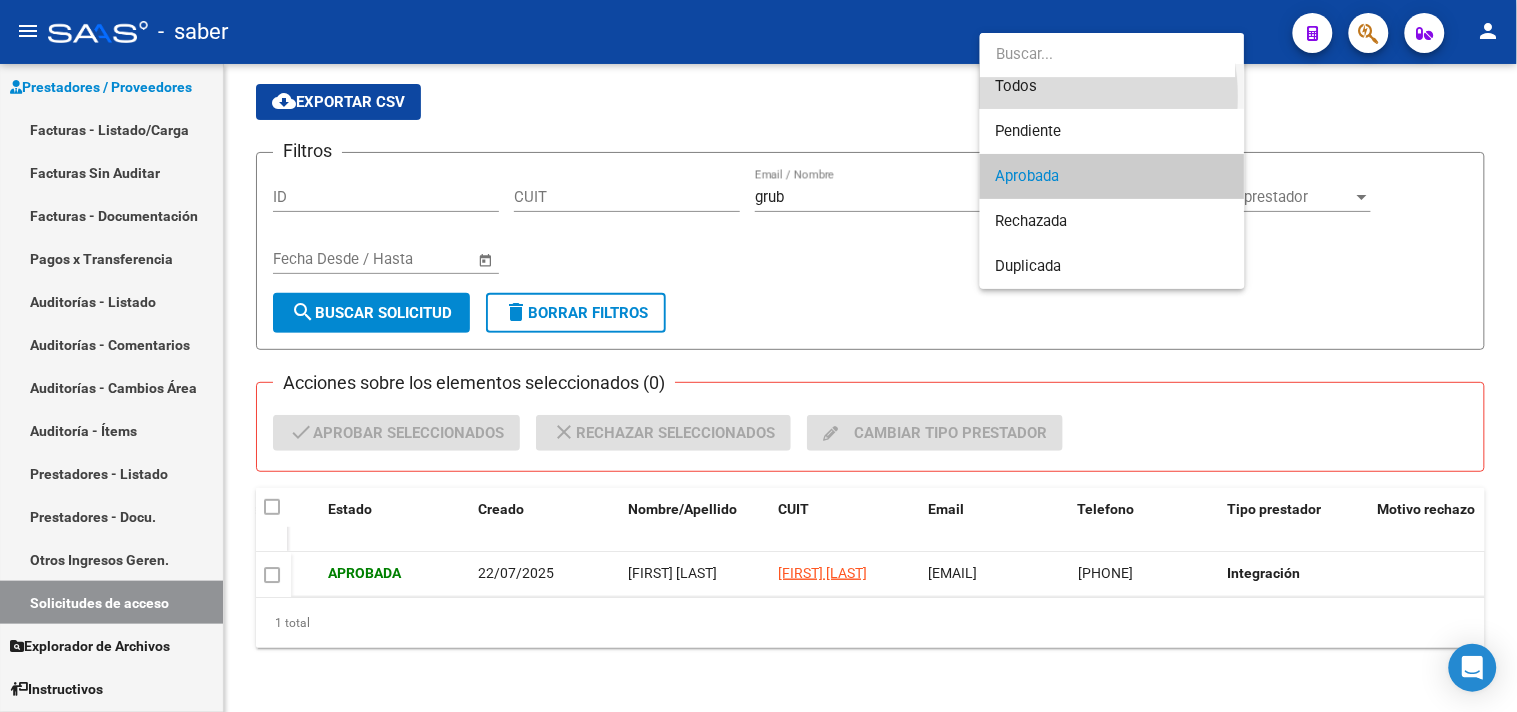 click on "Todos" at bounding box center (1112, 86) 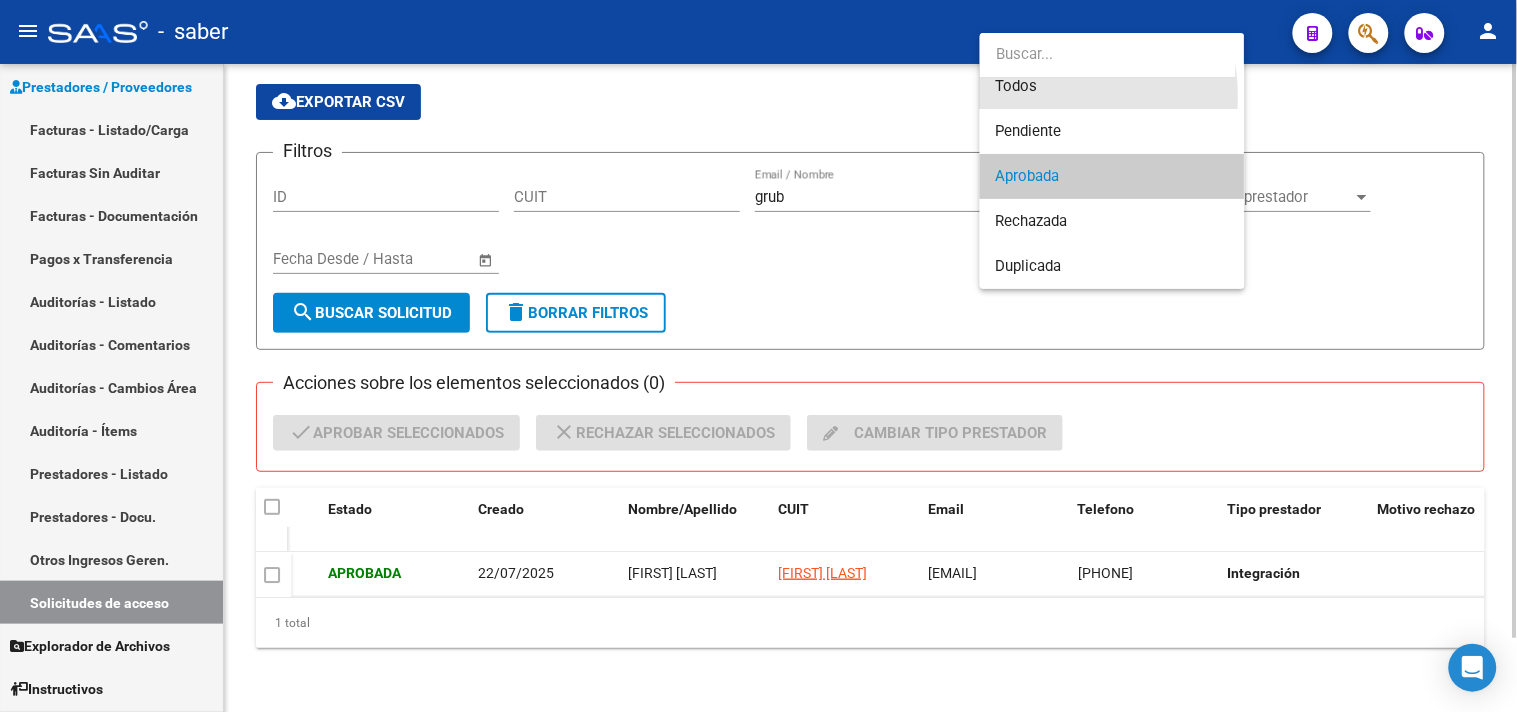 scroll, scrollTop: 0, scrollLeft: 0, axis: both 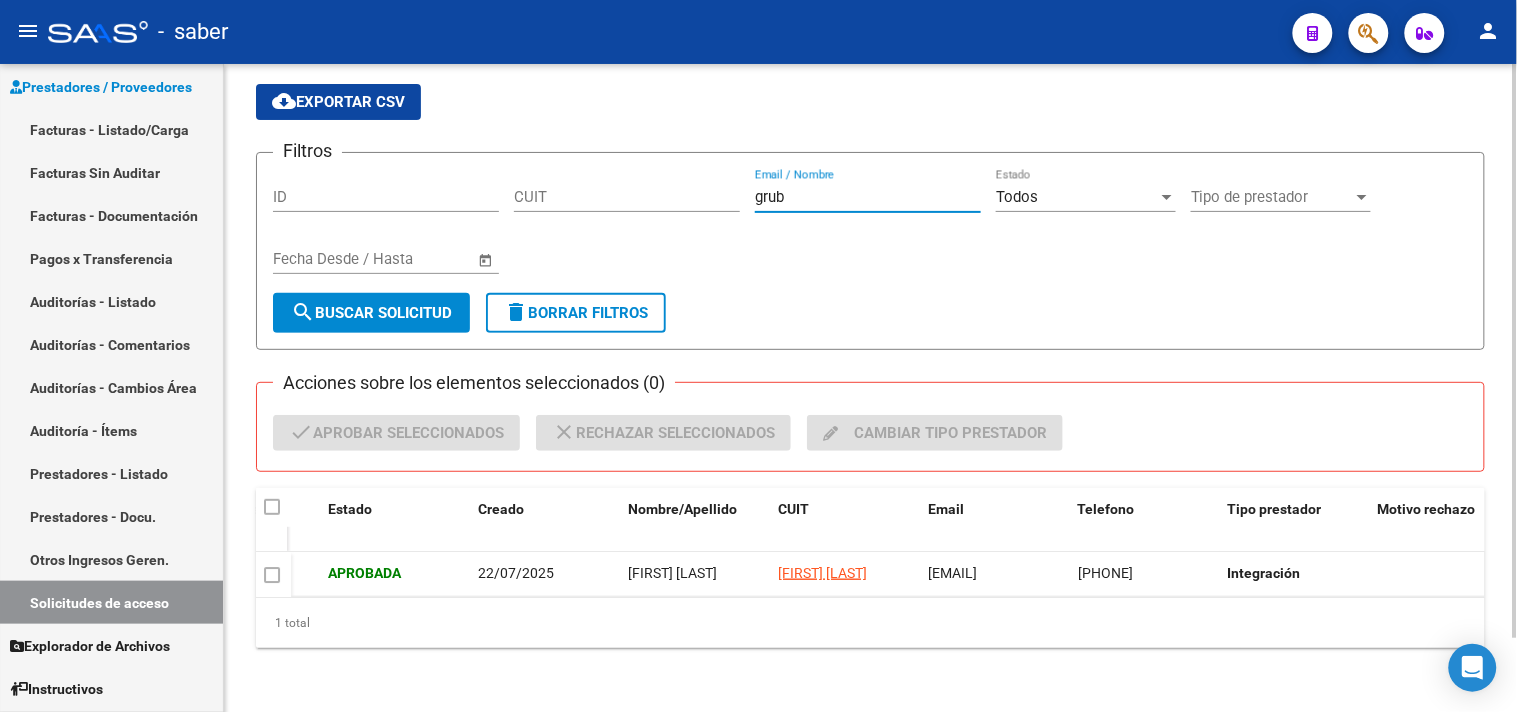 drag, startPoint x: 865, startPoint y: 168, endPoint x: 712, endPoint y: 180, distance: 153.46986 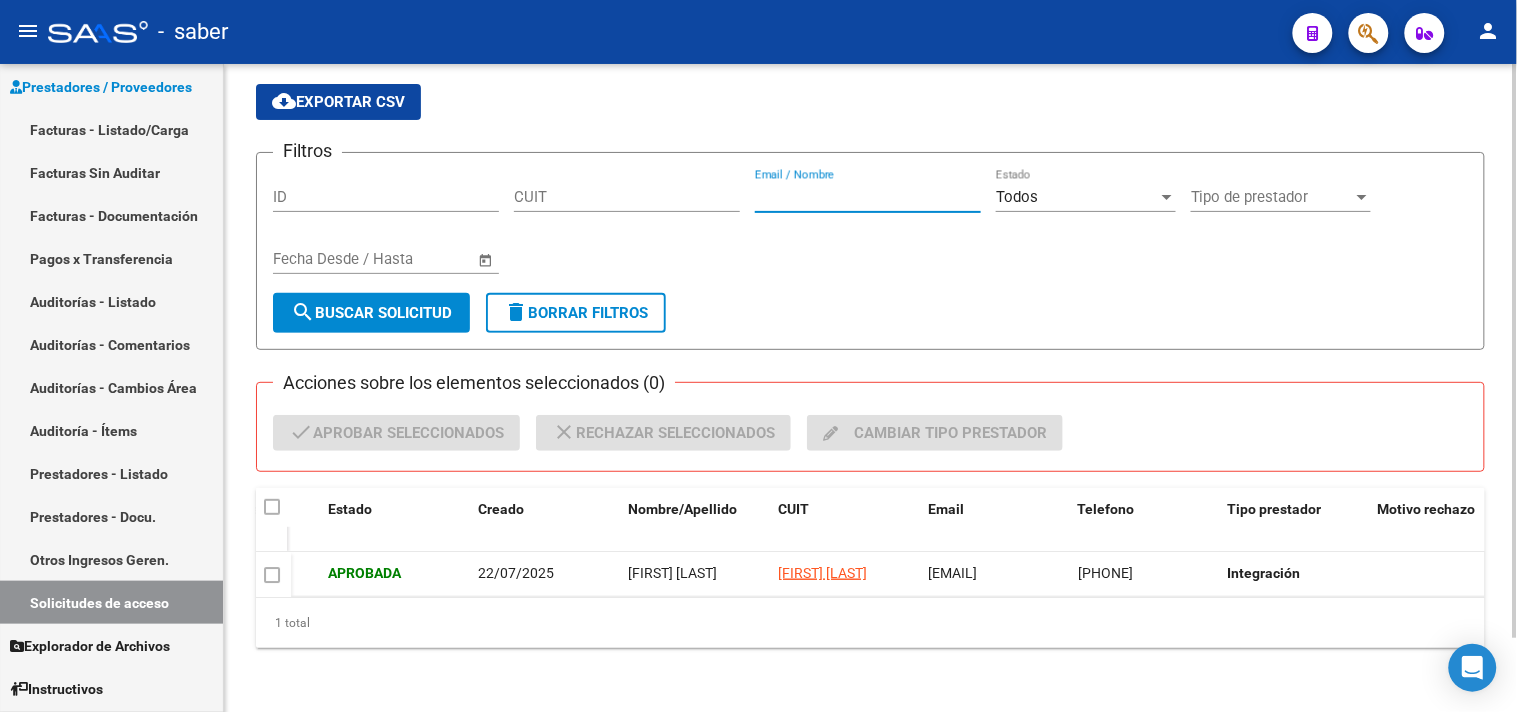 type 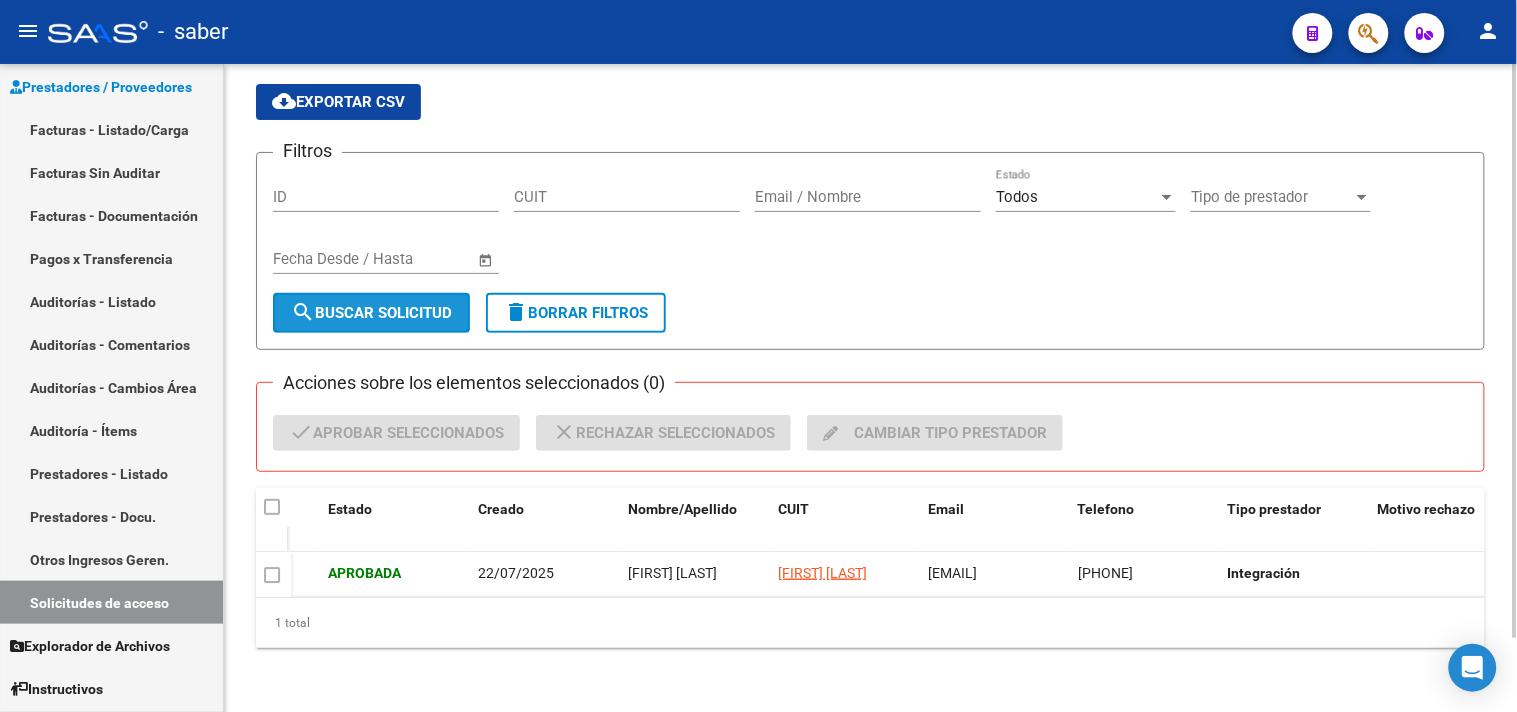 click on "search  Buscar solicitud" 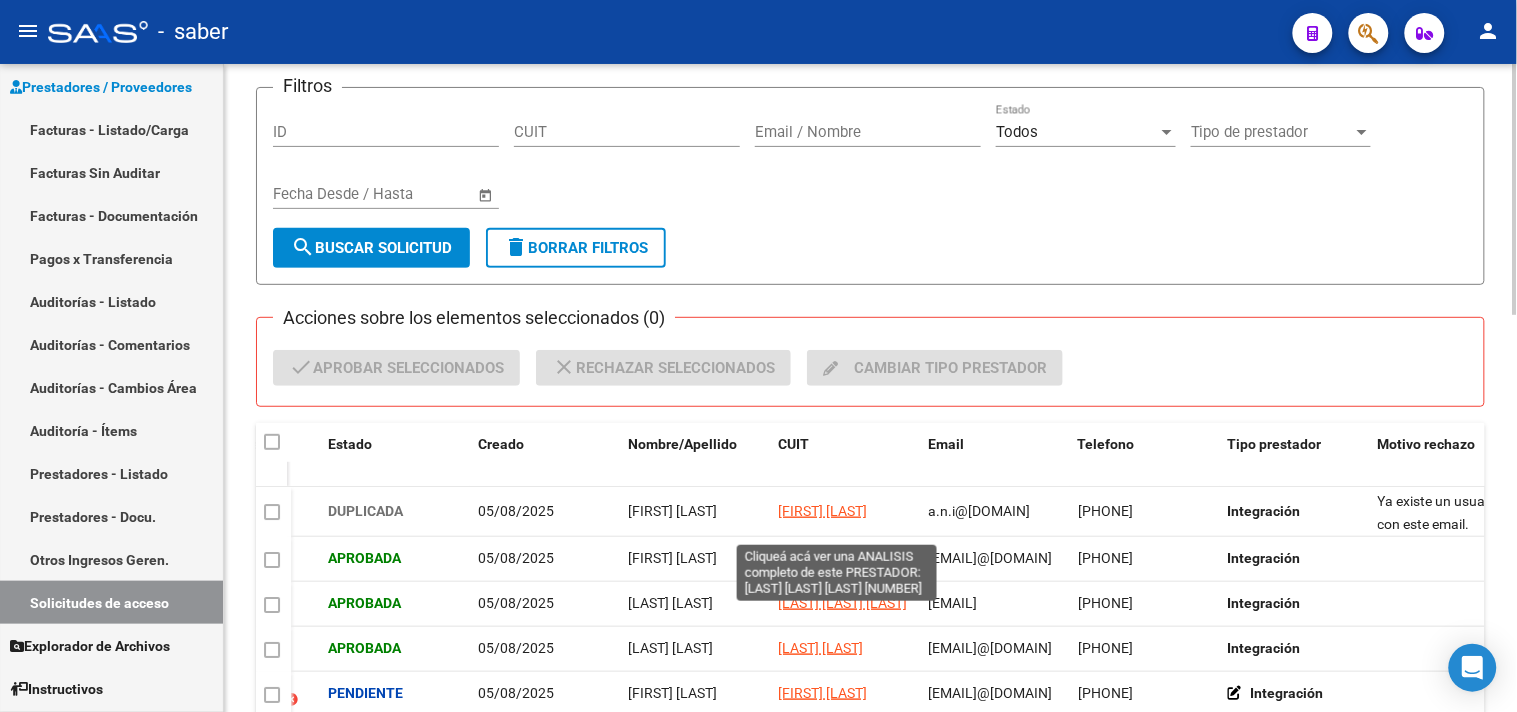 scroll, scrollTop: 0, scrollLeft: 0, axis: both 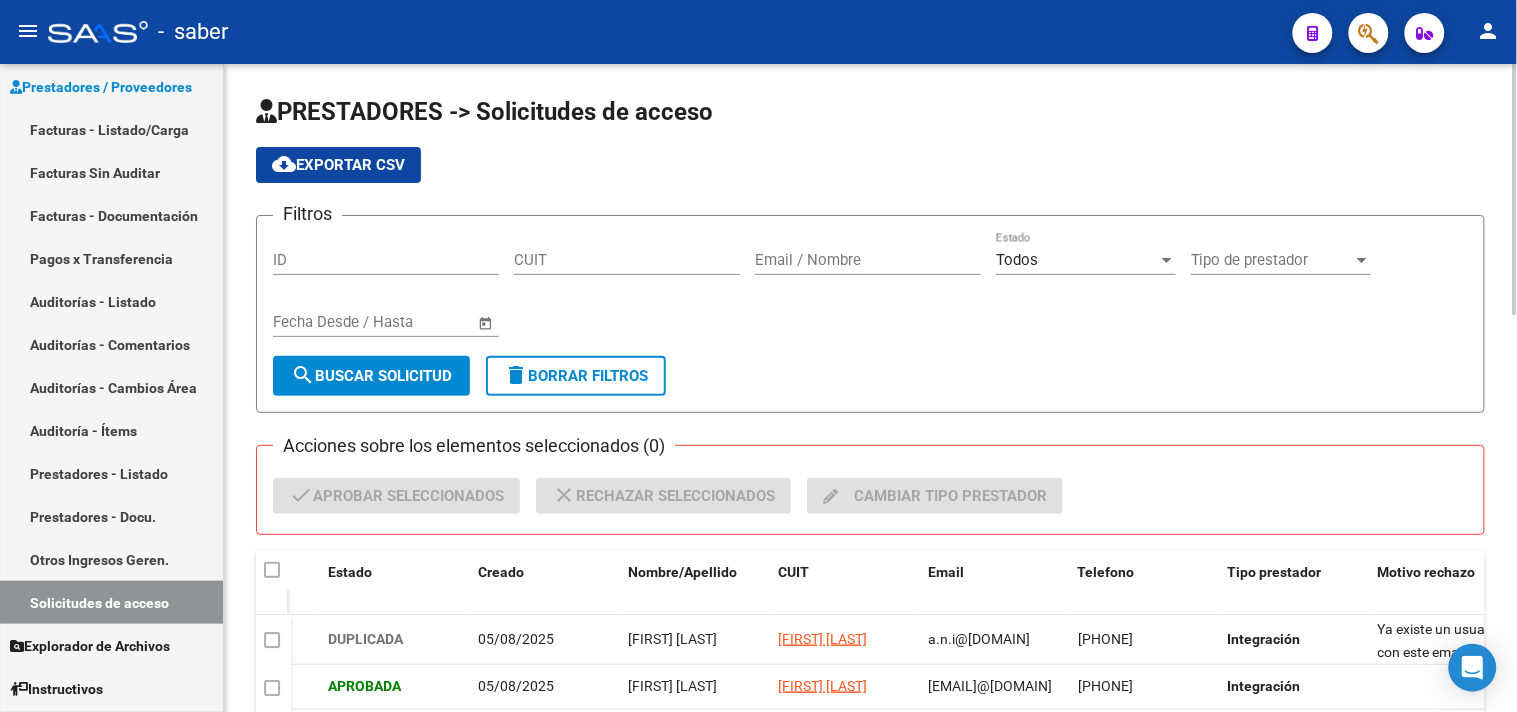 click on "search  Buscar solicitud" 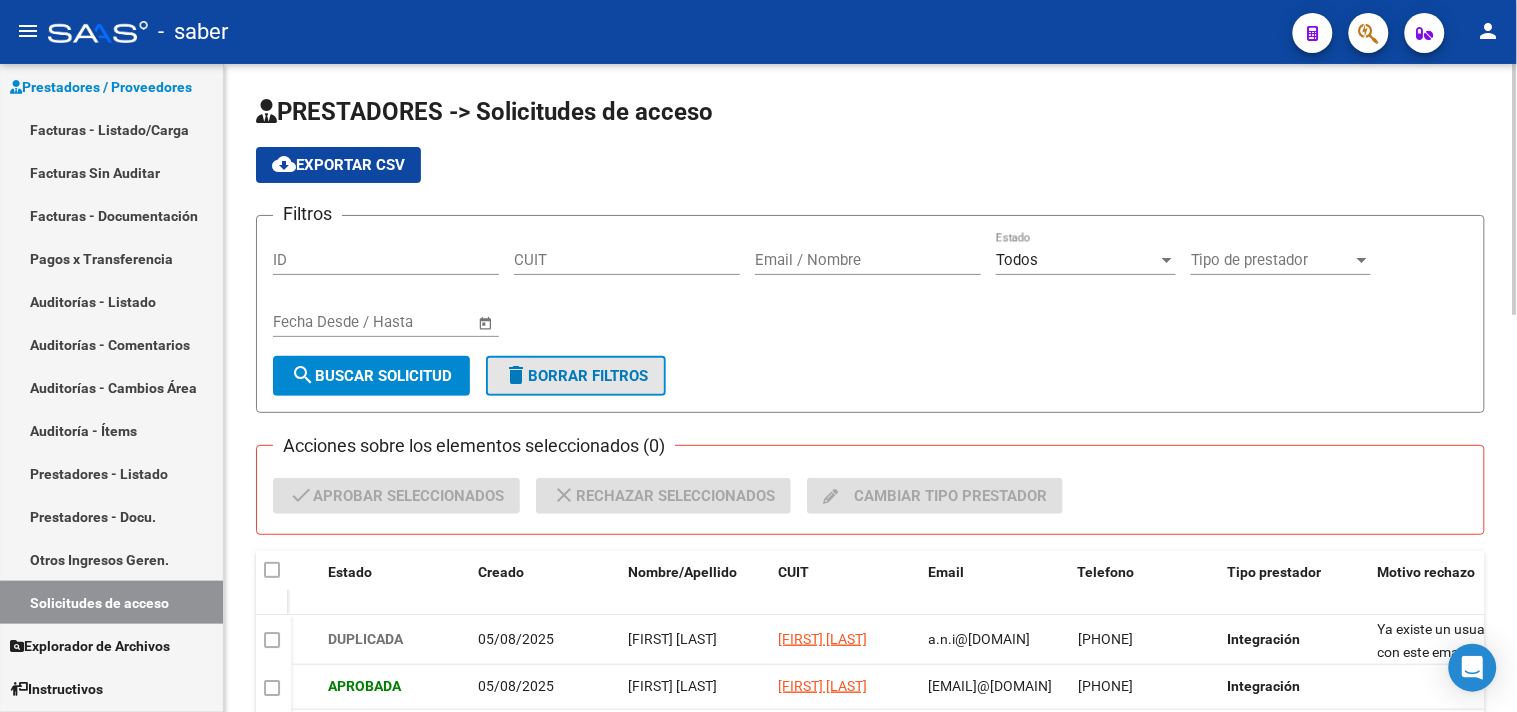 click on "delete  Borrar Filtros" 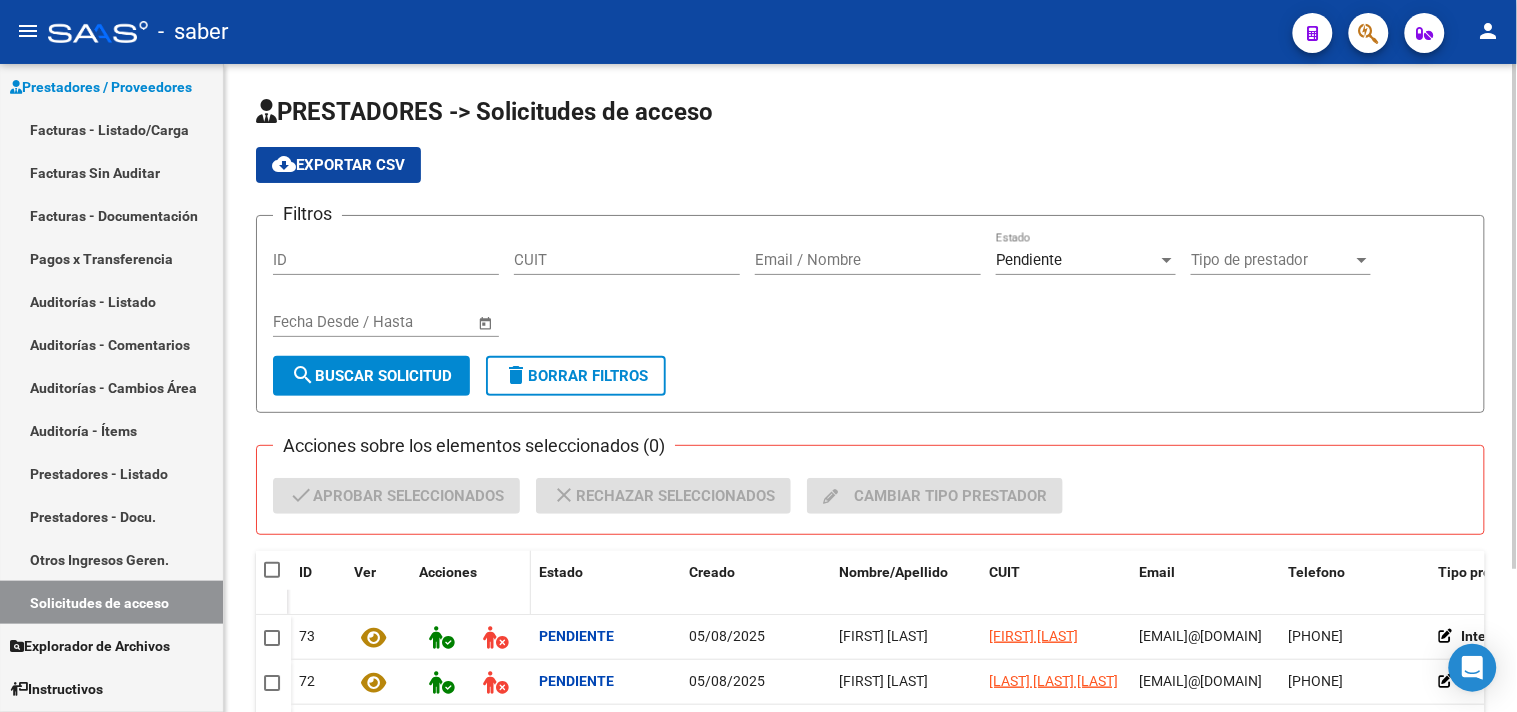 scroll, scrollTop: 1, scrollLeft: 0, axis: vertical 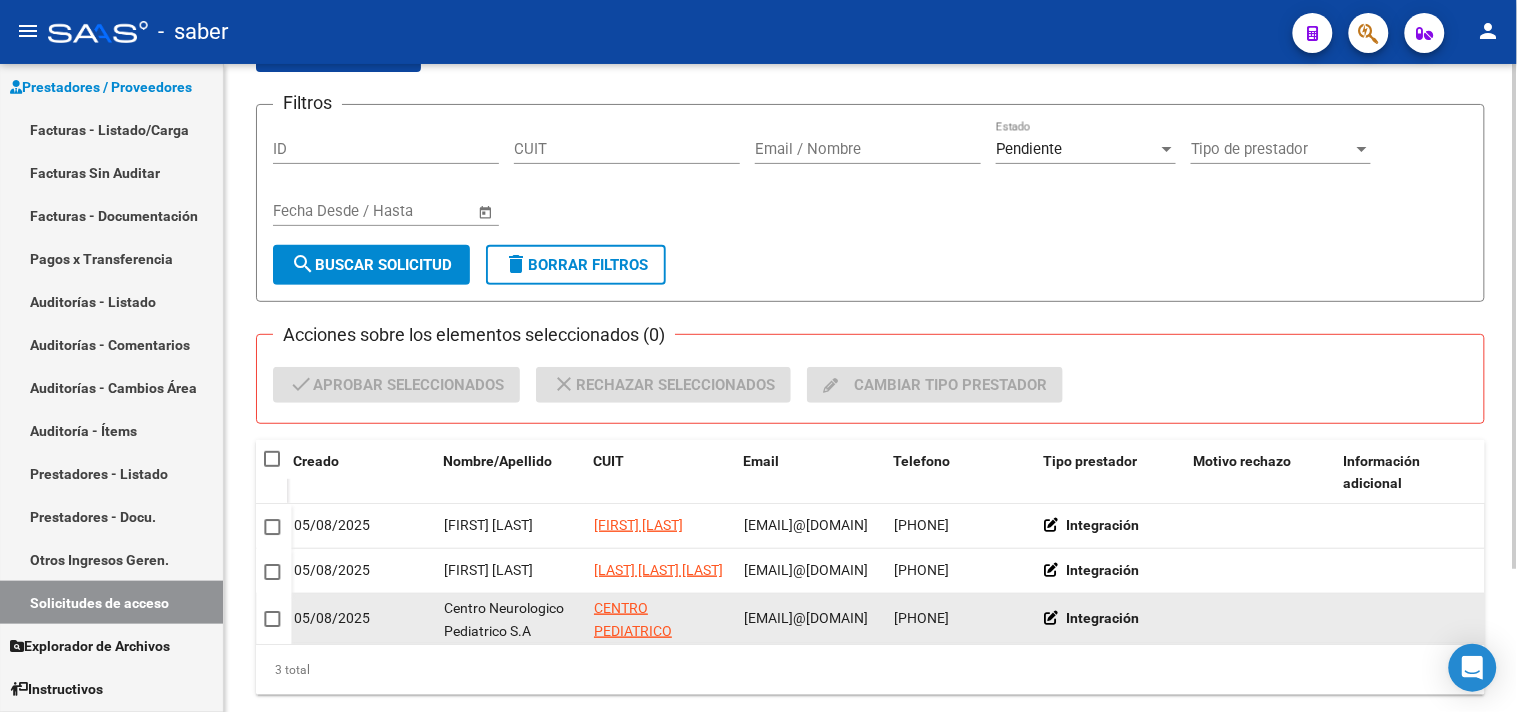 click on "Integración" 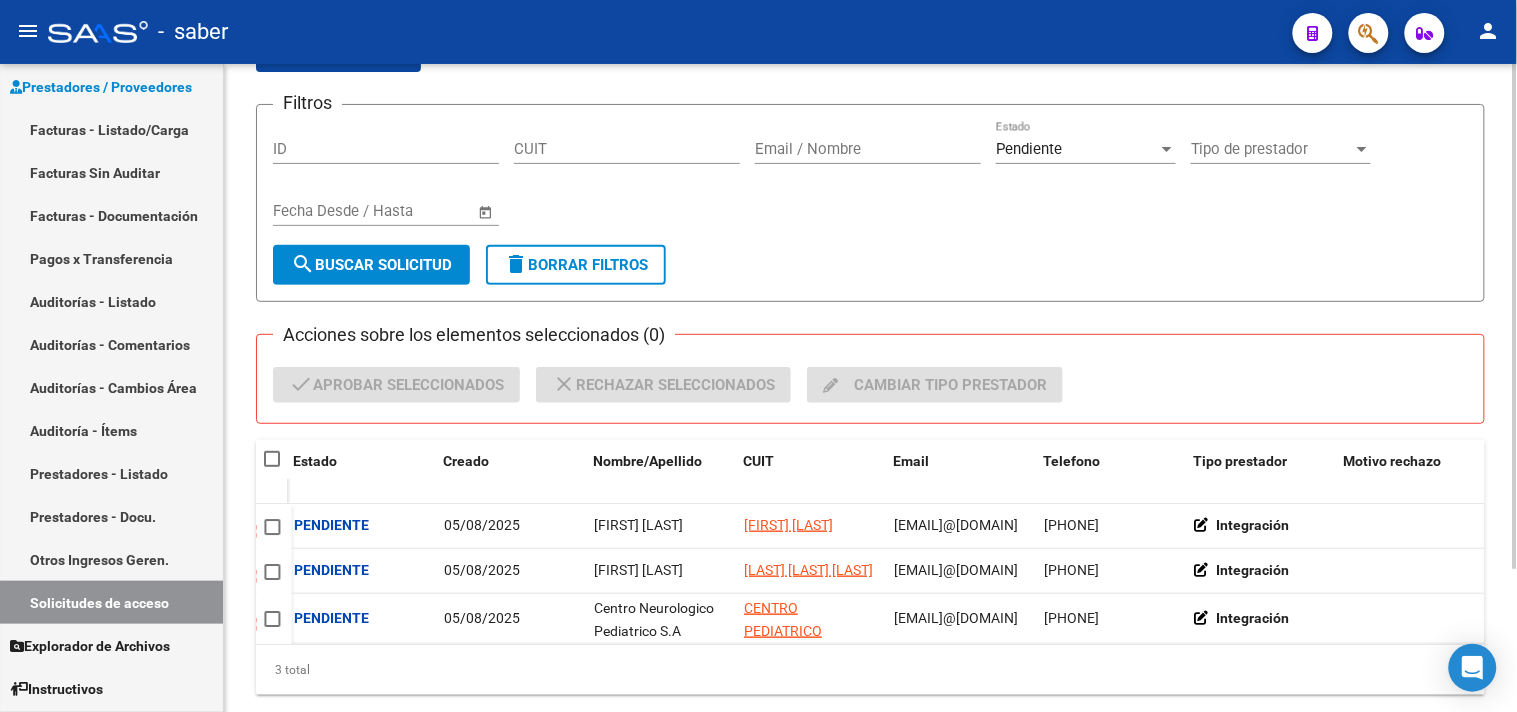 scroll, scrollTop: 0, scrollLeft: 0, axis: both 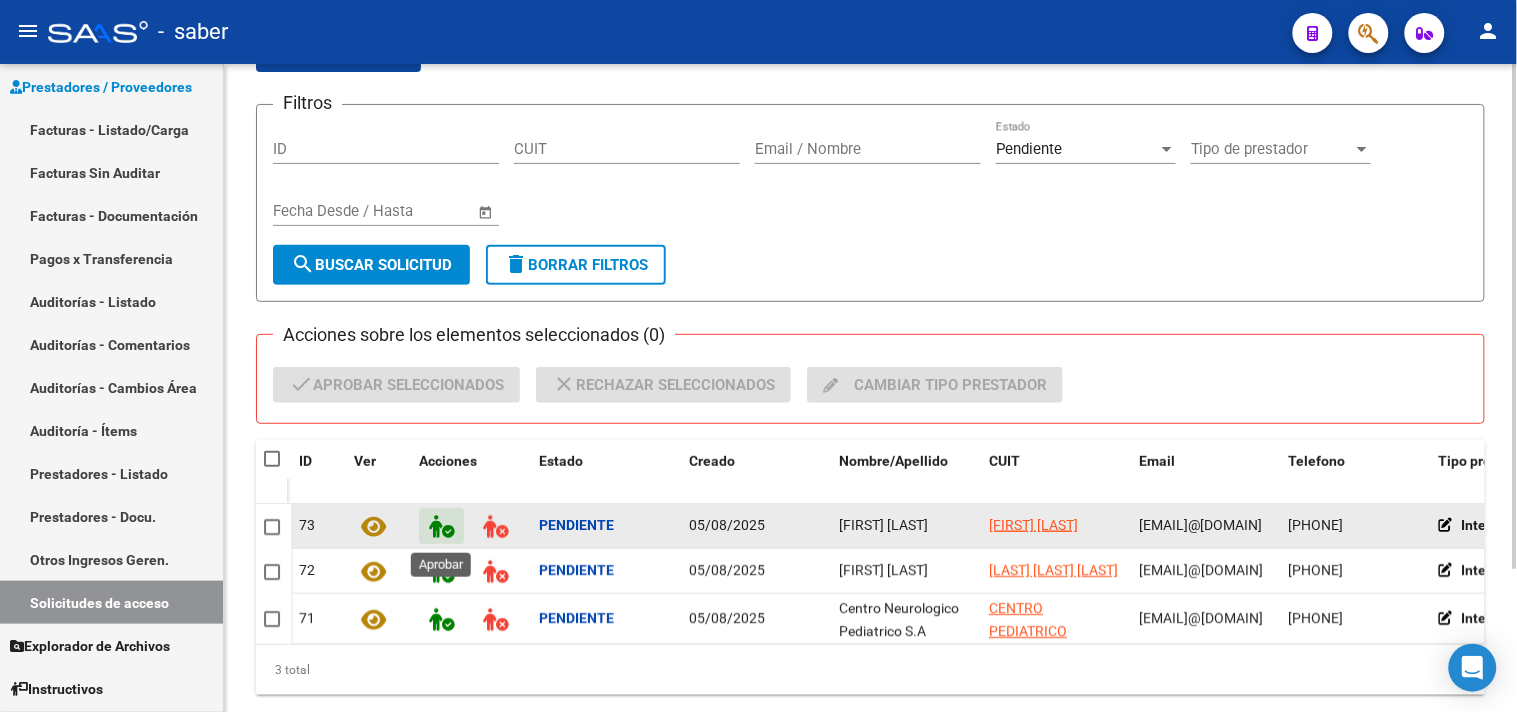 click 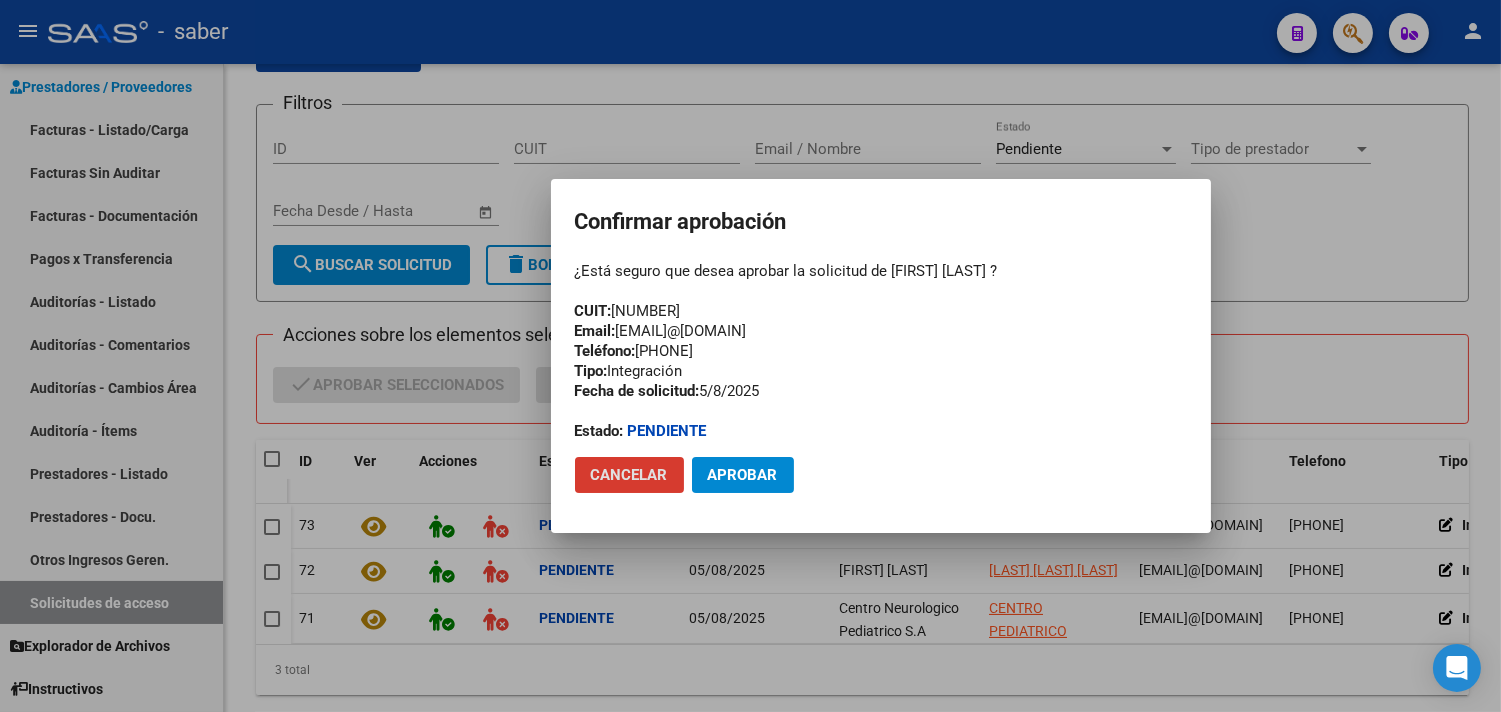 click on "Cancelar" 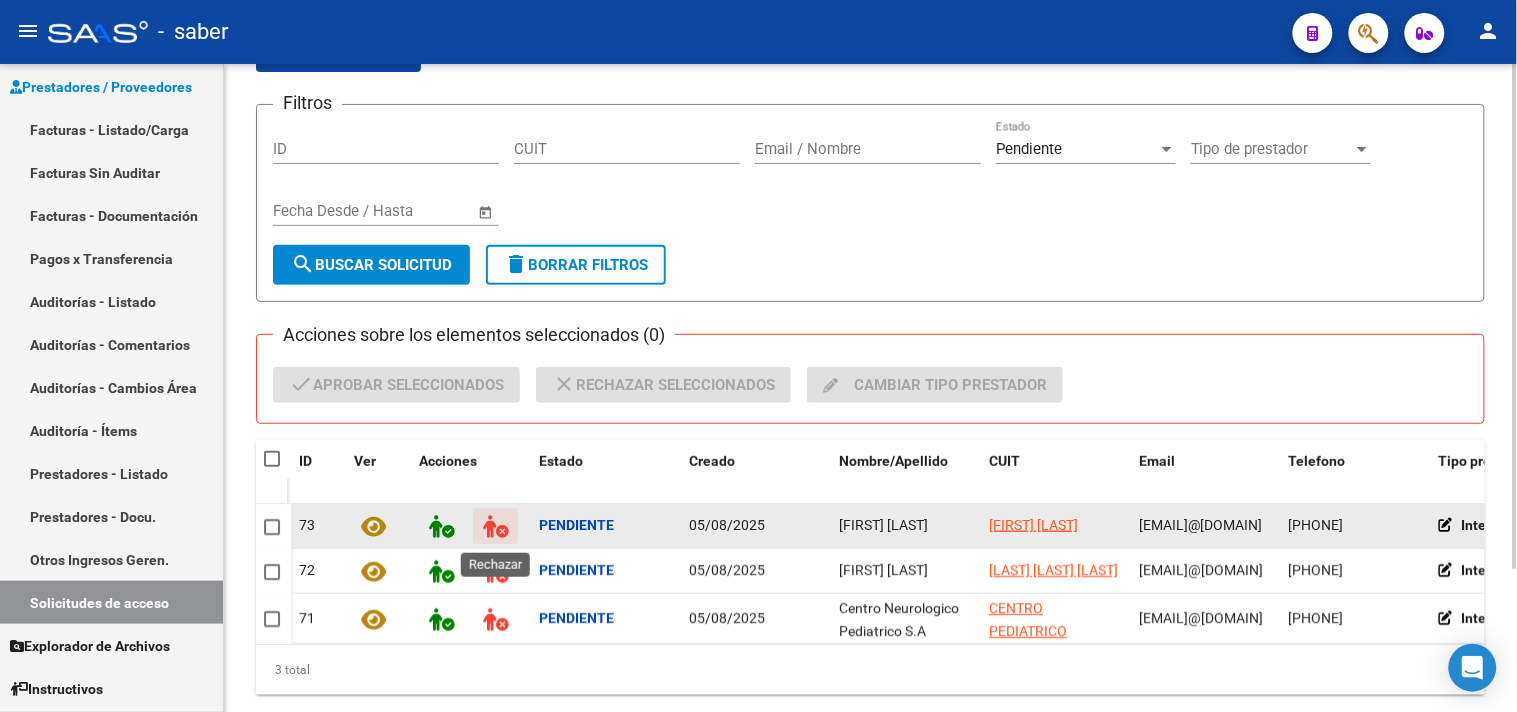 click 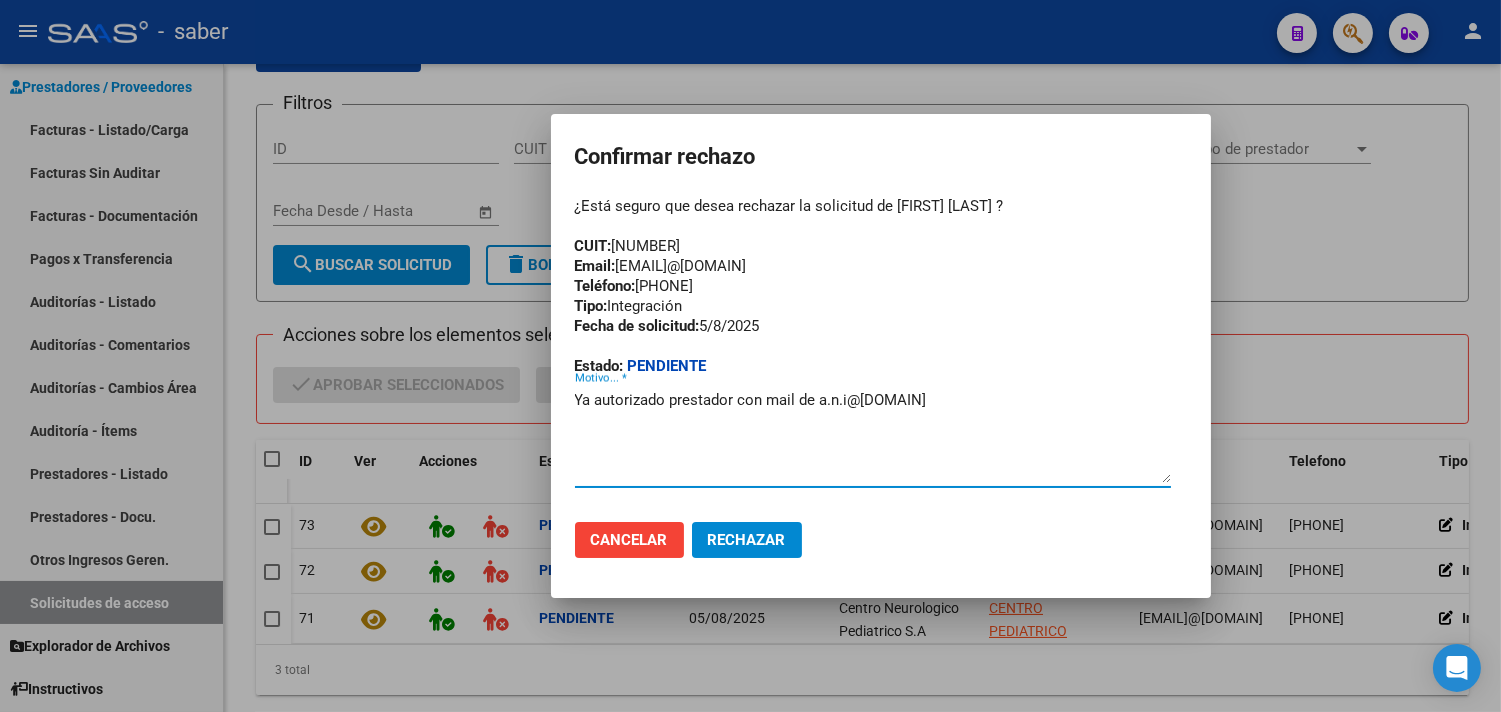 click on "Ya autorizado prestador con mail de a.n.i@[DOMAIN]" at bounding box center (873, 436) 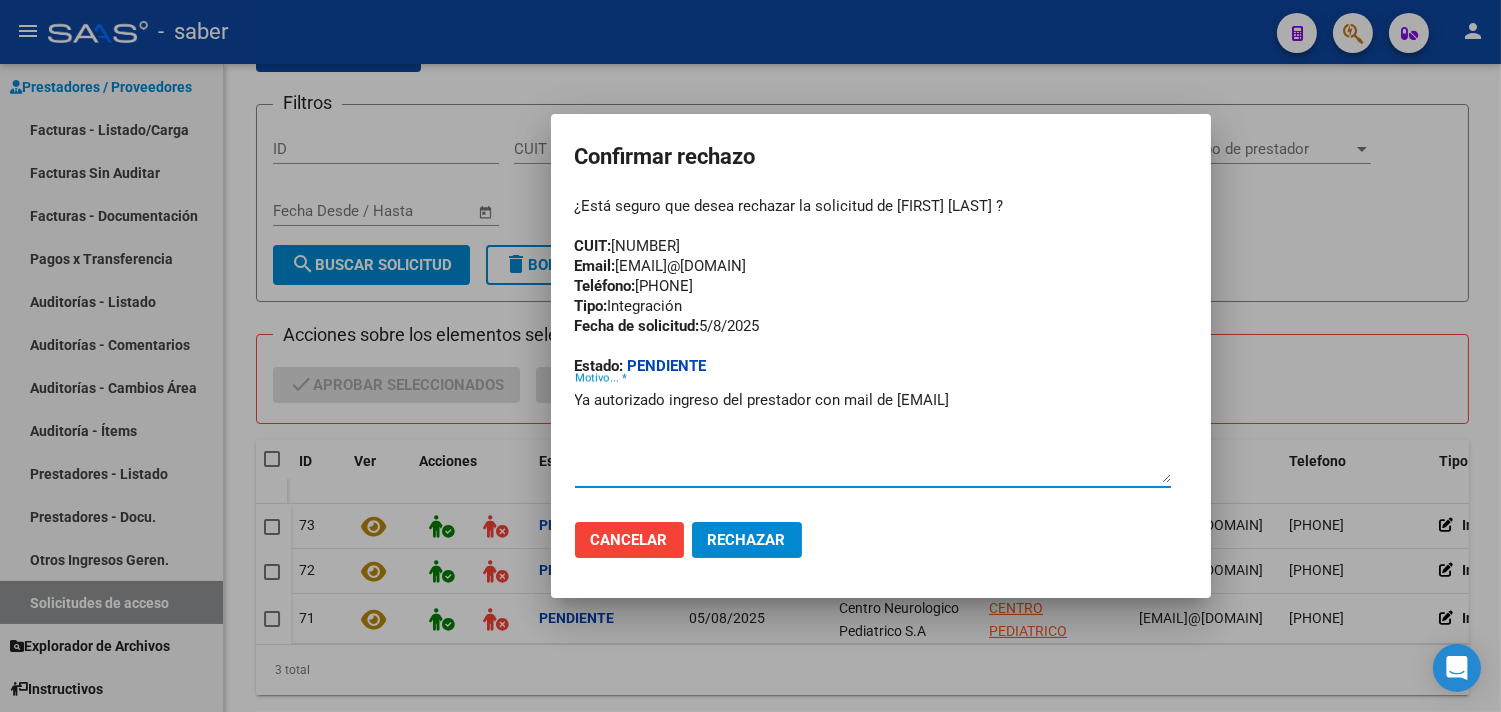 drag, startPoint x: 837, startPoint y: 404, endPoint x: 952, endPoint y: 380, distance: 117.47766 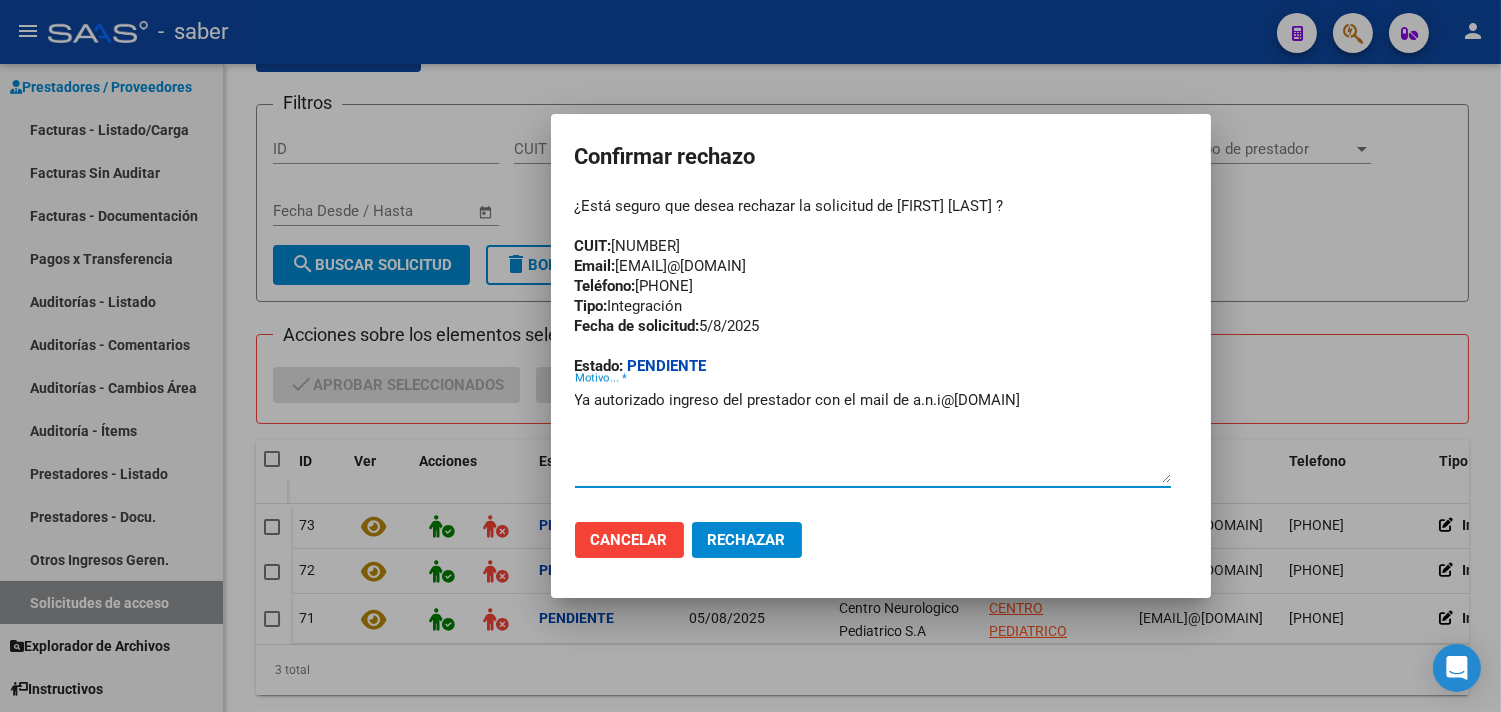 type on "Ya autorizado ingreso del prestador con el mail de a.n.i@[DOMAIN]" 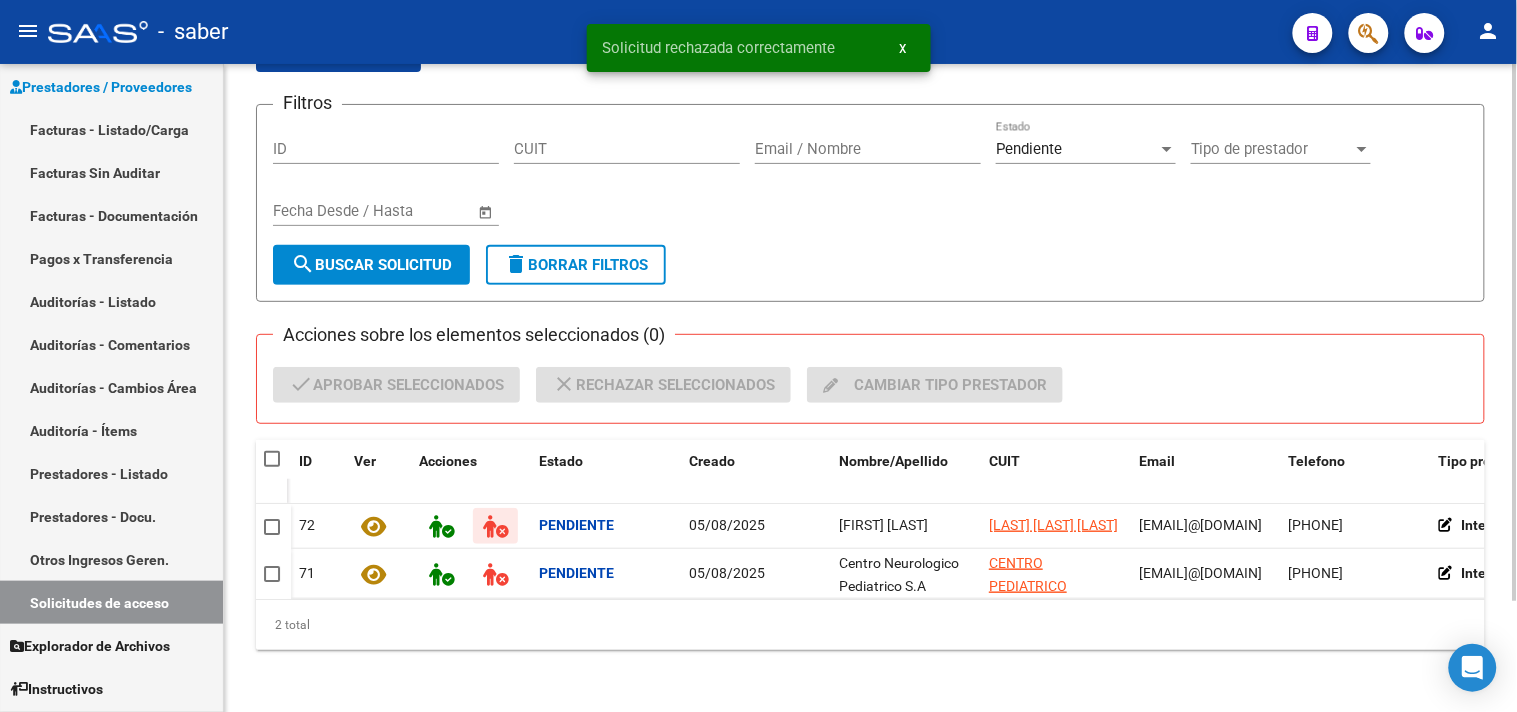 type 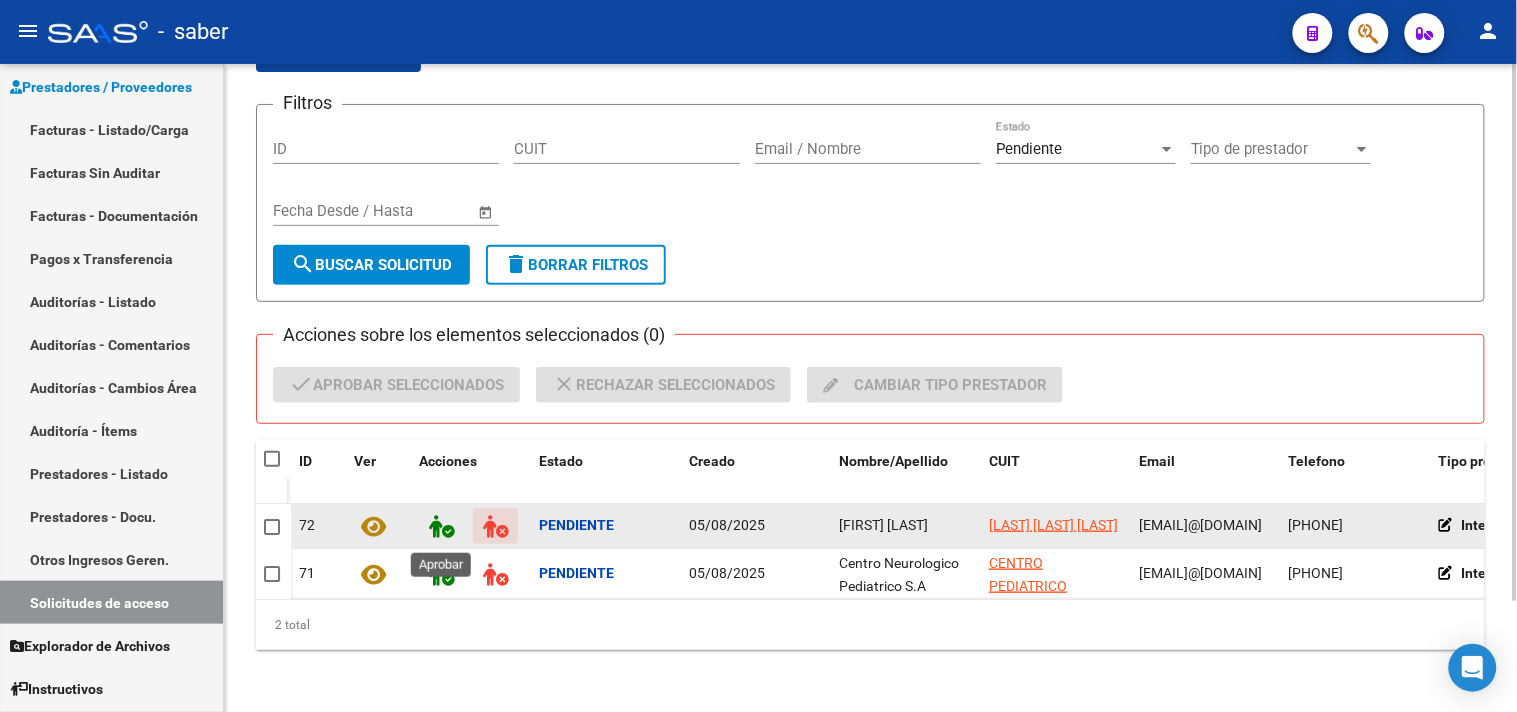 click 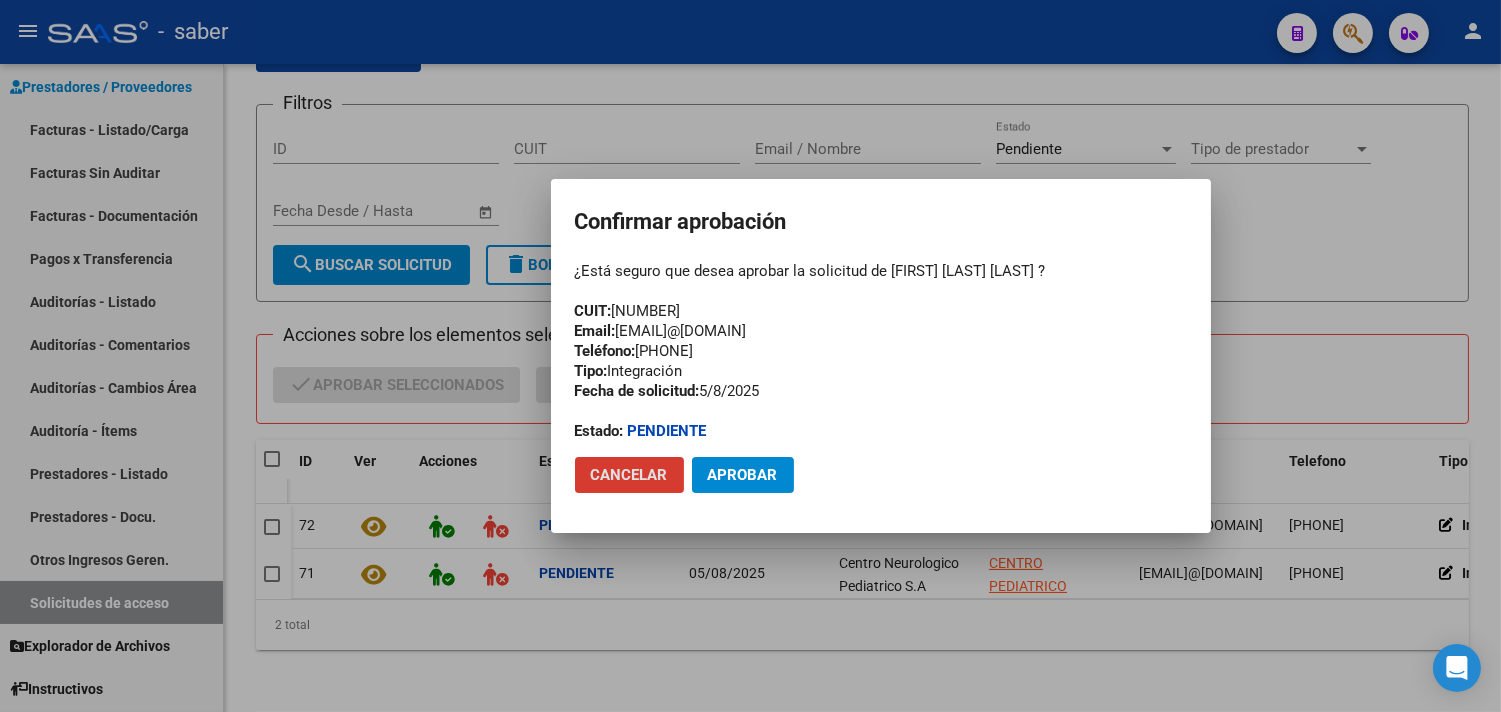 click on "Aprobar" 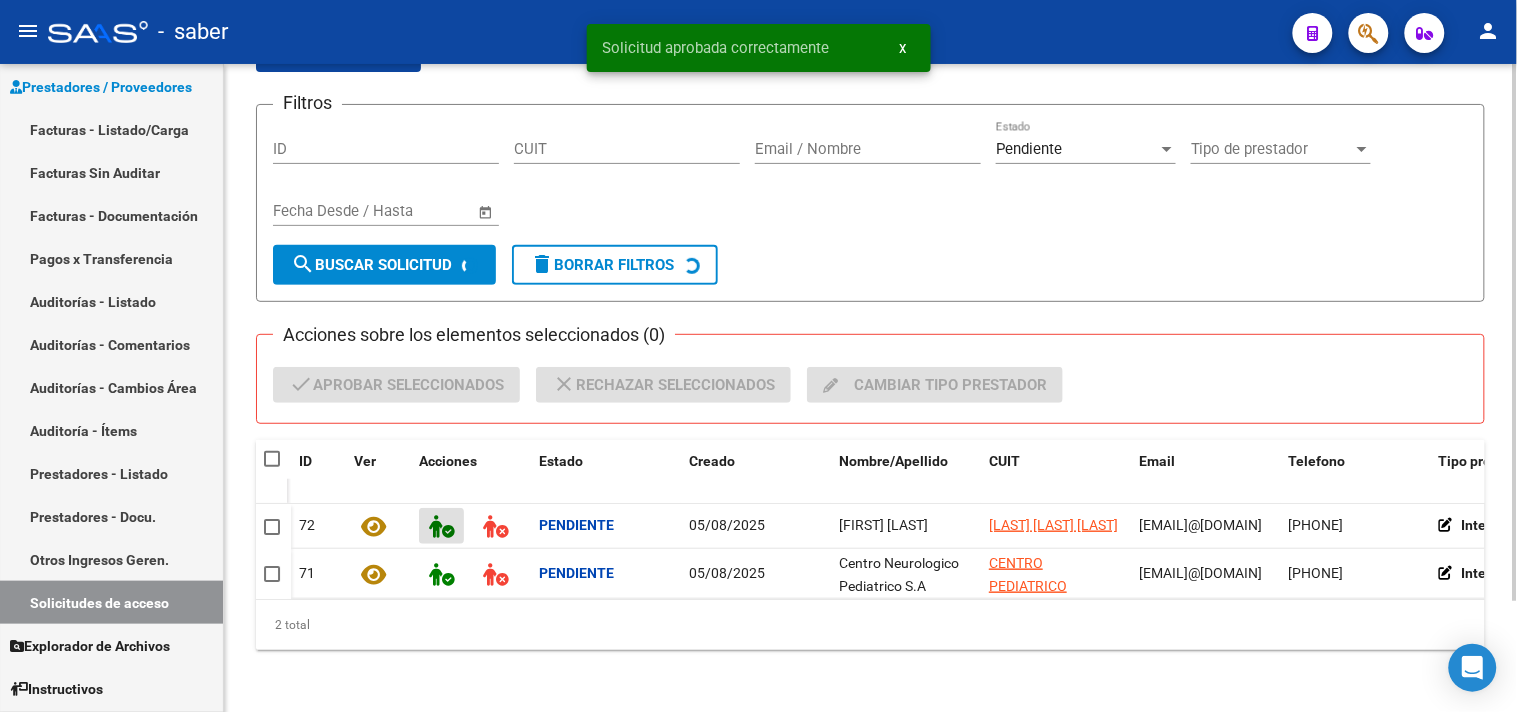 scroll, scrollTop: 84, scrollLeft: 0, axis: vertical 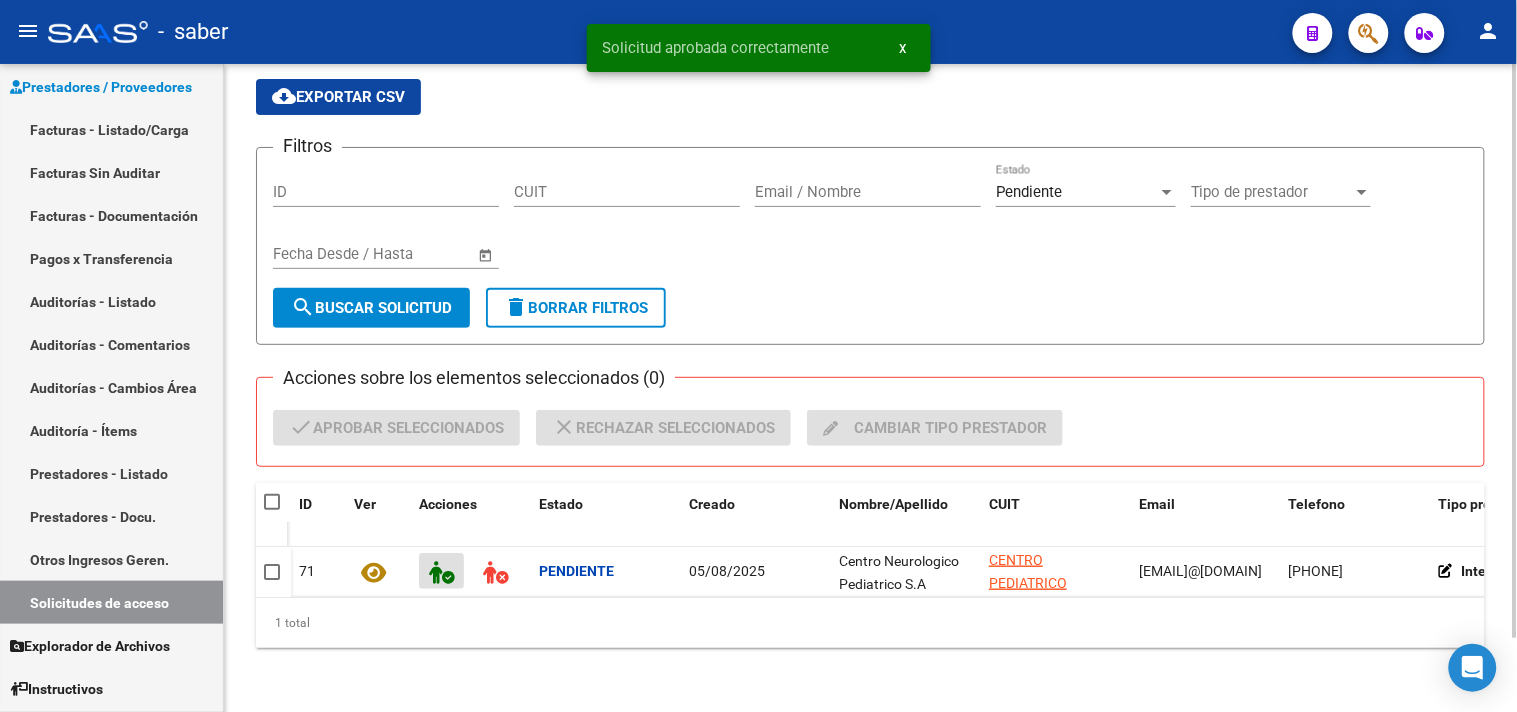 type 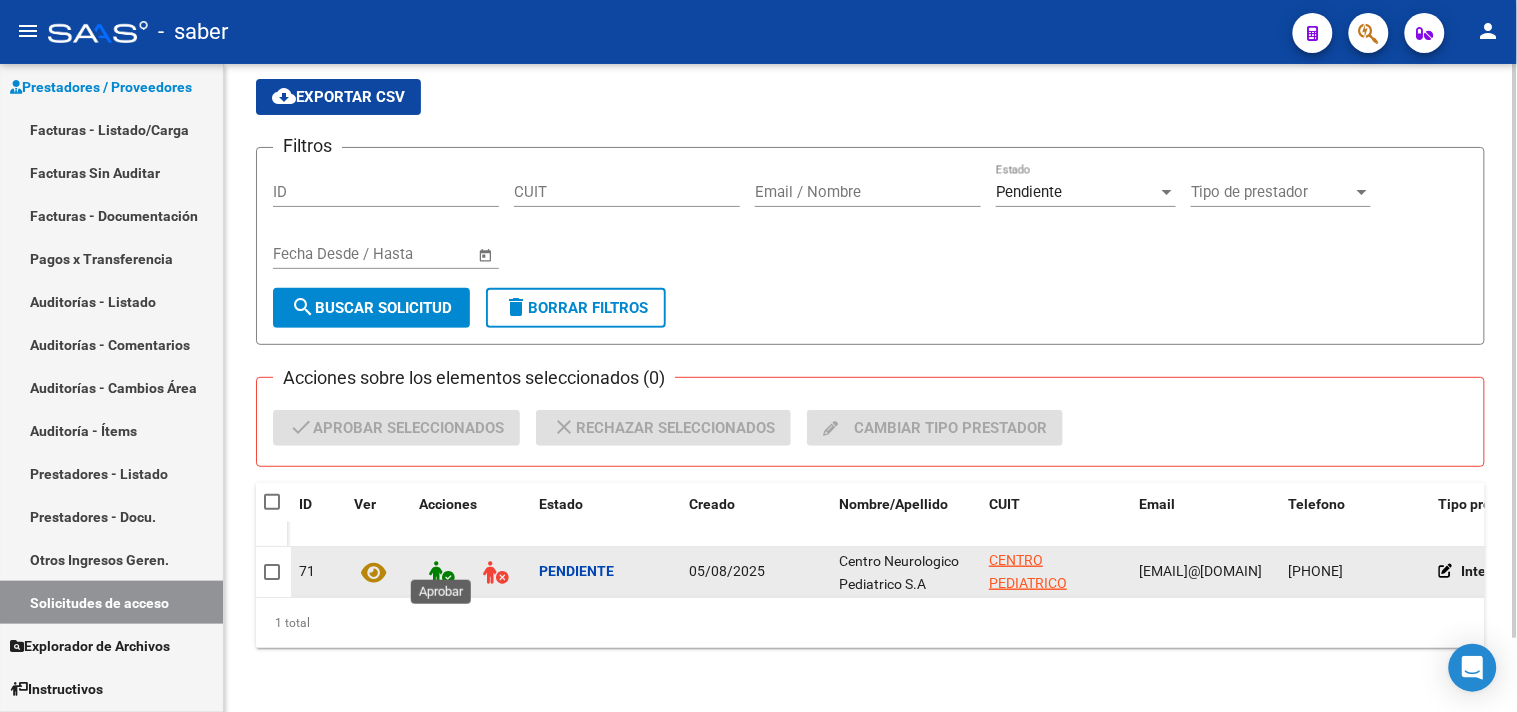 click 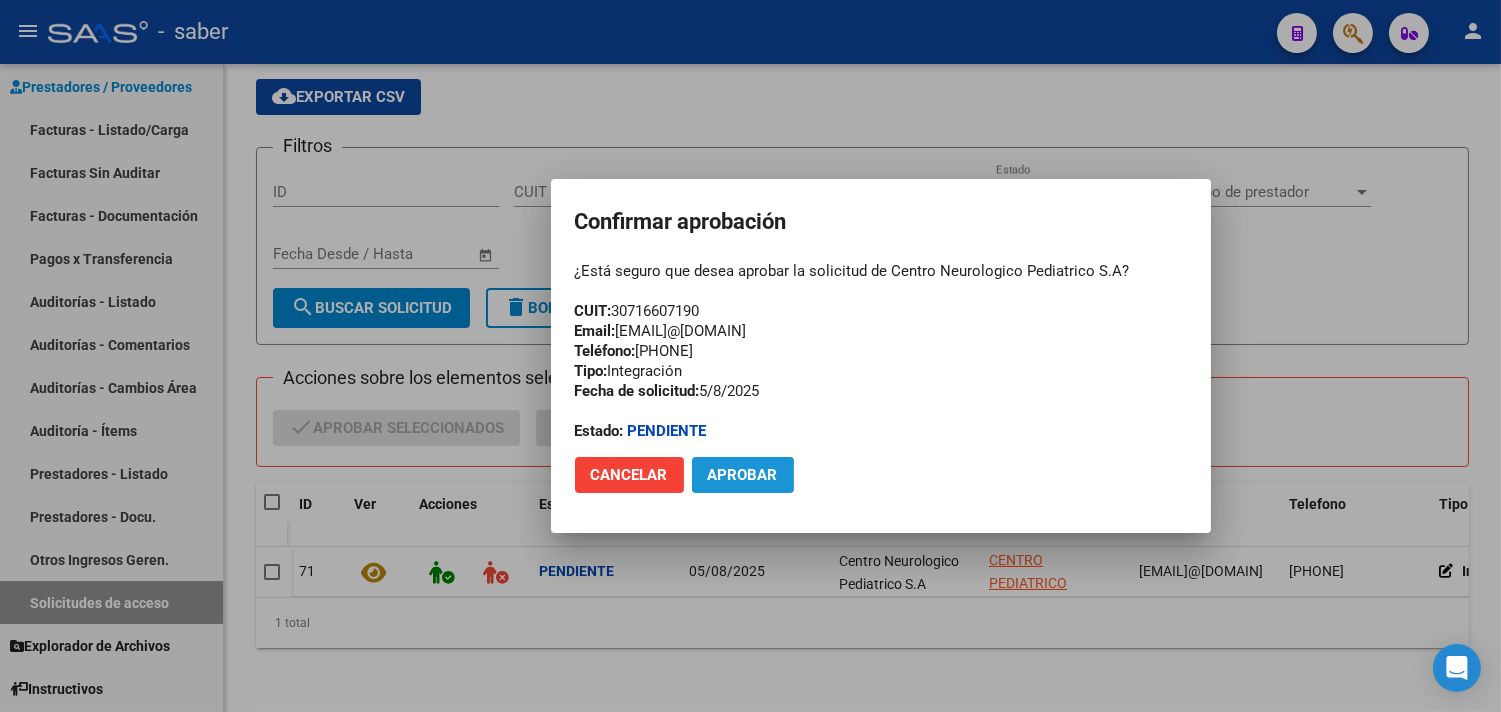 click on "Aprobar" 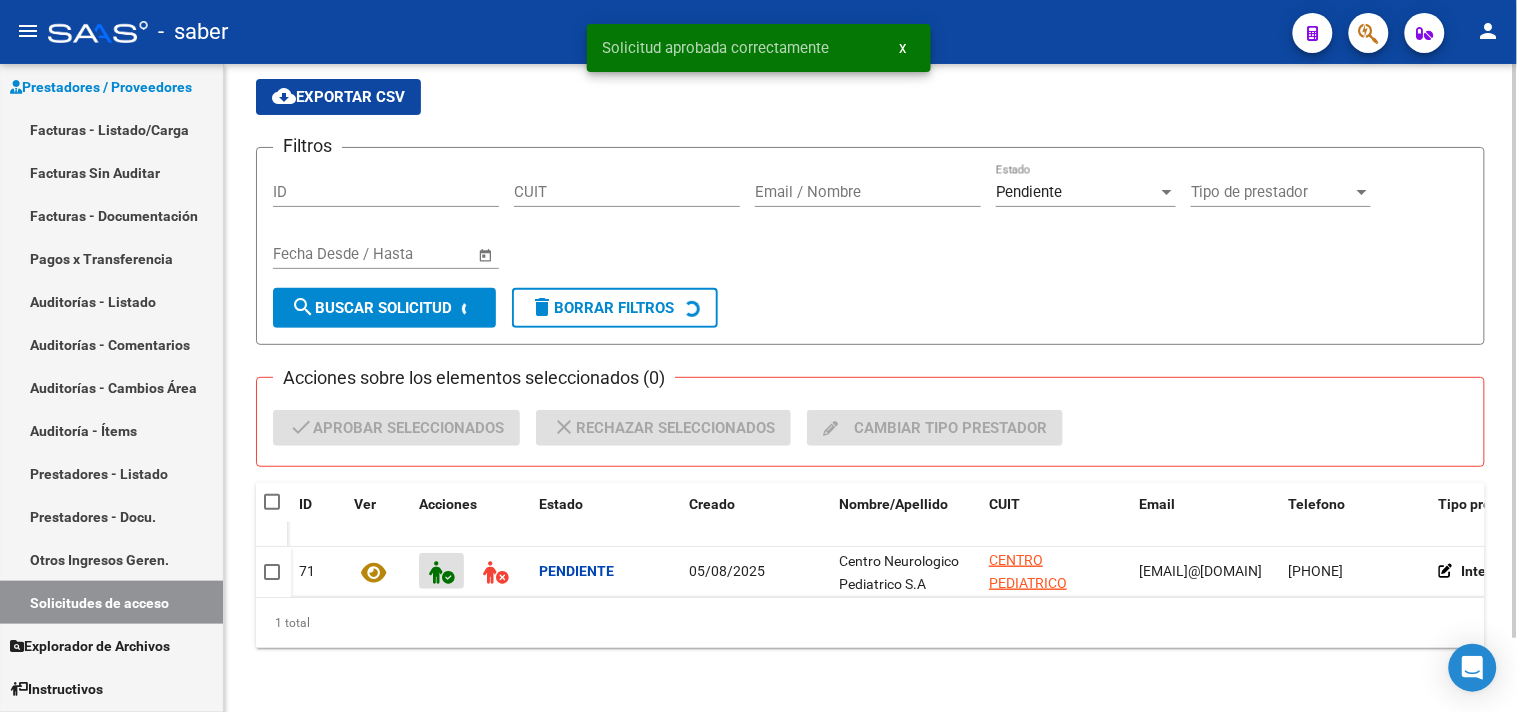 scroll, scrollTop: 67, scrollLeft: 0, axis: vertical 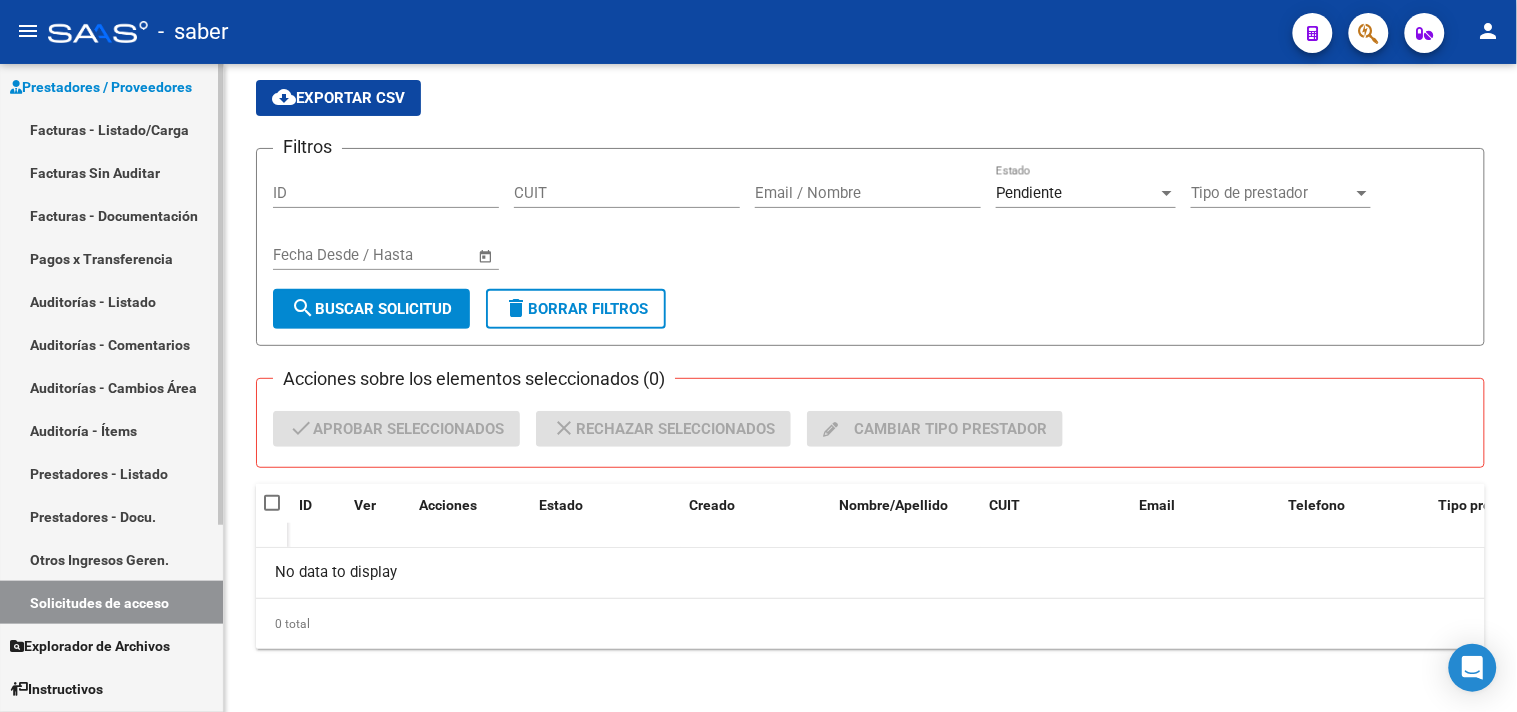 click on "Facturas - Listado/Carga" at bounding box center (111, 129) 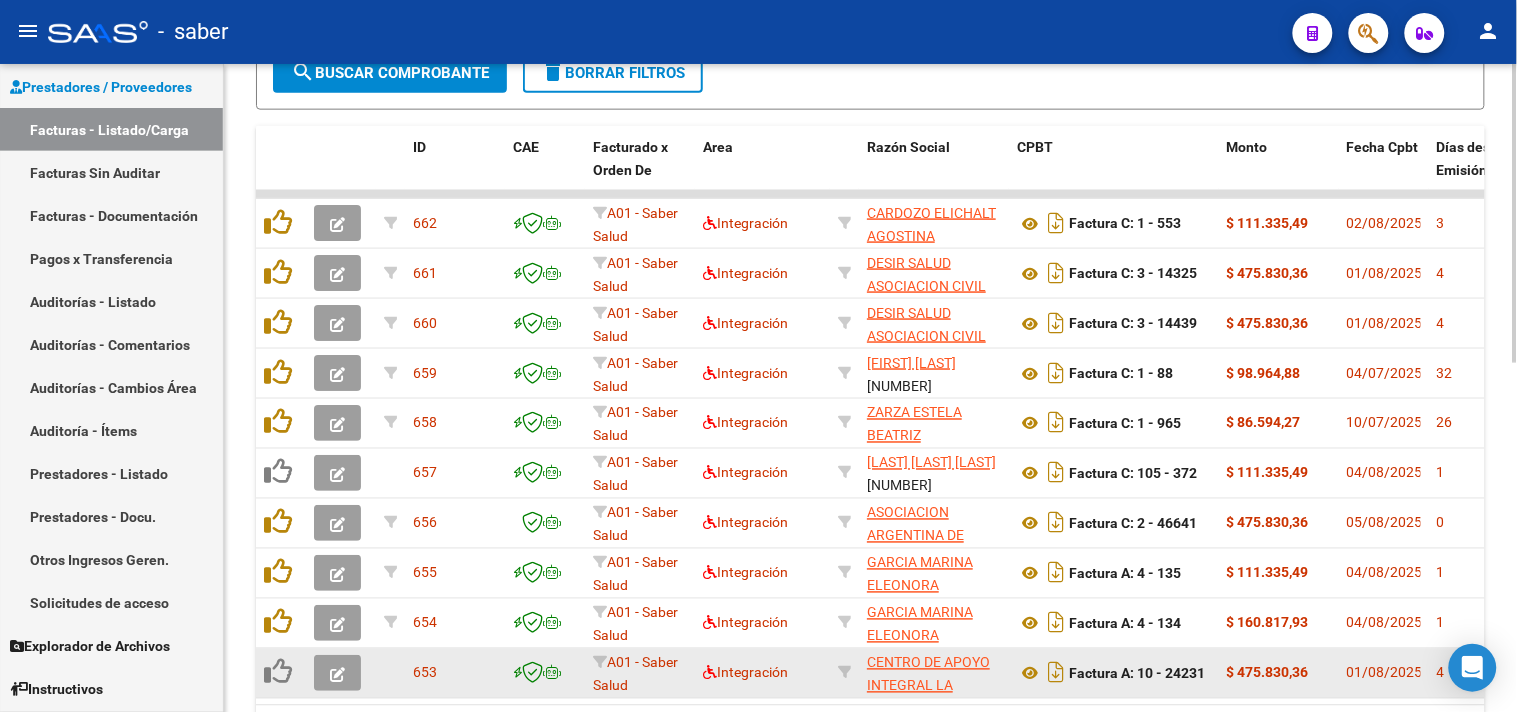 scroll, scrollTop: 666, scrollLeft: 0, axis: vertical 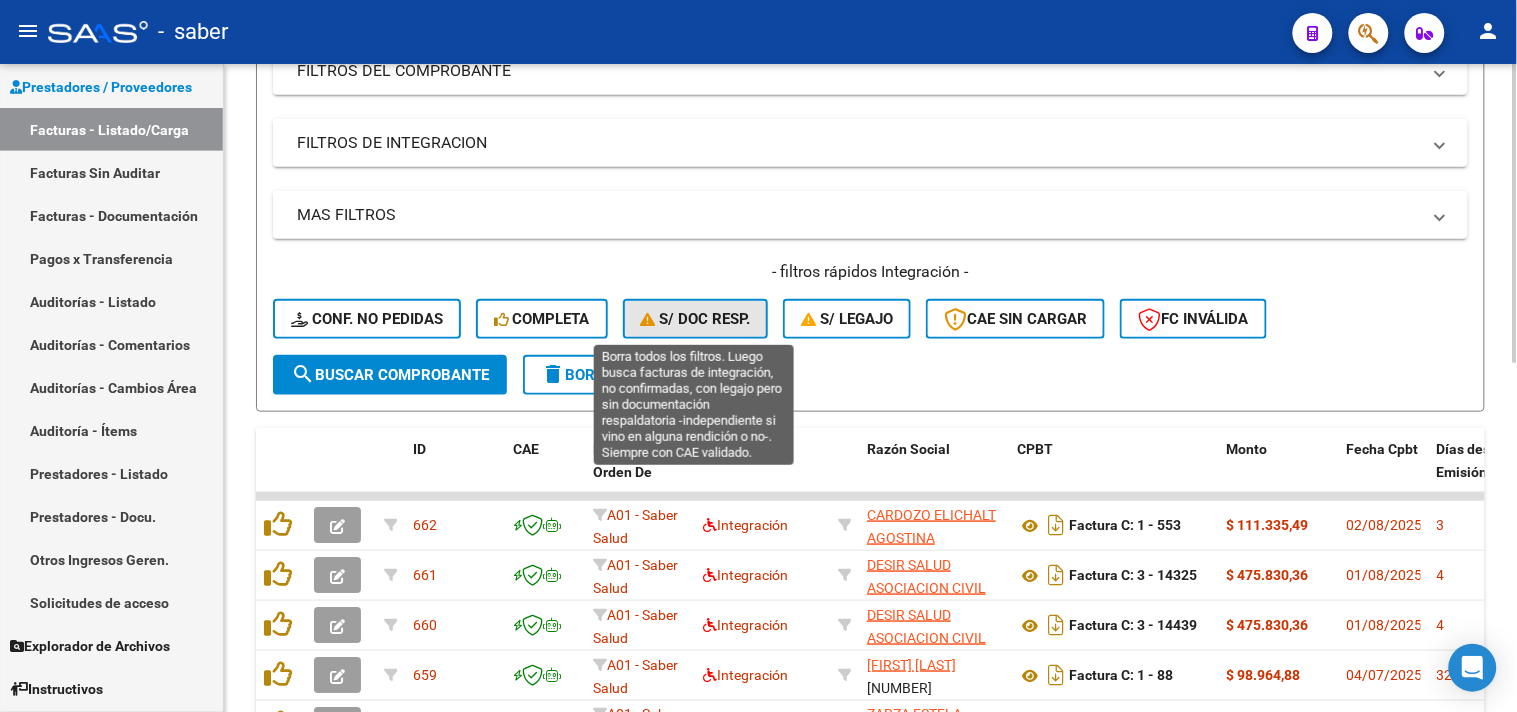 click on "S/ Doc Resp." 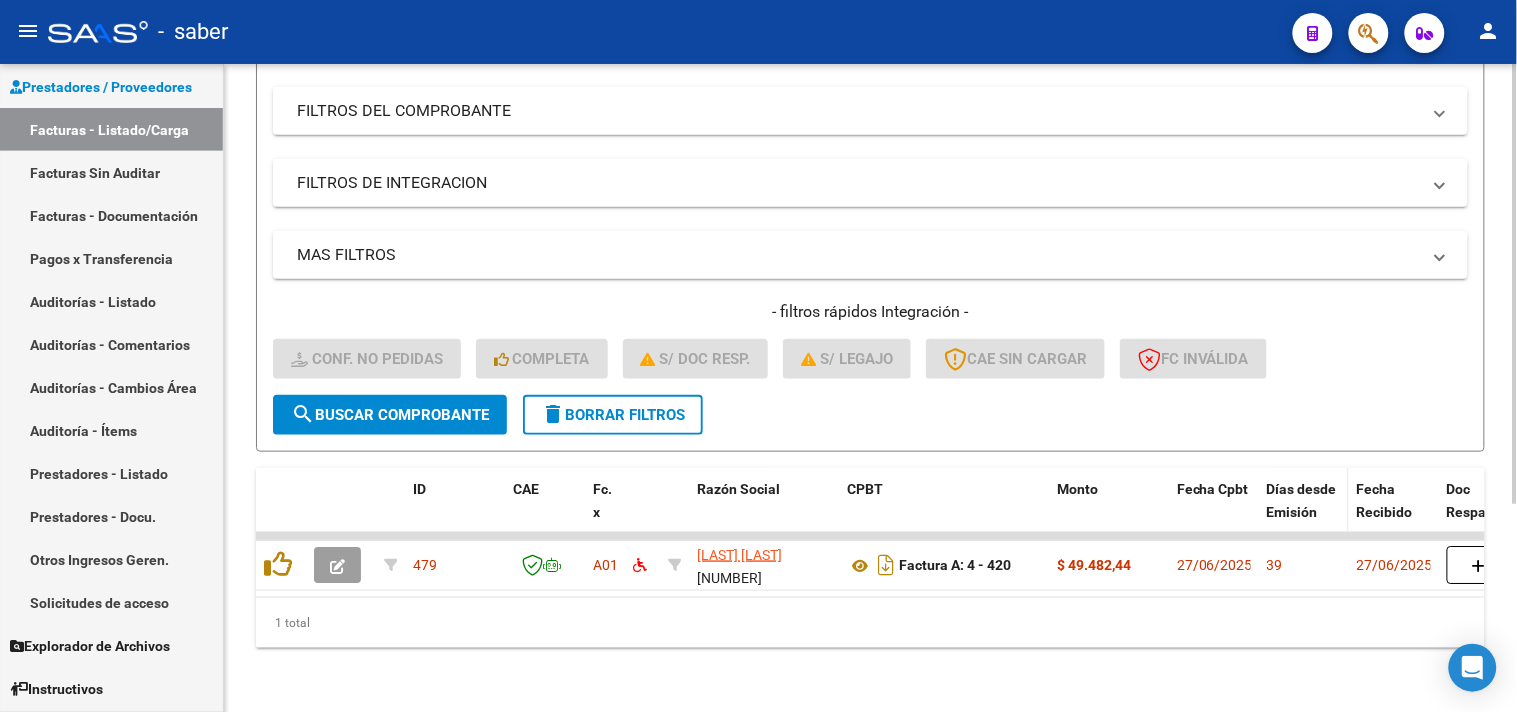scroll, scrollTop: 307, scrollLeft: 0, axis: vertical 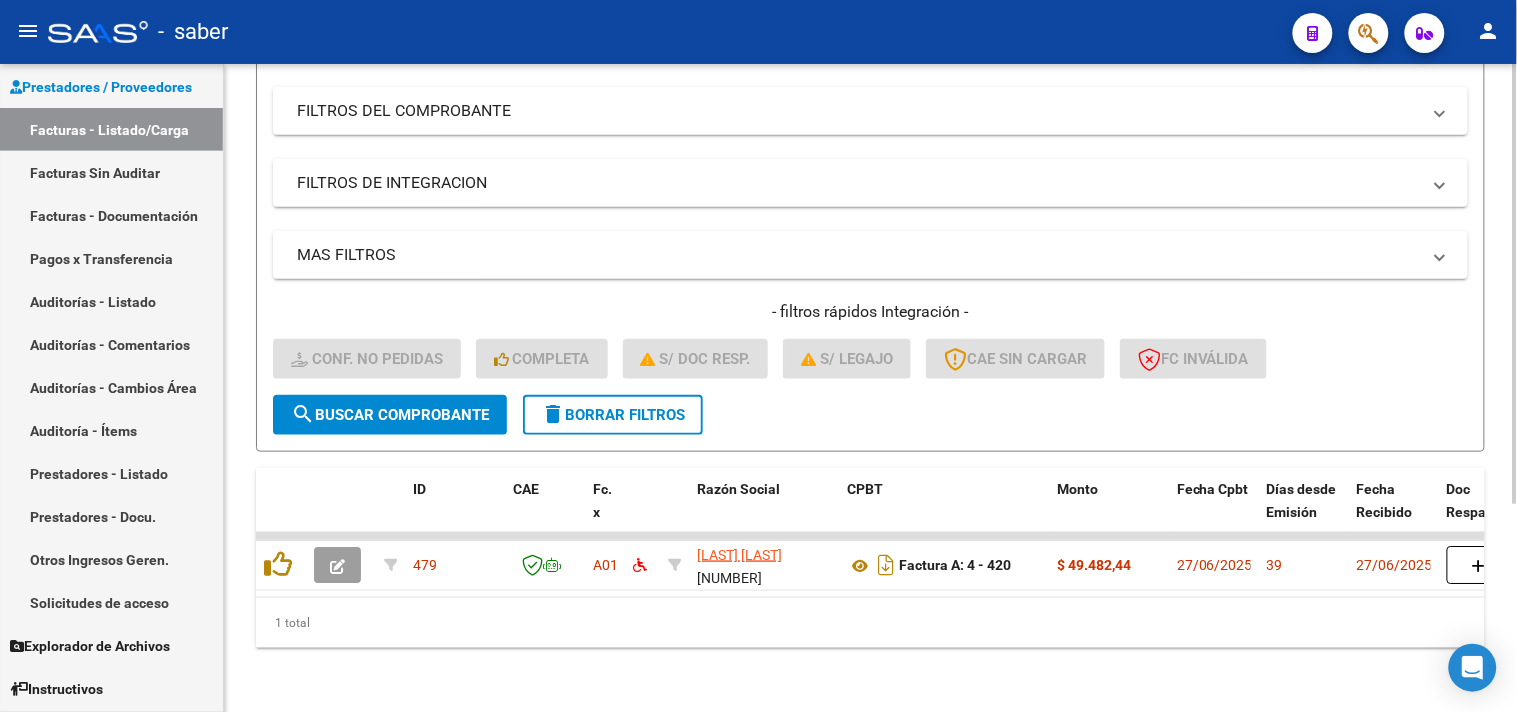 drag, startPoint x: 473, startPoint y: 594, endPoint x: 533, endPoint y: 587, distance: 60.40695 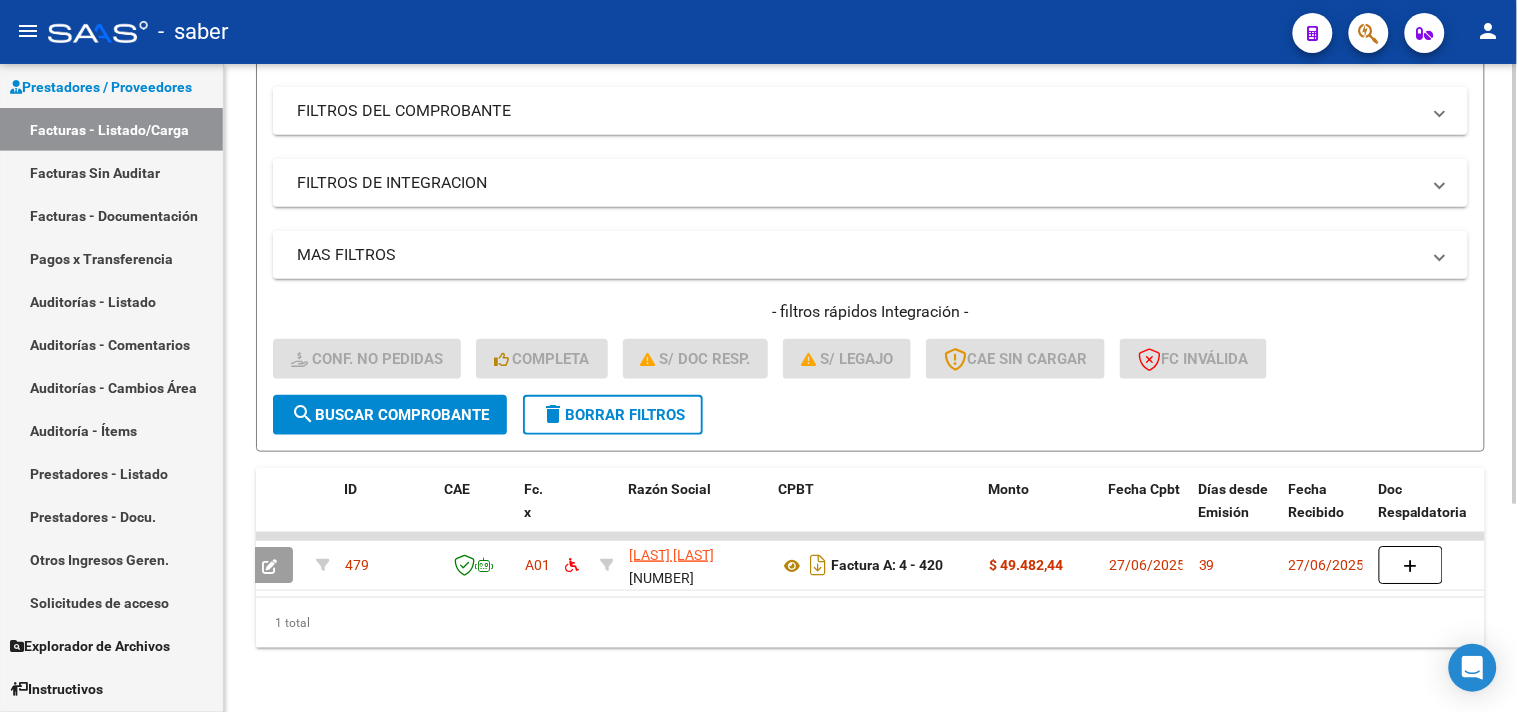 scroll, scrollTop: 0, scrollLeft: 14, axis: horizontal 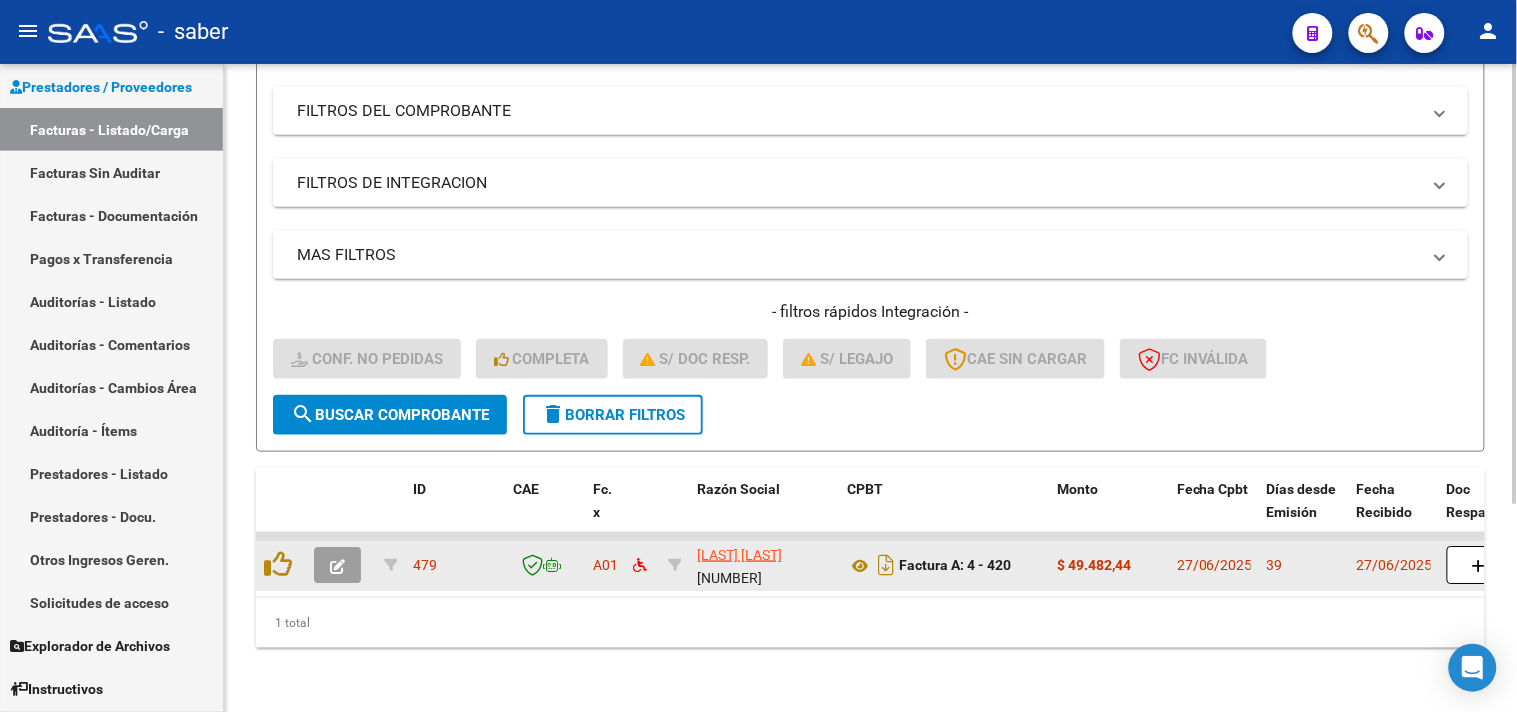 click 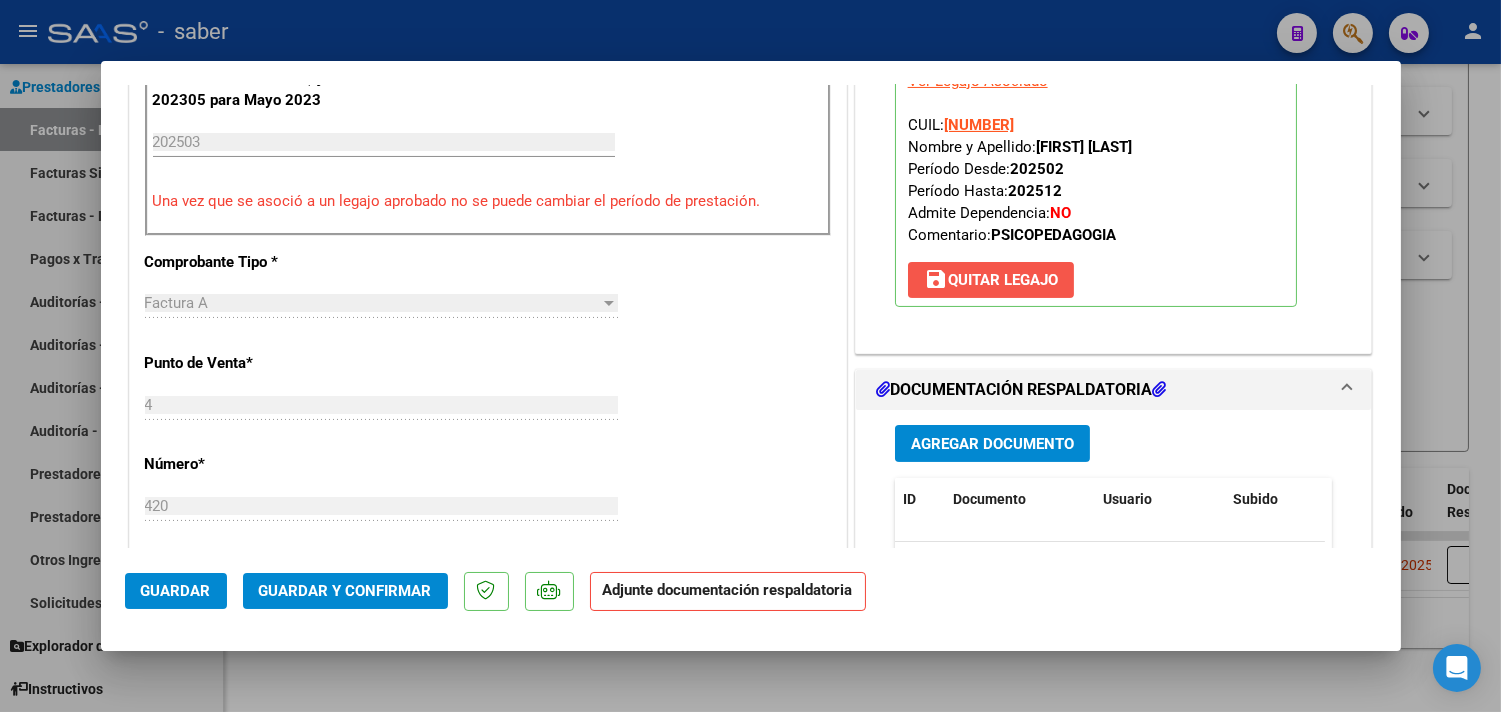 click on "save  Quitar Legajo" at bounding box center [991, 280] 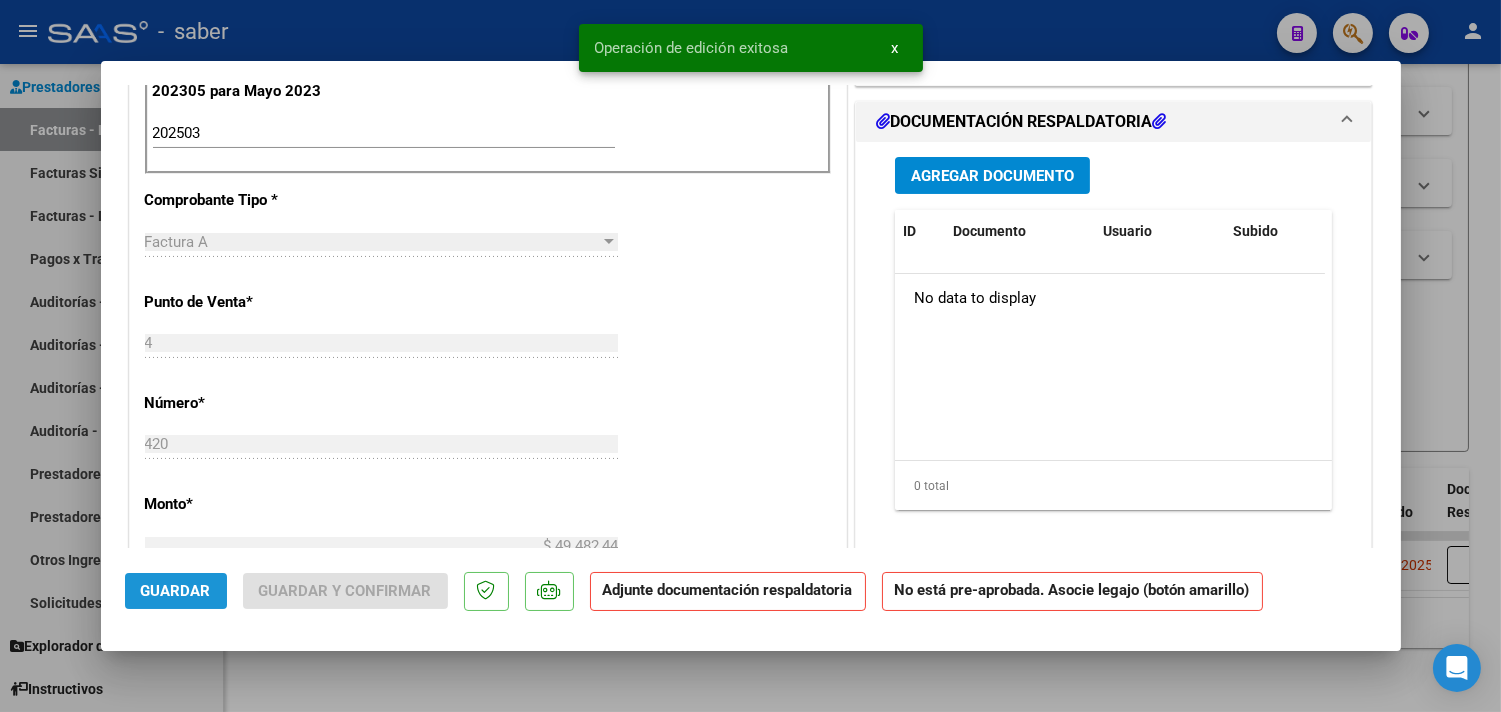 click on "Guardar" 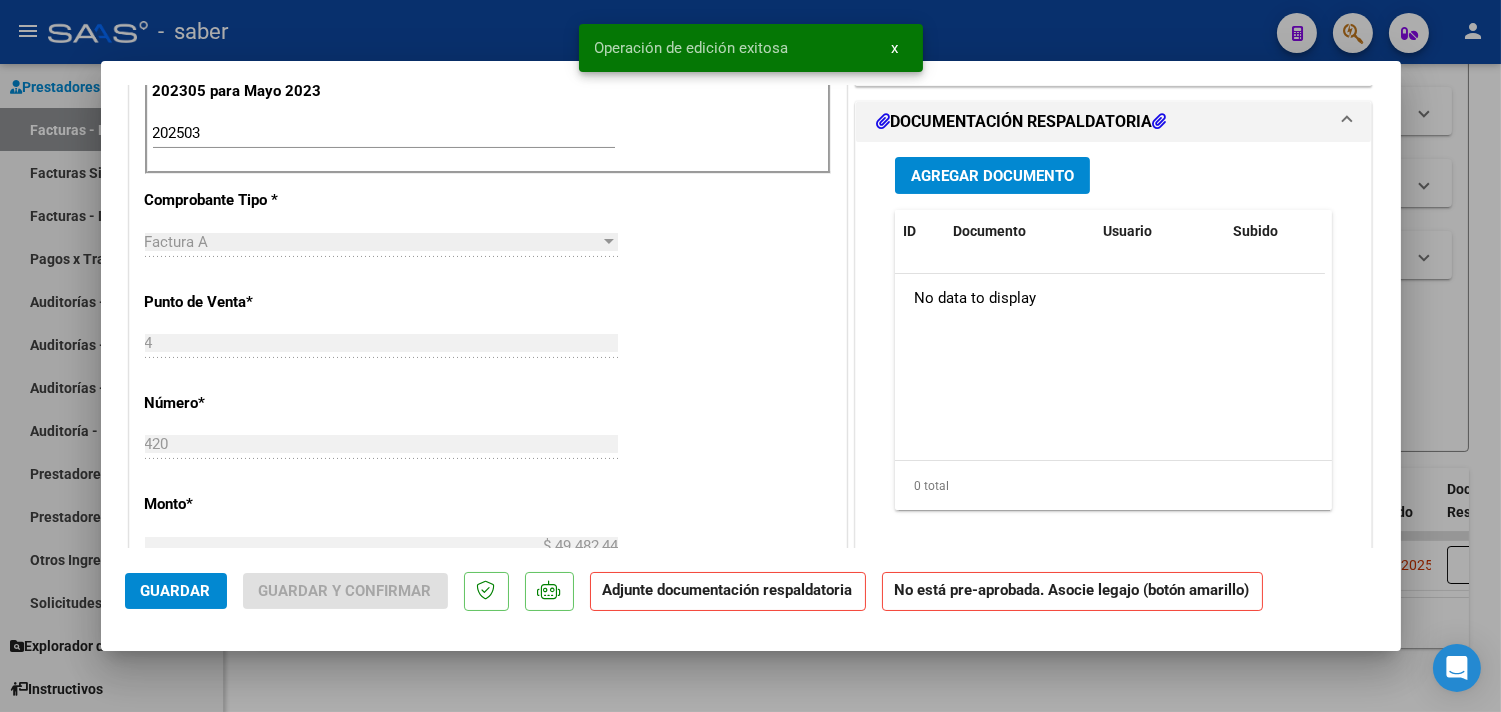 click at bounding box center [750, 356] 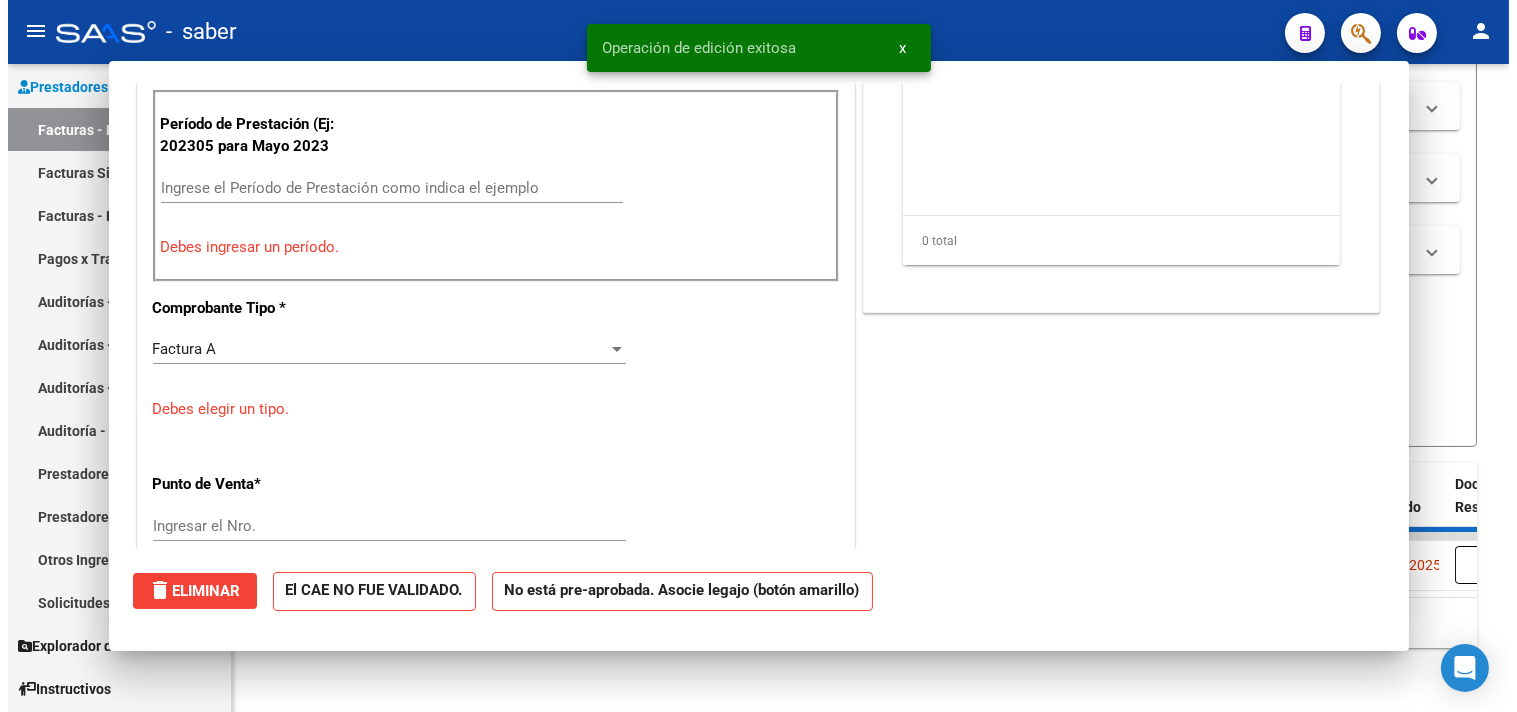 scroll, scrollTop: 0, scrollLeft: 0, axis: both 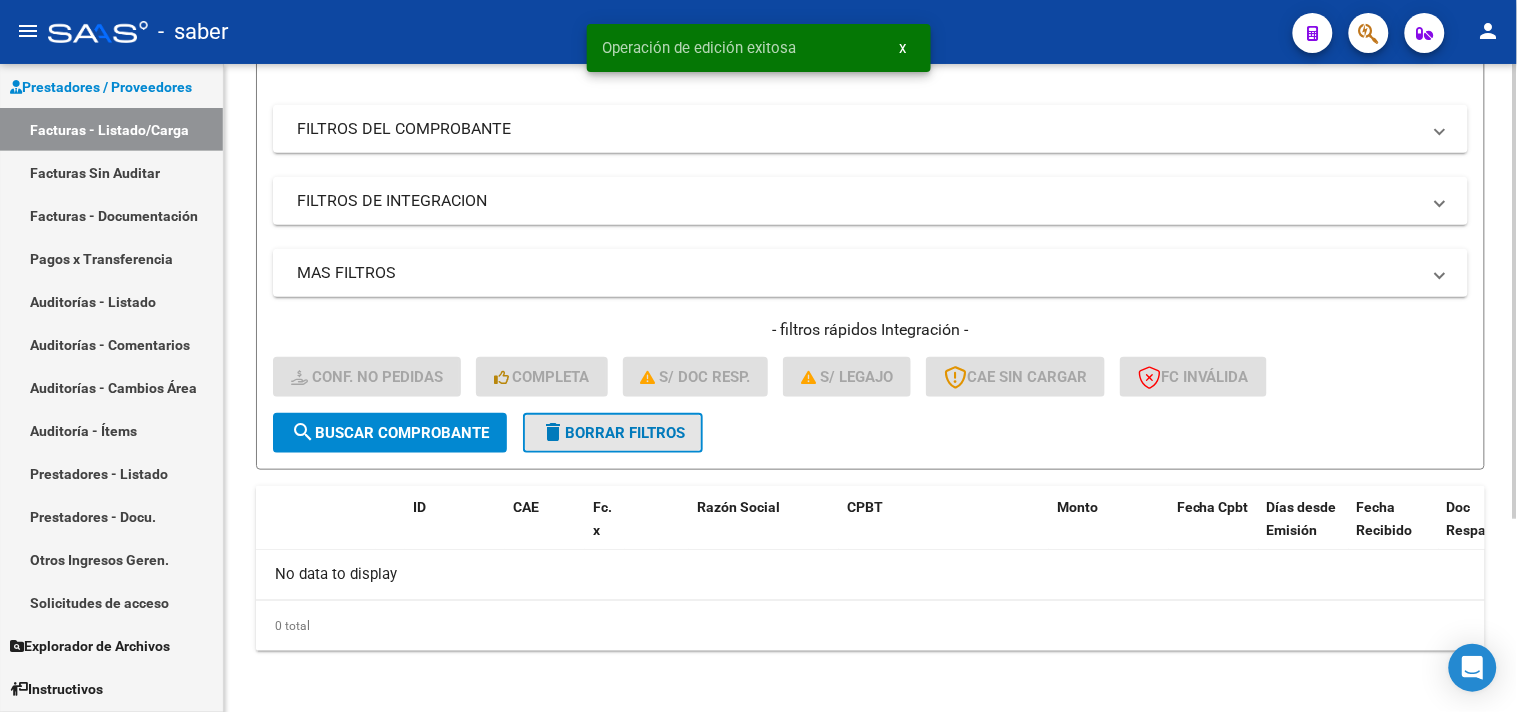 click on "delete  Borrar Filtros" 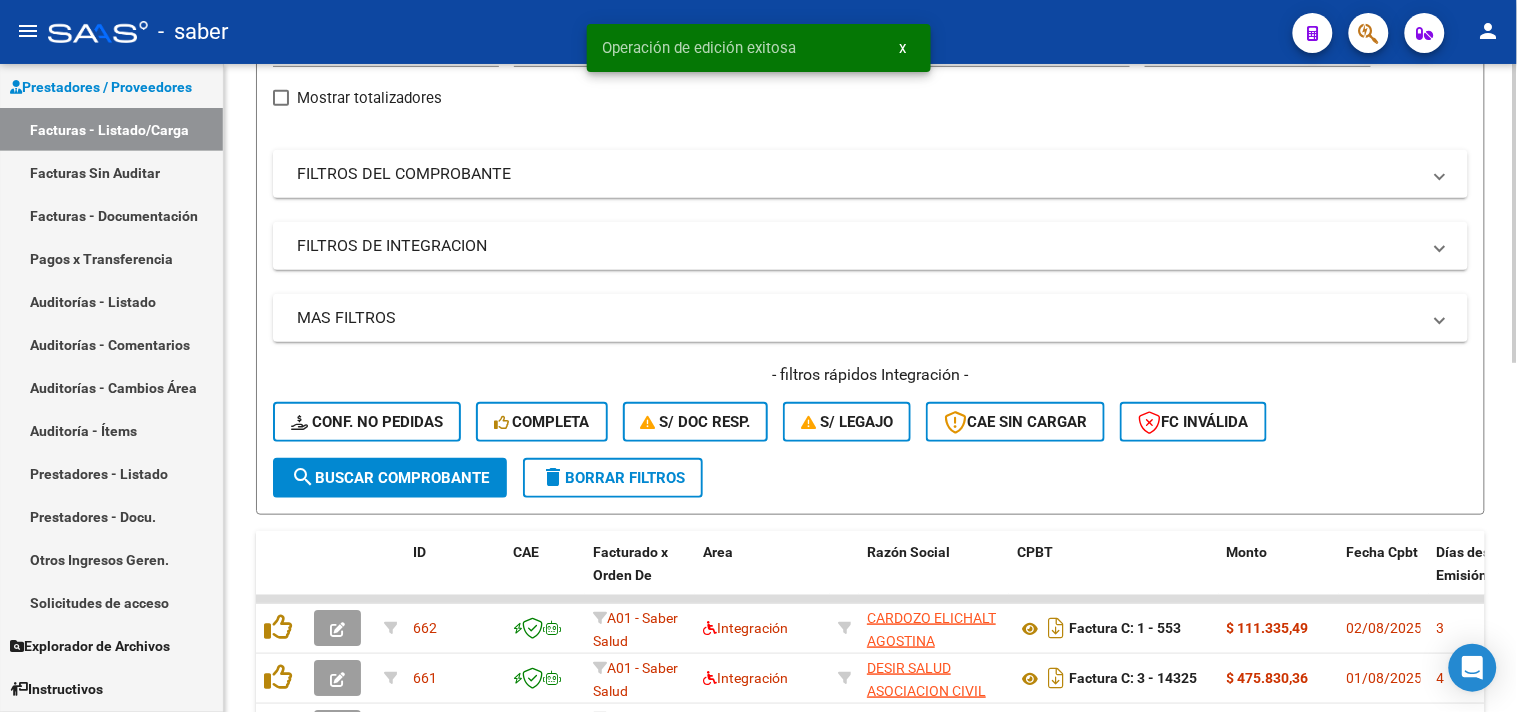 scroll, scrollTop: 275, scrollLeft: 0, axis: vertical 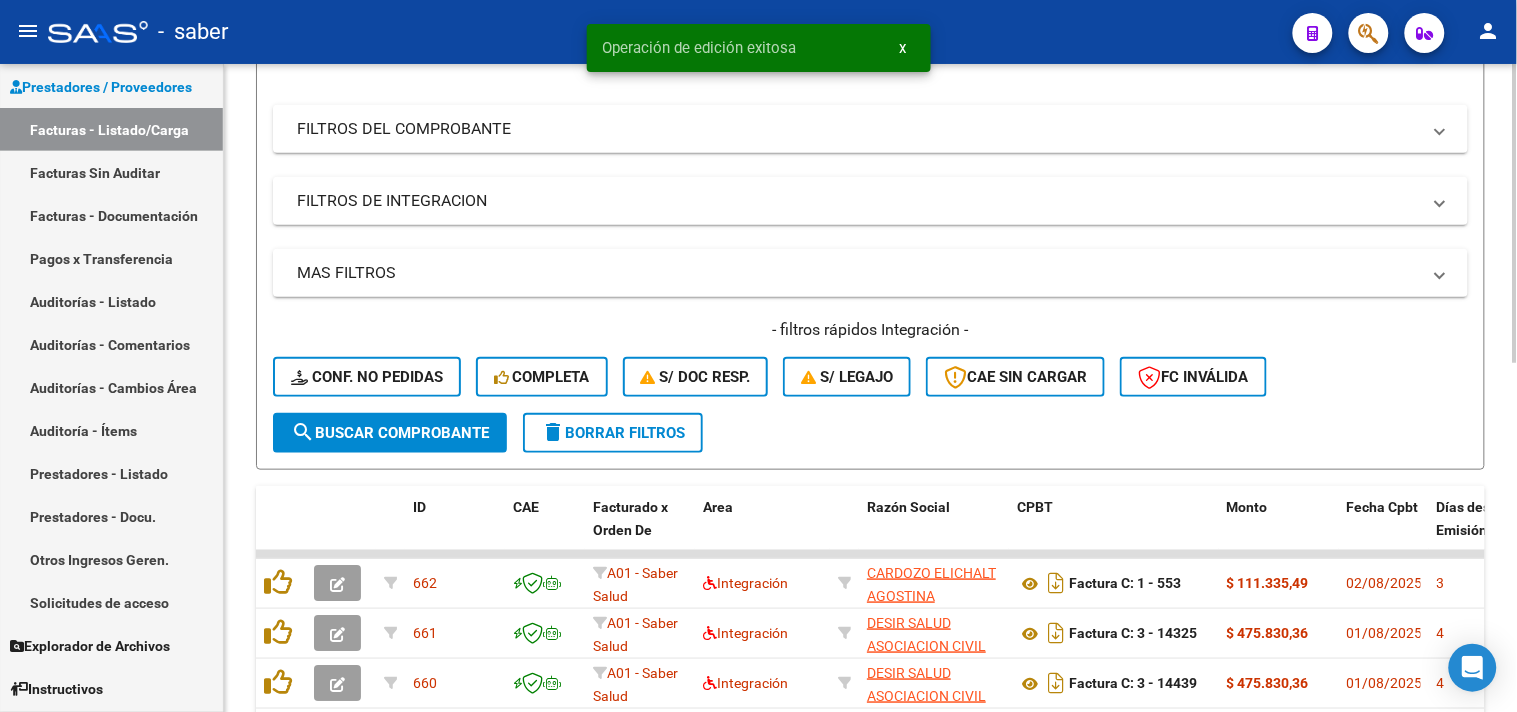 click on "Filtros Id Area Area Seleccionar Gerenciador Seleccionar Gerenciador No Confirmado Todos Cargado desde Masivo   Mostrar totalizadores   FILTROS DEL COMPROBANTE  Comprobante Tipo Comprobante Tipo Start date – End date Fec. Comprobante Desde / Hasta Días Emisión Desde(cant. días) Días Emisión Hasta(cant. días) CUIT / Razón Social Pto. Venta Nro. Comprobante Código SSS CAE Válido CAE Válido Todos Cargado Módulo Hosp. Todos Tiene facturacion Apócrifa Hospital Refes  FILTROS DE INTEGRACION  Todos Cargado en Para Enviar SSS Período De Prestación Campos del Archivo de Rendición Devuelto x SSS (dr_envio) Todos Rendido x SSS (dr_envio) Tipo de Registro Tipo de Registro Período Presentación Período Presentación Campos del Legajo Asociado (preaprobación) Afiliado Legajo (cuil/nombre) Todos Solo facturas preaprobadas  MAS FILTROS  Todos Con Doc. Respaldatoria Todos Con Trazabilidad Todos Asociado a Expediente Sur Auditoría Auditoría Auditoría Id Start date – End date Start date – End date Op" 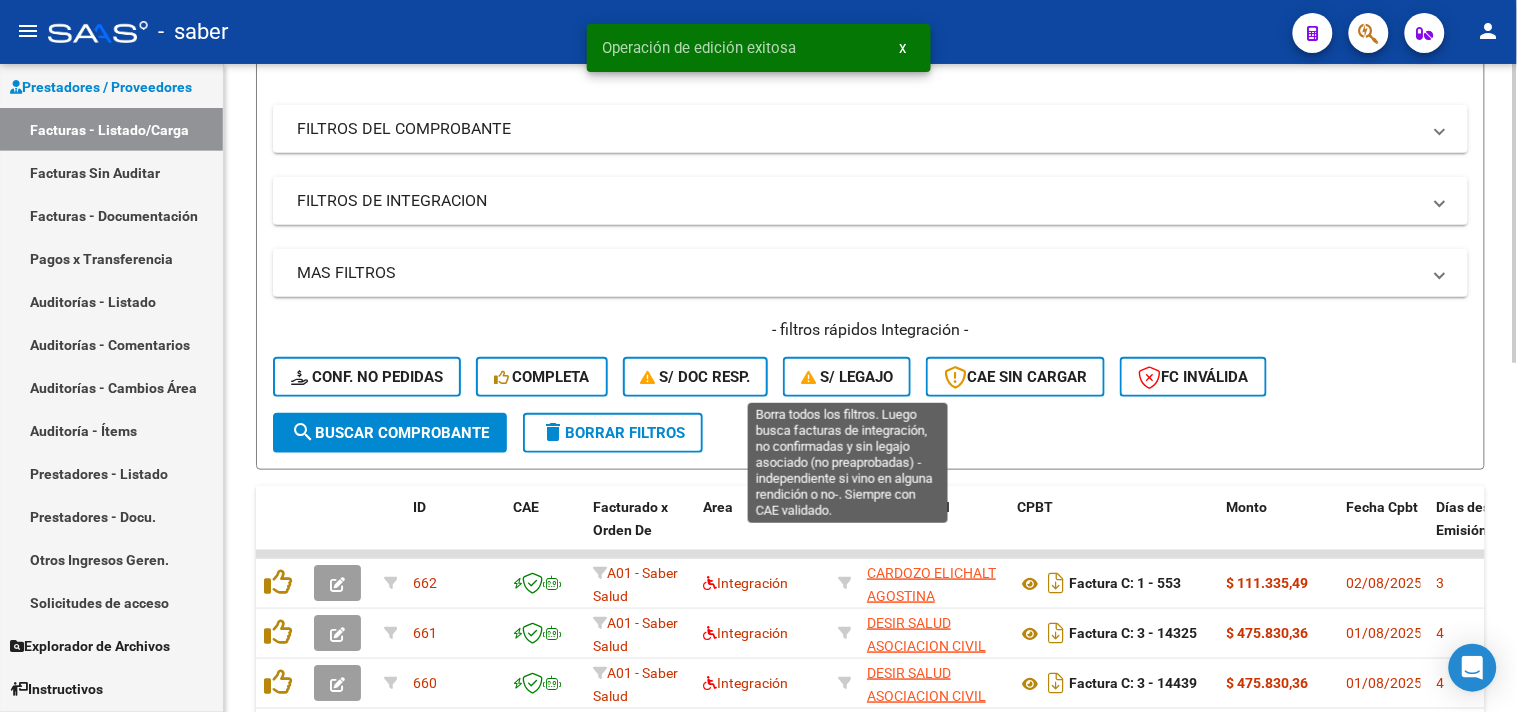 click on "S/ legajo" 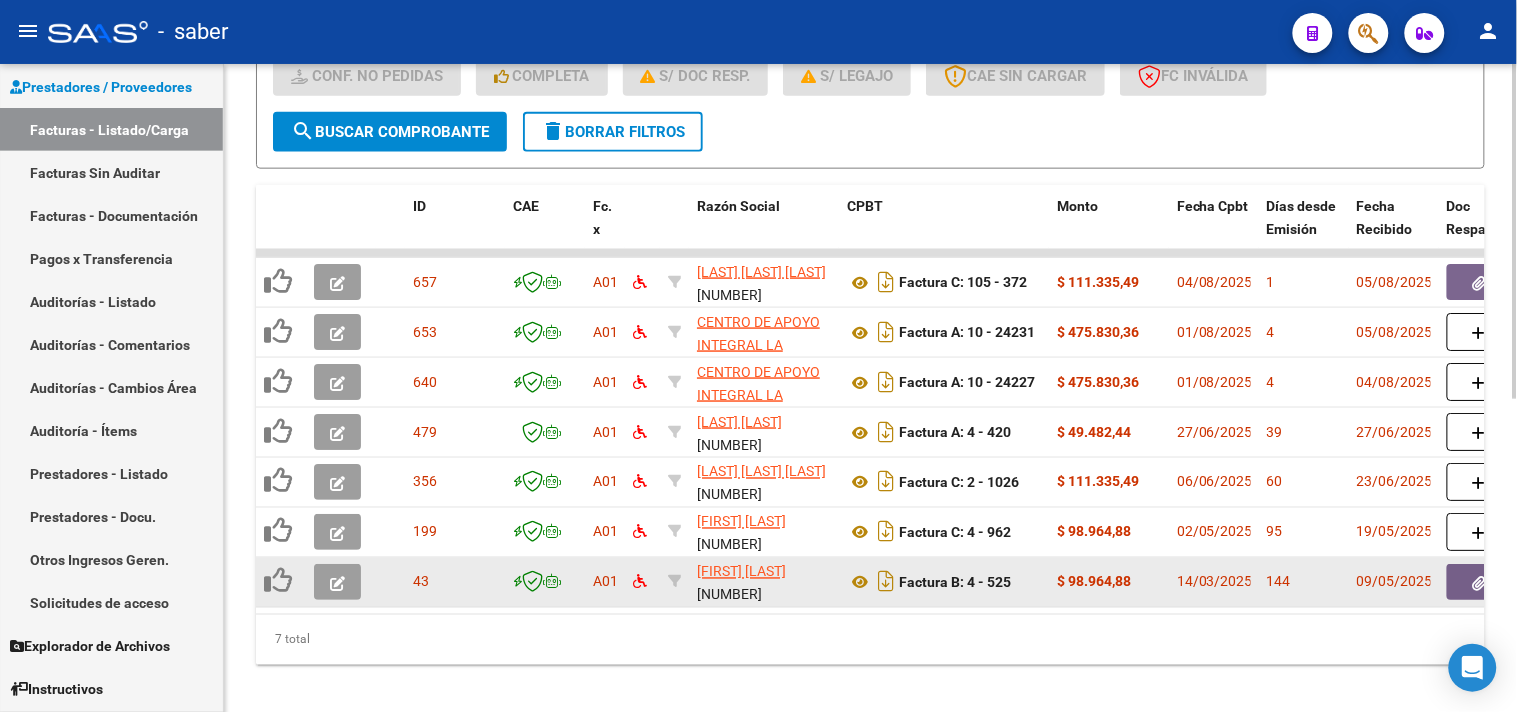 scroll, scrollTop: 606, scrollLeft: 0, axis: vertical 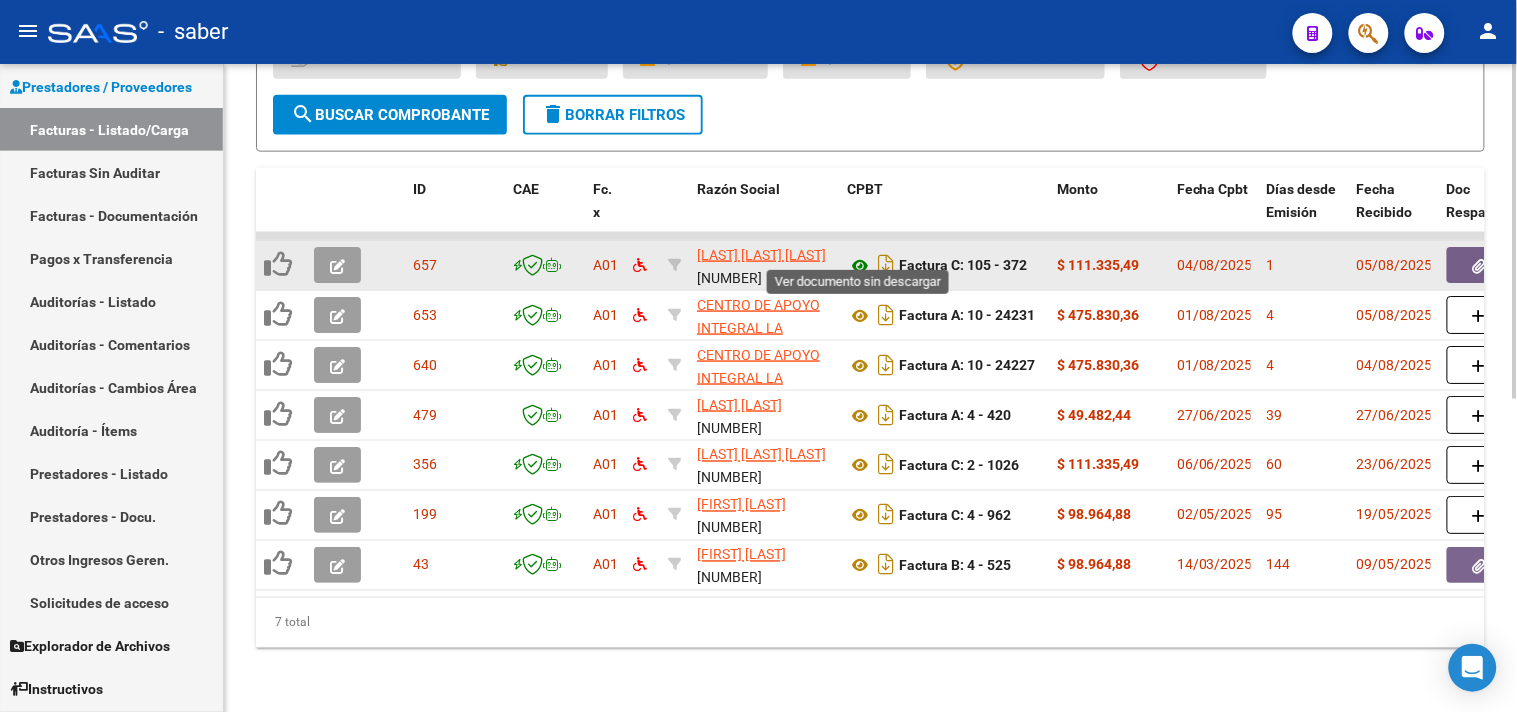 click 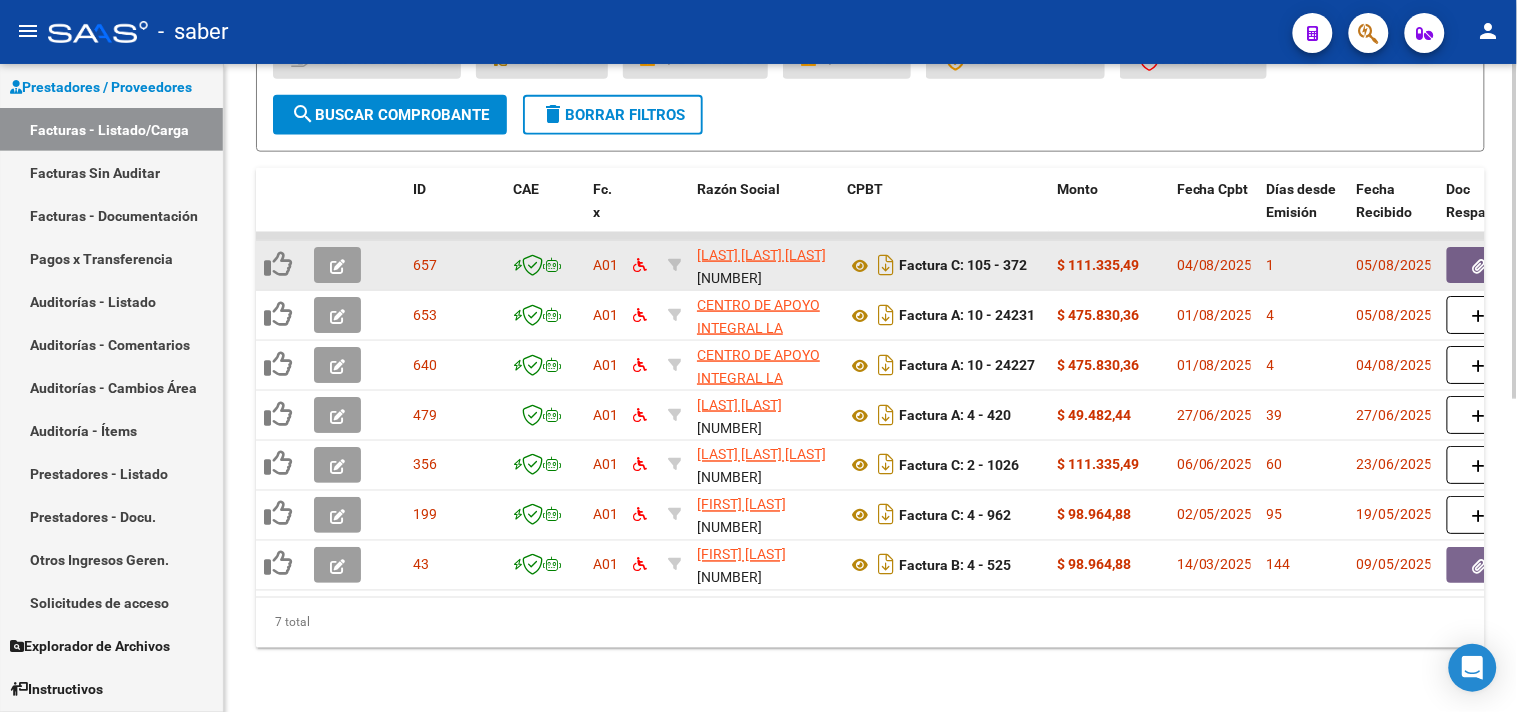 click 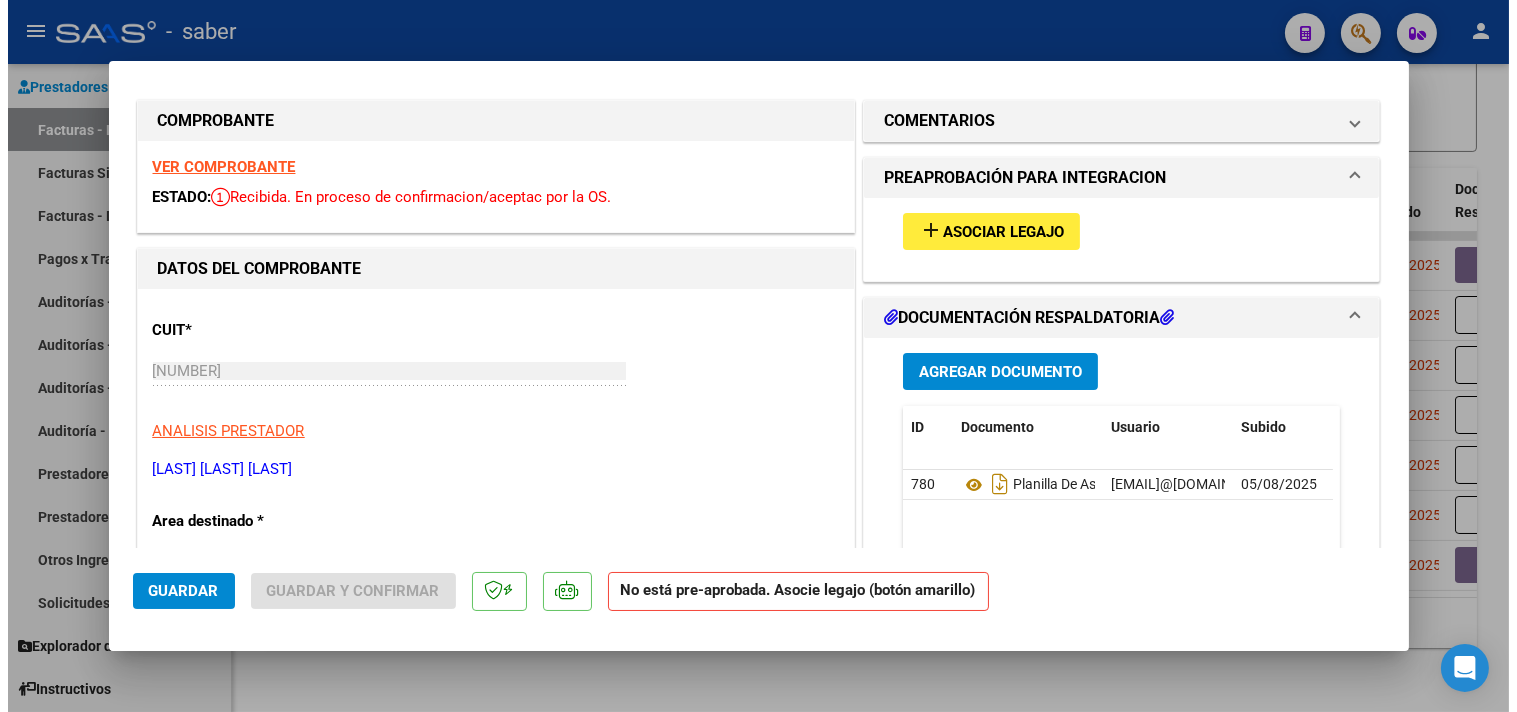 scroll, scrollTop: 0, scrollLeft: 0, axis: both 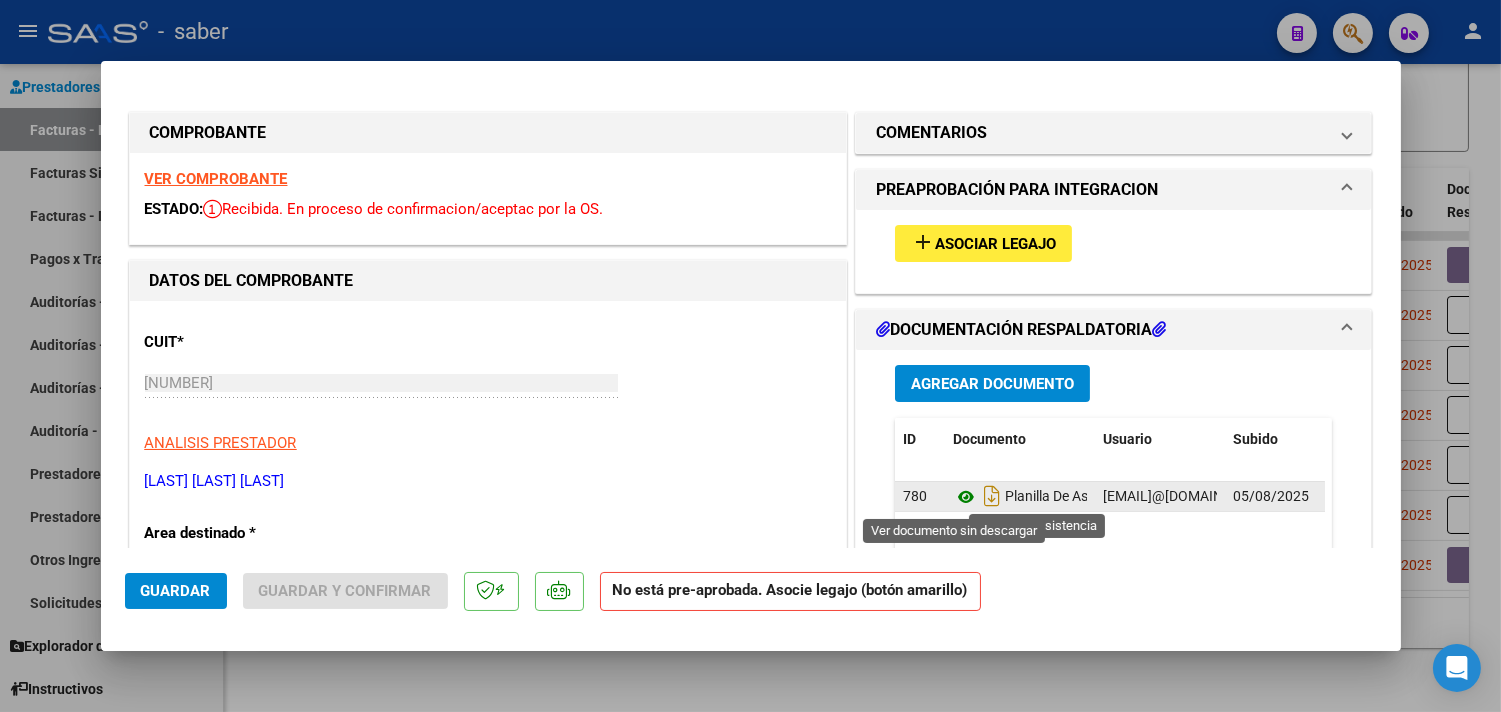 click 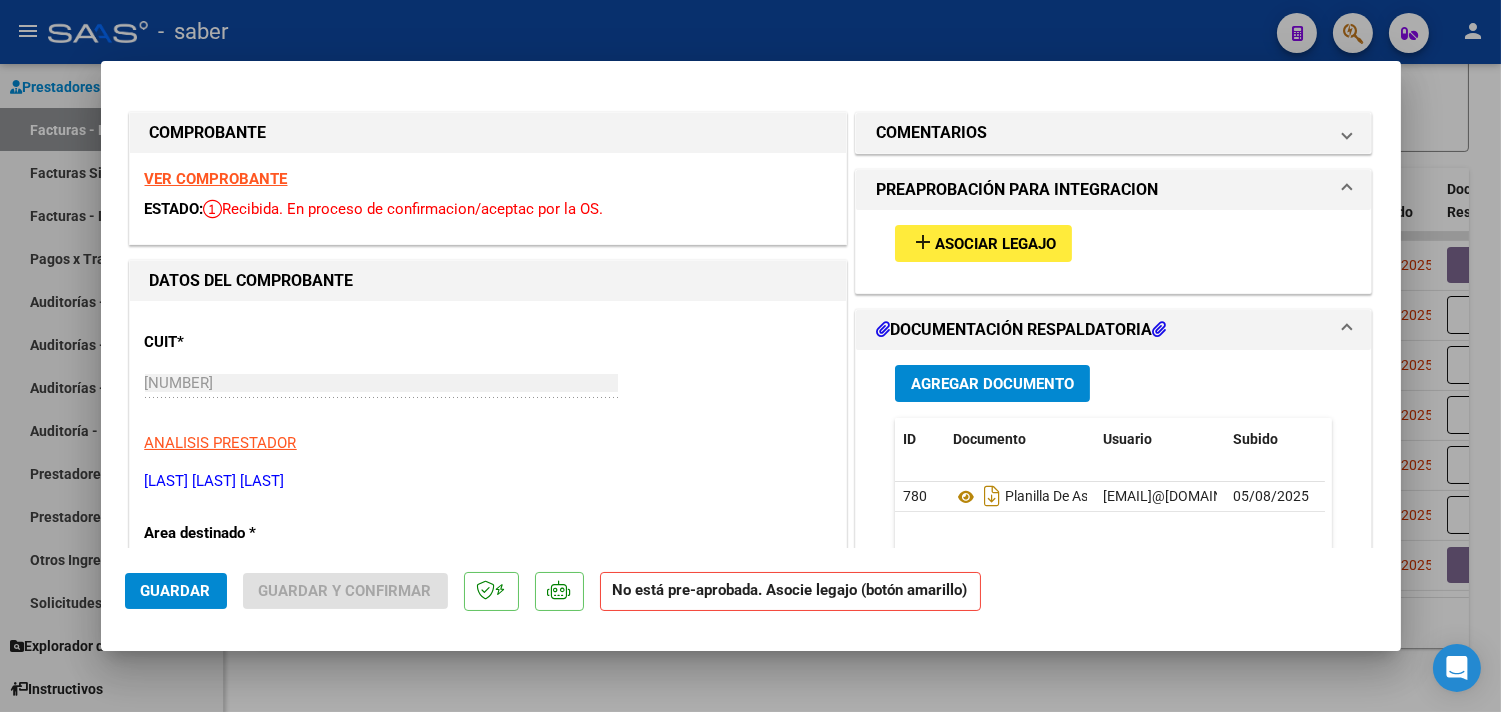 click on "Asociar Legajo" at bounding box center (995, 244) 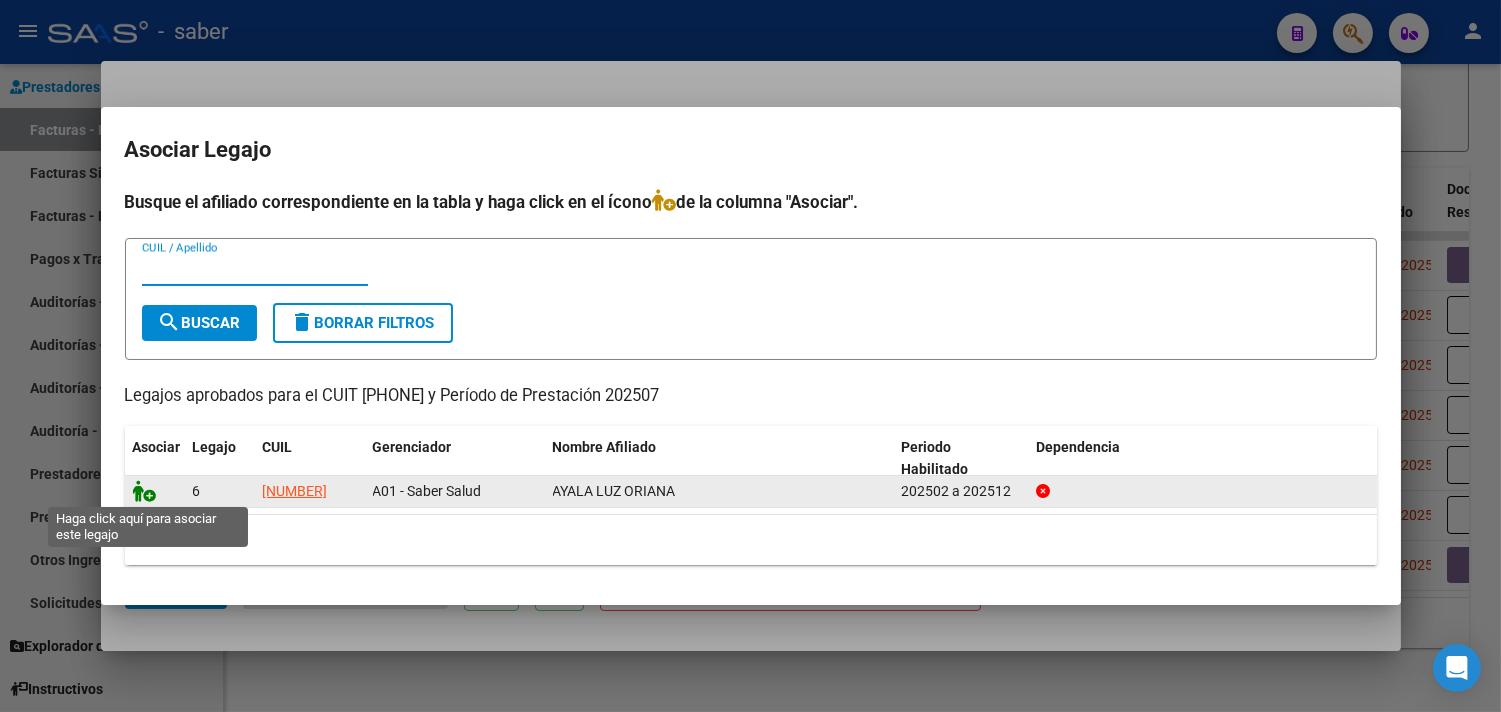 click 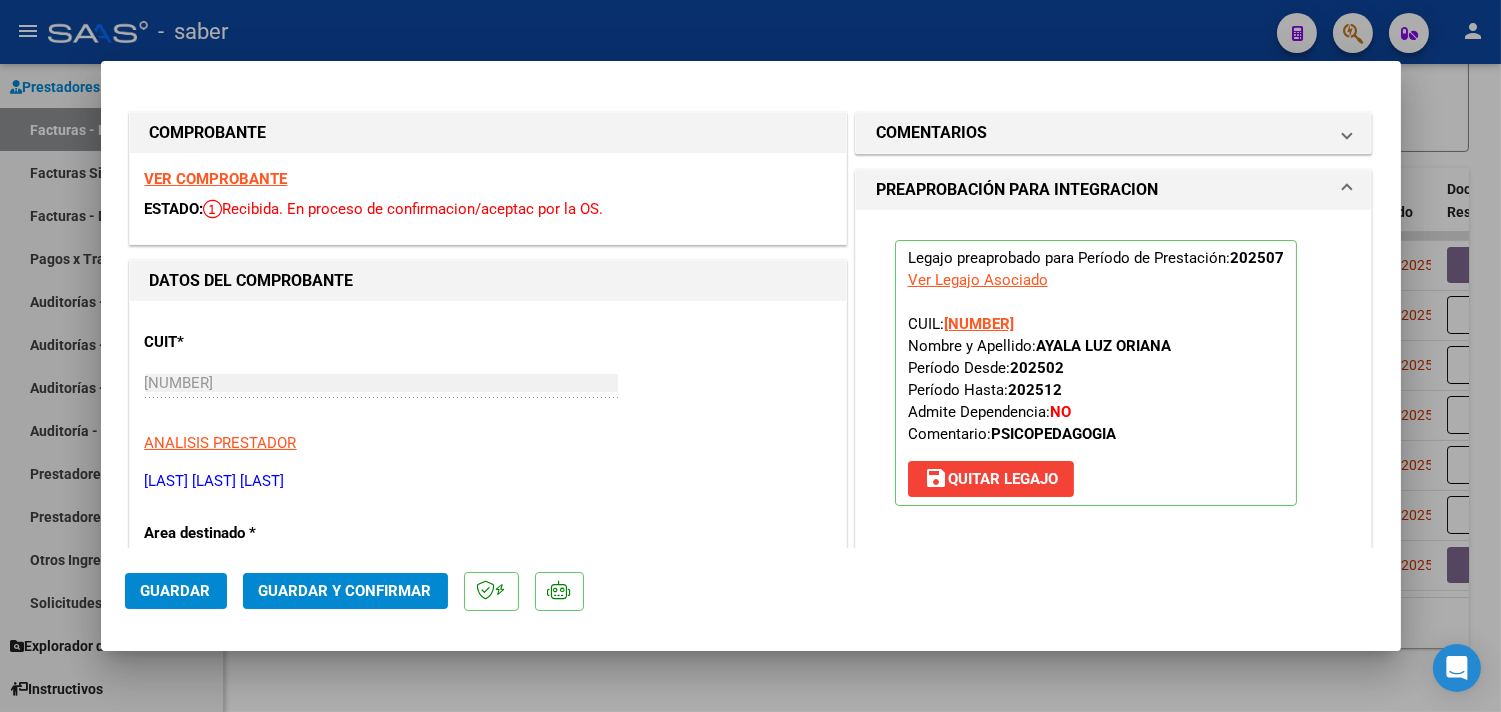 click on "Guardar" 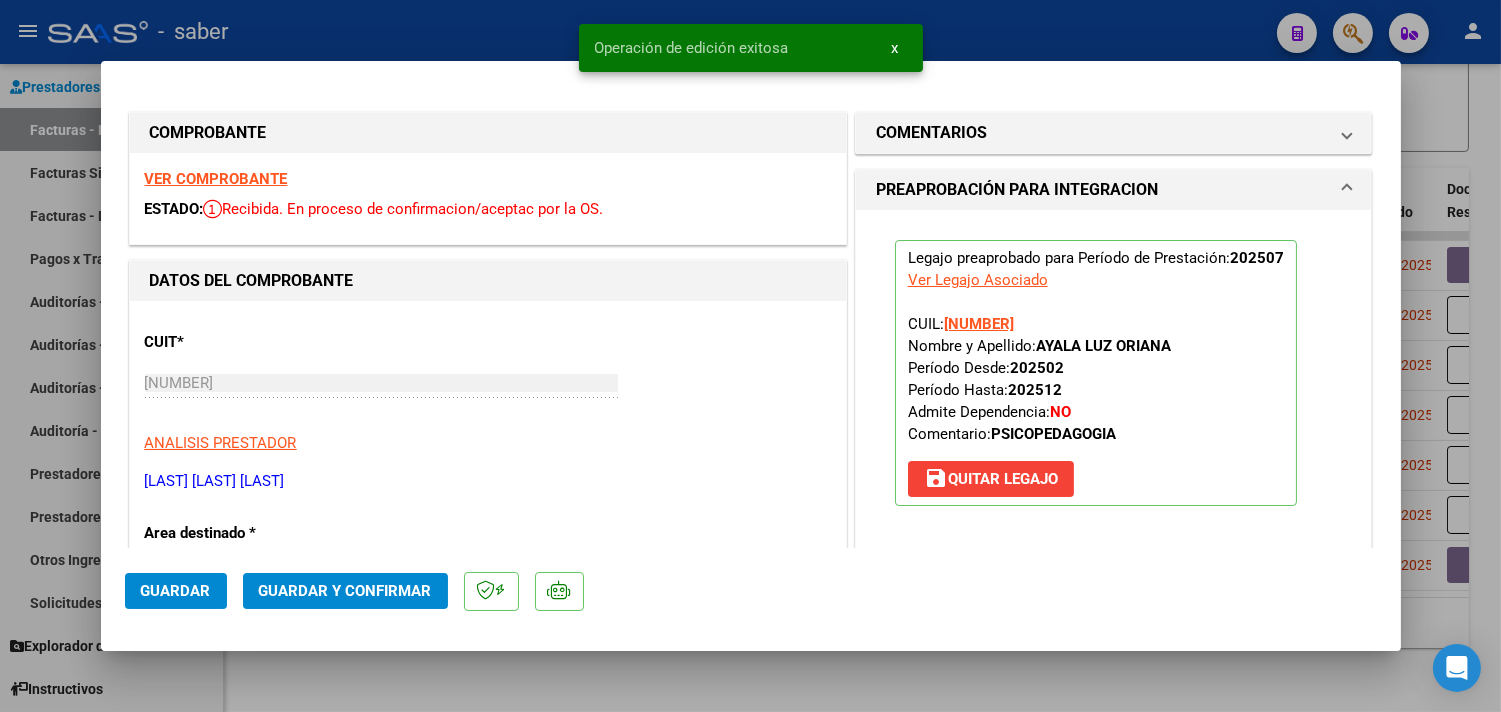 click at bounding box center [750, 356] 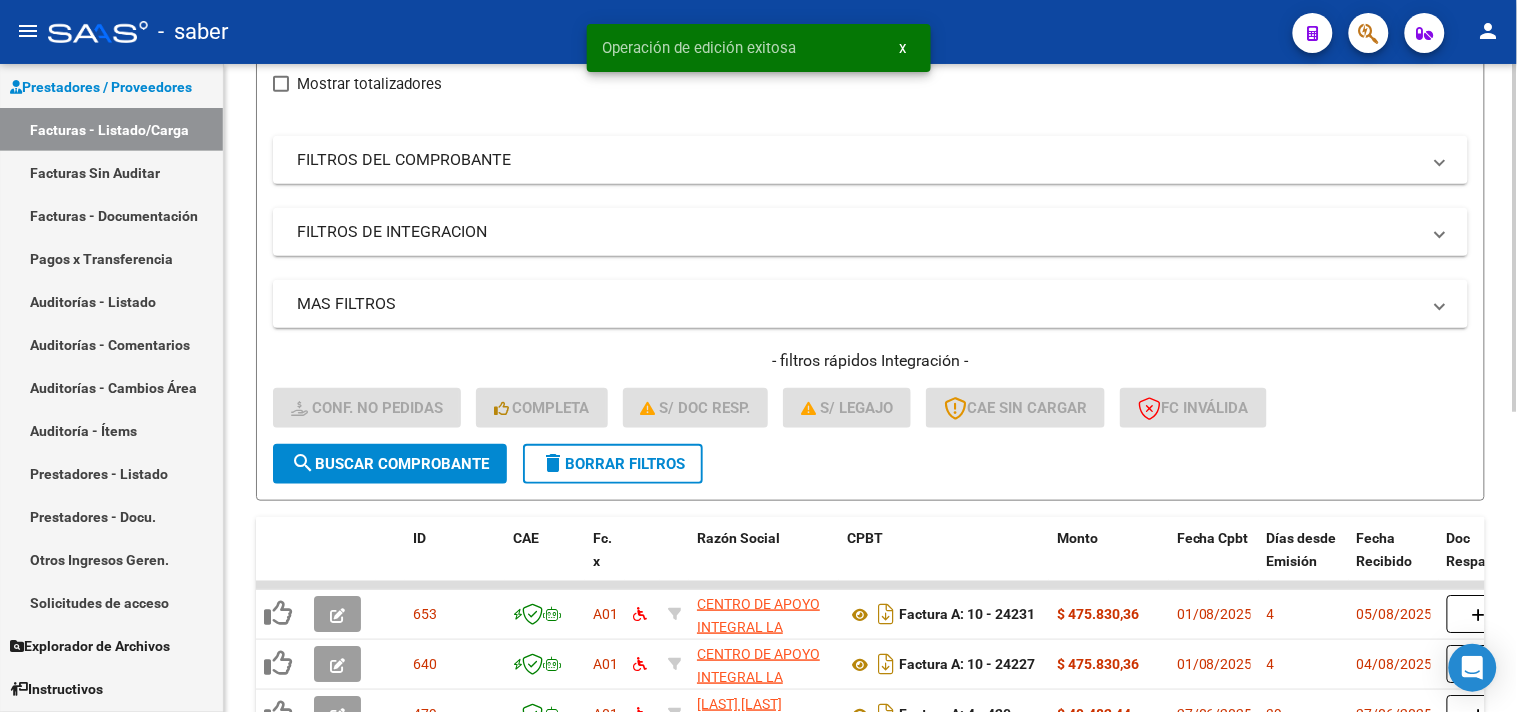 scroll, scrollTop: 224, scrollLeft: 0, axis: vertical 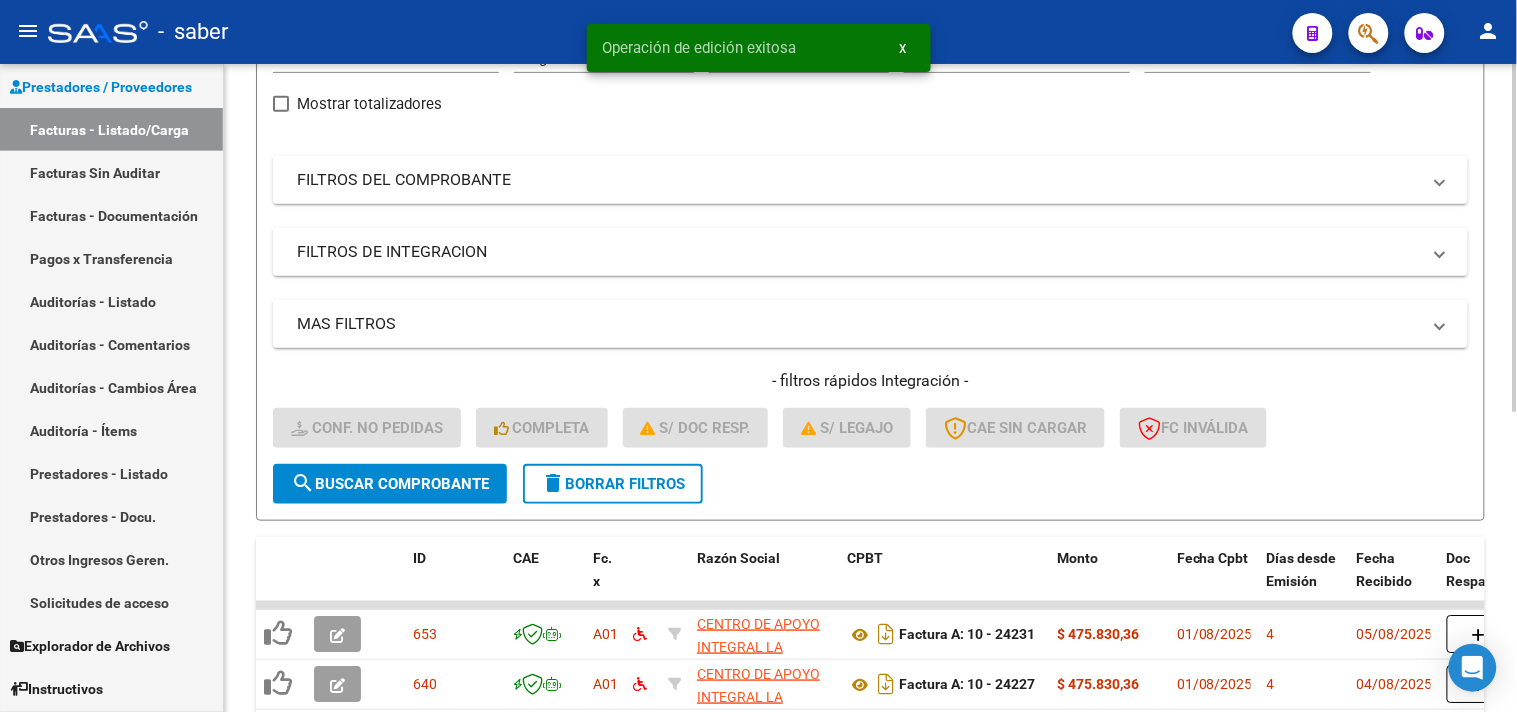 click on "delete  Borrar Filtros" 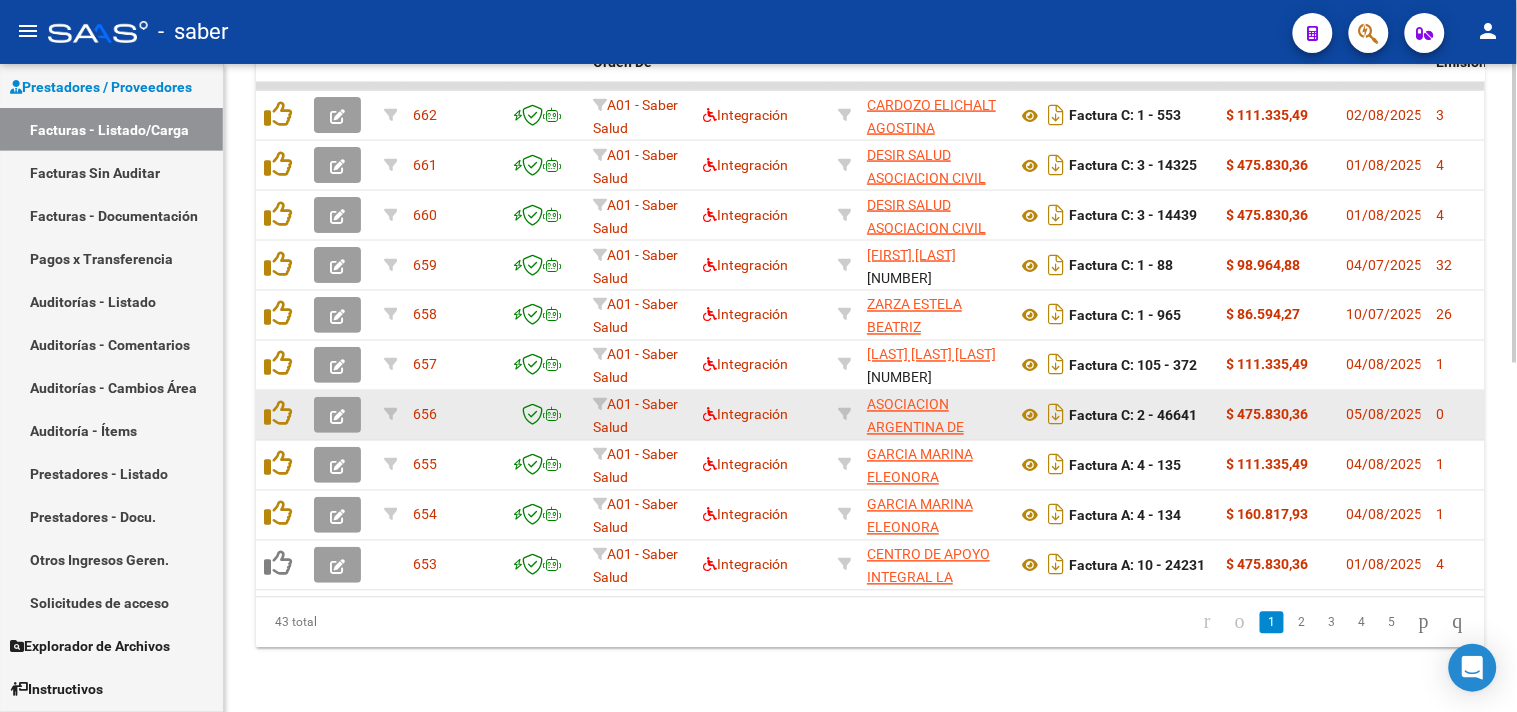 scroll, scrollTop: 756, scrollLeft: 0, axis: vertical 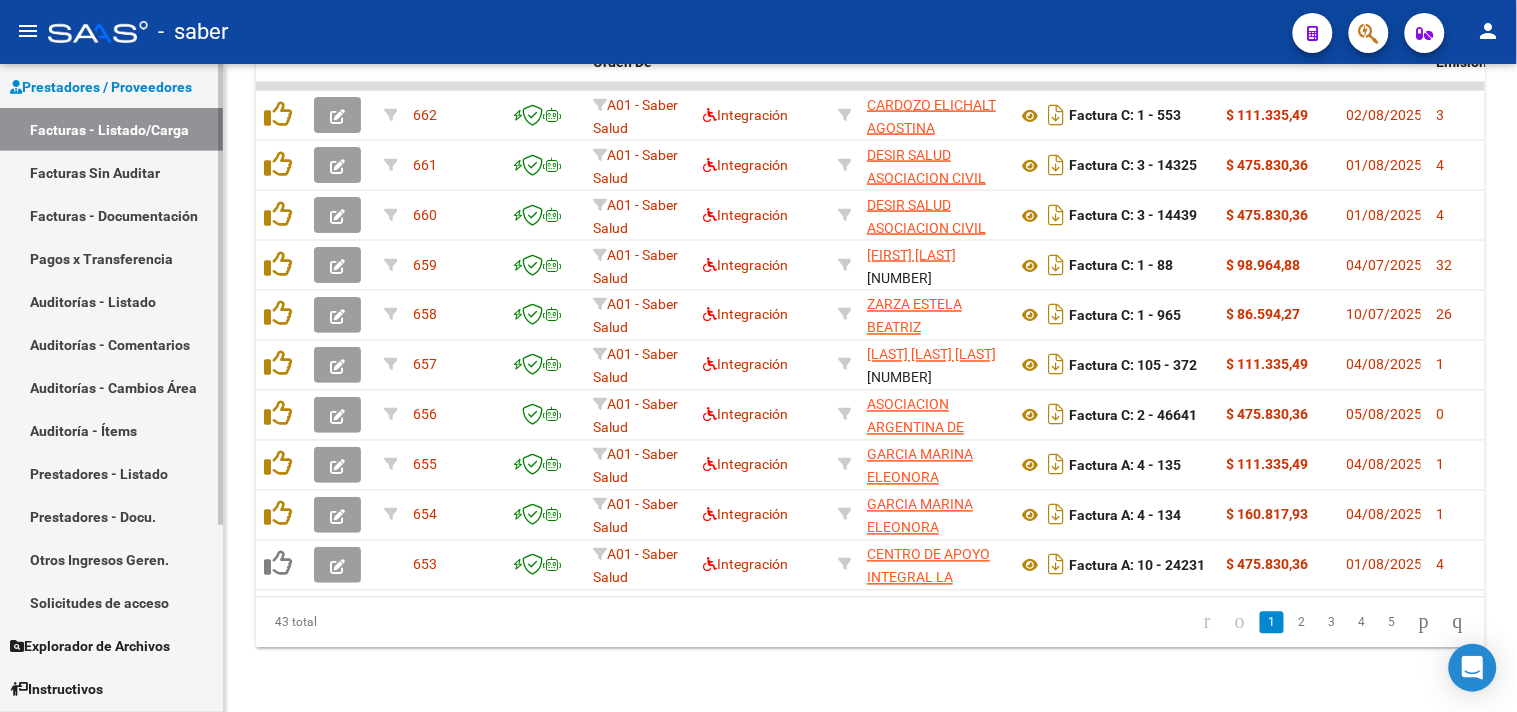 click on "Solicitudes de acceso" at bounding box center [111, 602] 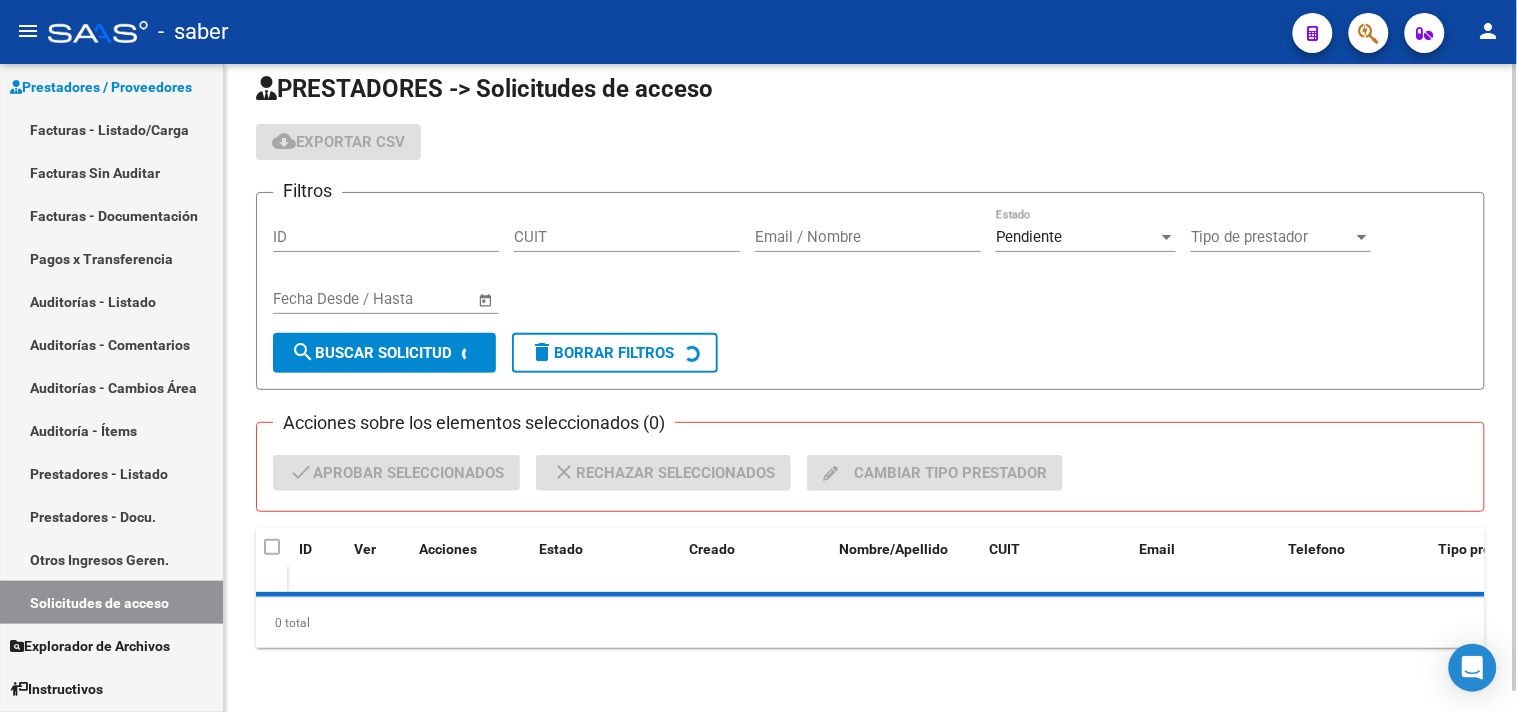 scroll, scrollTop: 0, scrollLeft: 0, axis: both 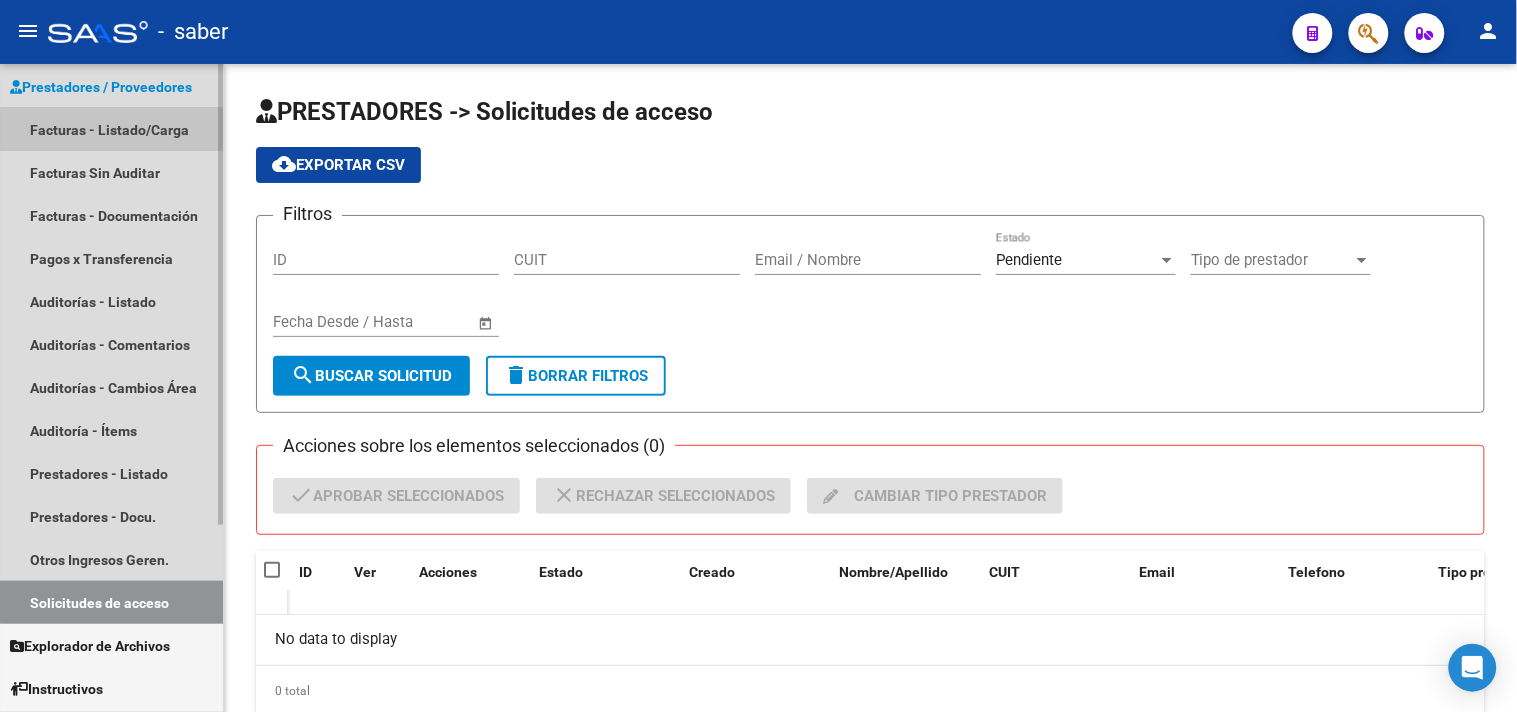 click on "Facturas - Listado/Carga" at bounding box center [111, 129] 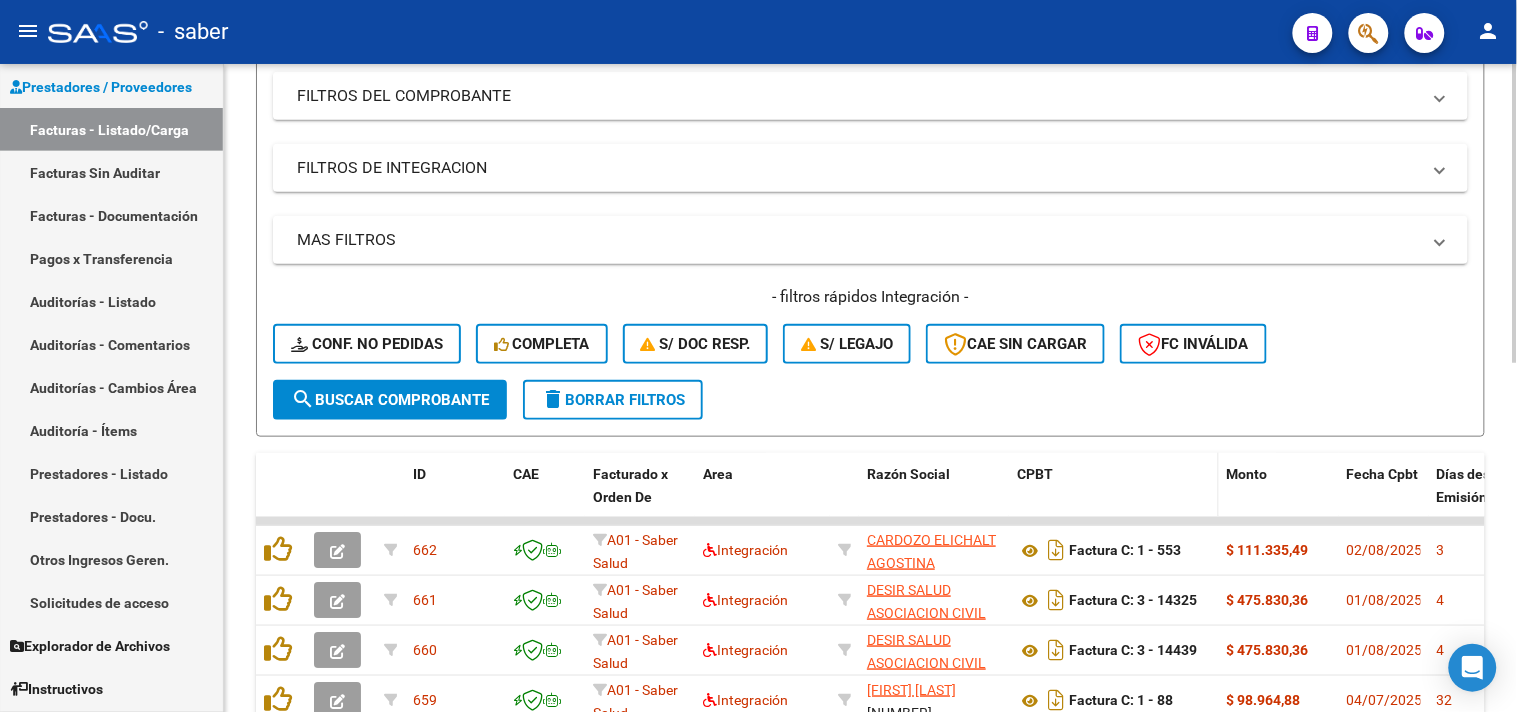 scroll, scrollTop: 333, scrollLeft: 0, axis: vertical 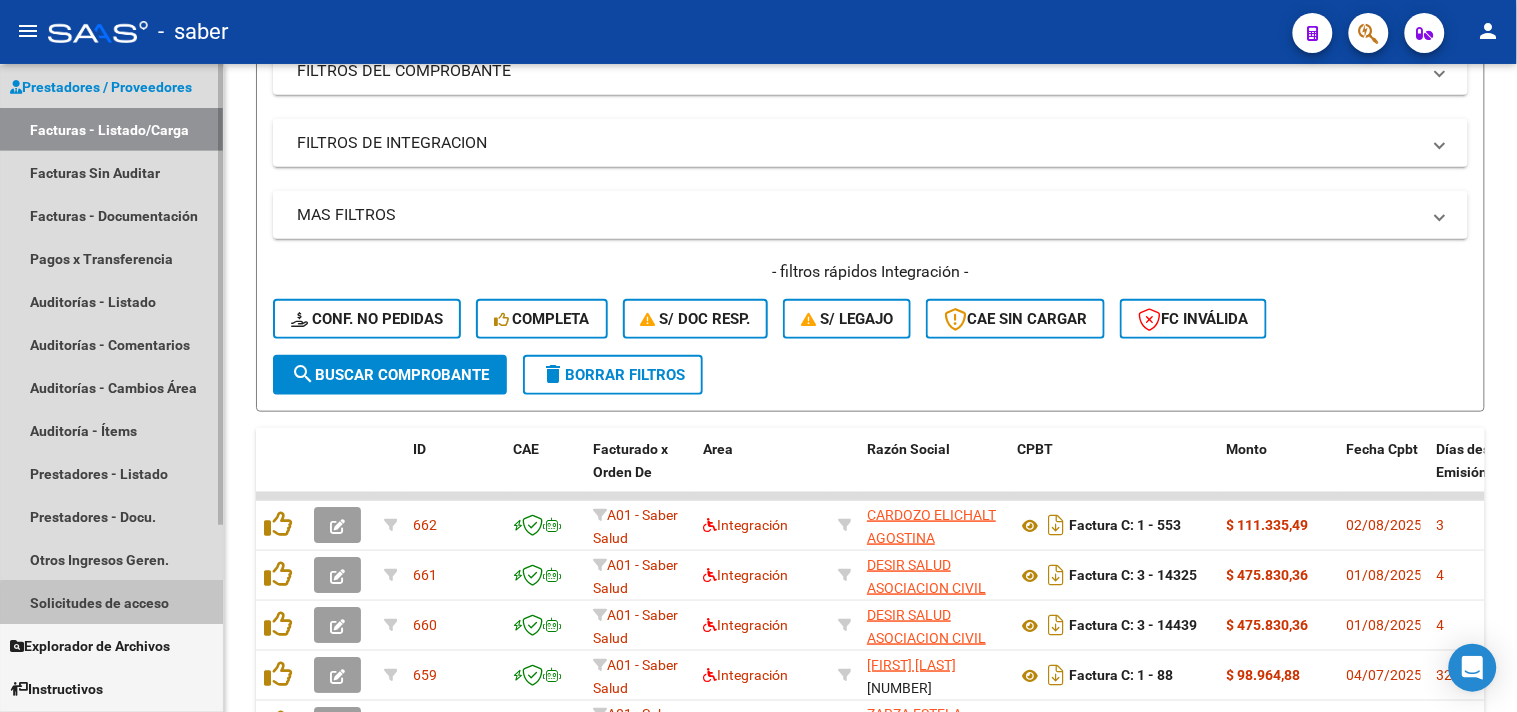 click on "Solicitudes de acceso" at bounding box center [111, 602] 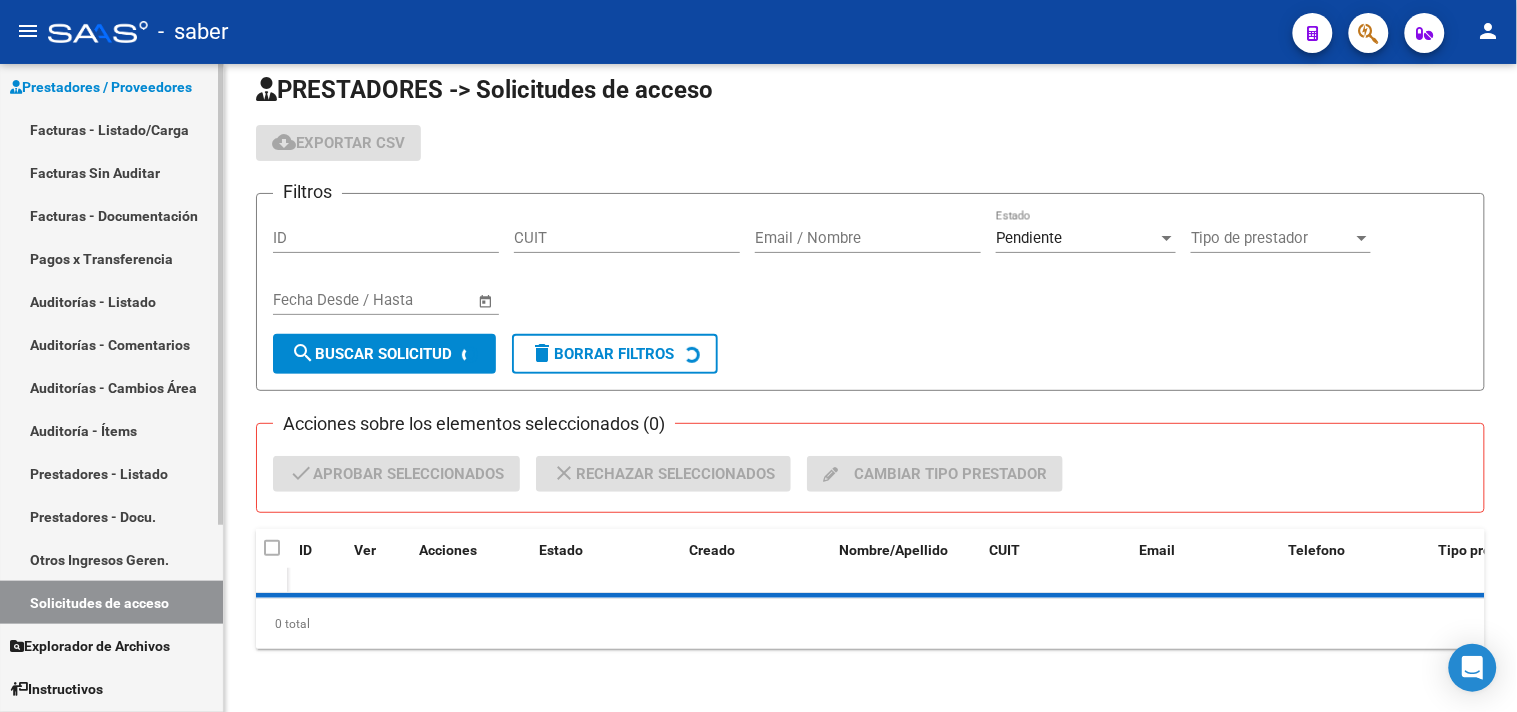 scroll, scrollTop: 84, scrollLeft: 0, axis: vertical 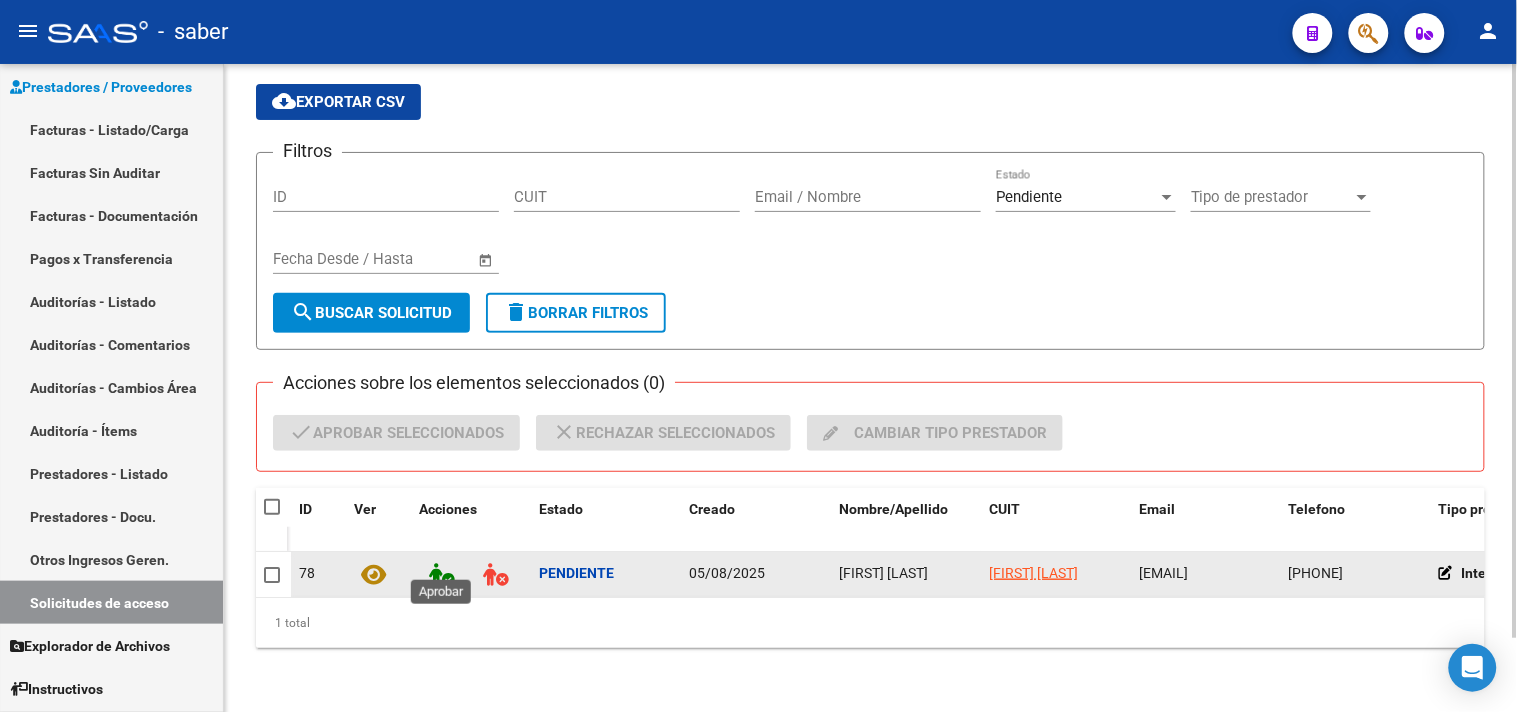 click 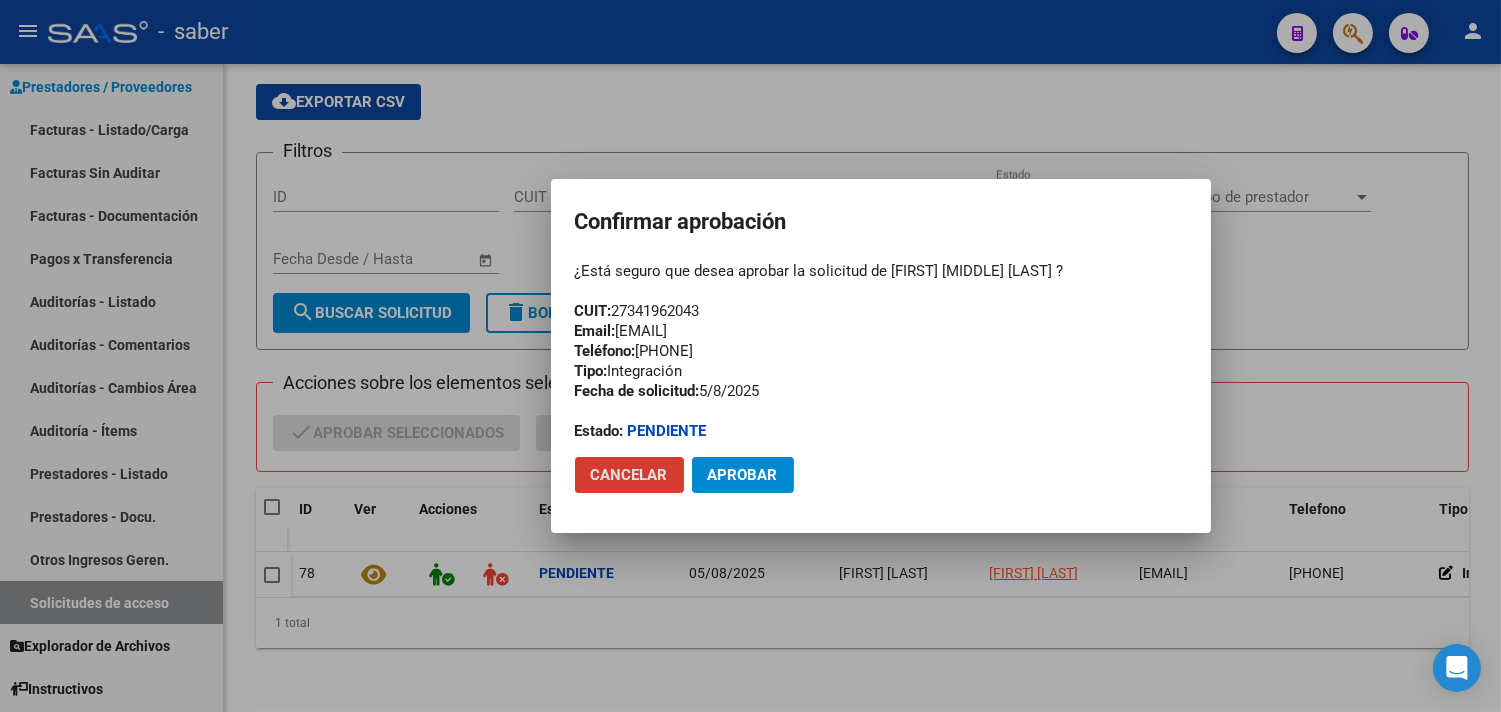 click on "Aprobar" 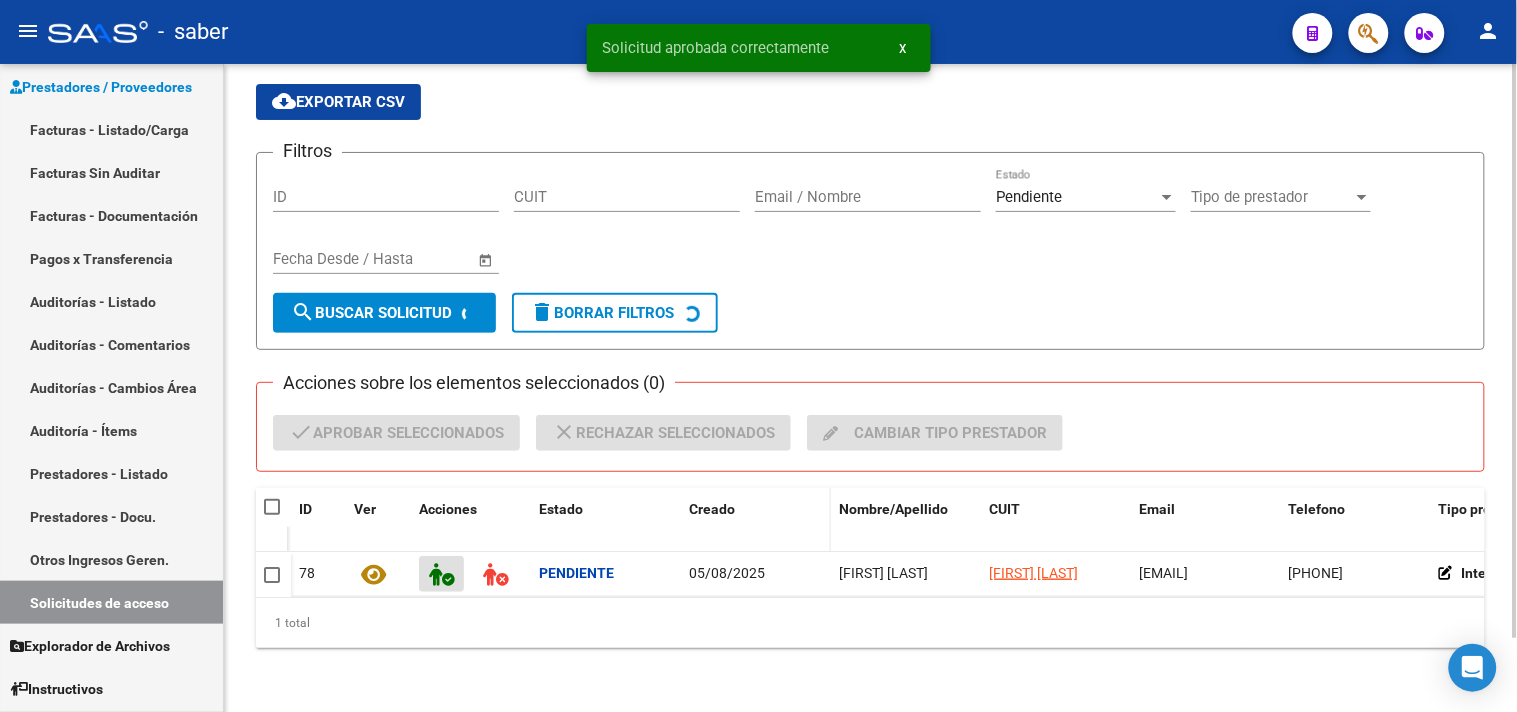 scroll, scrollTop: 67, scrollLeft: 0, axis: vertical 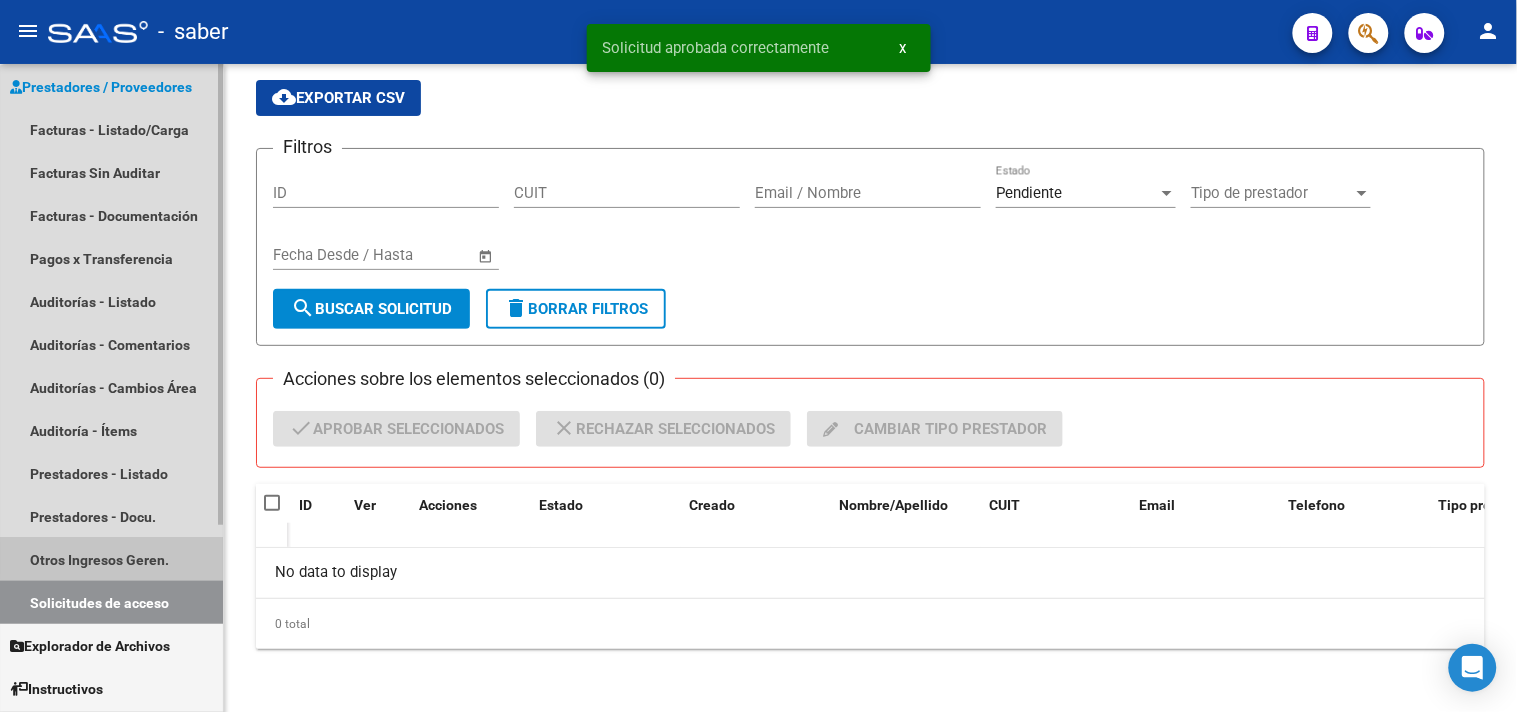 click on "Otros Ingresos Geren." at bounding box center [111, 559] 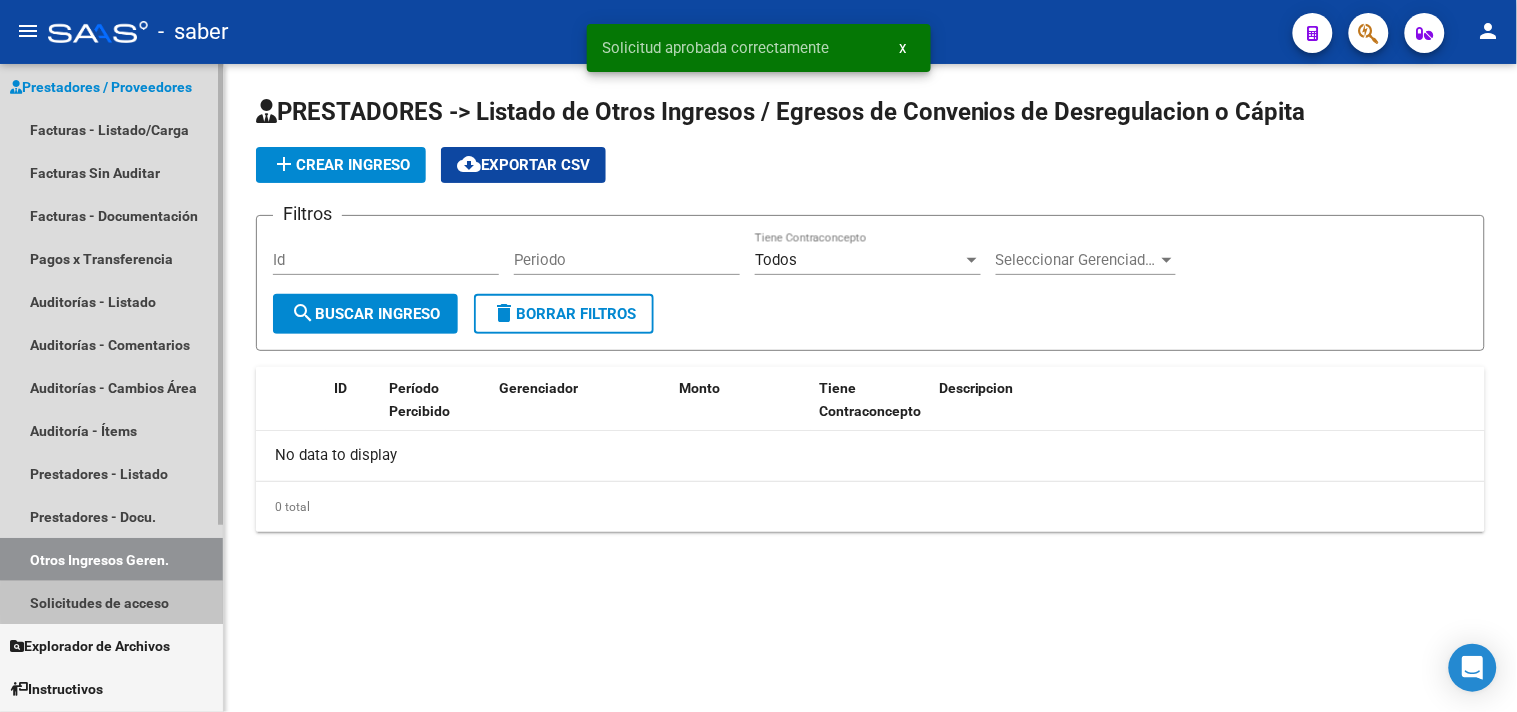 click on "Solicitudes de acceso" at bounding box center [111, 602] 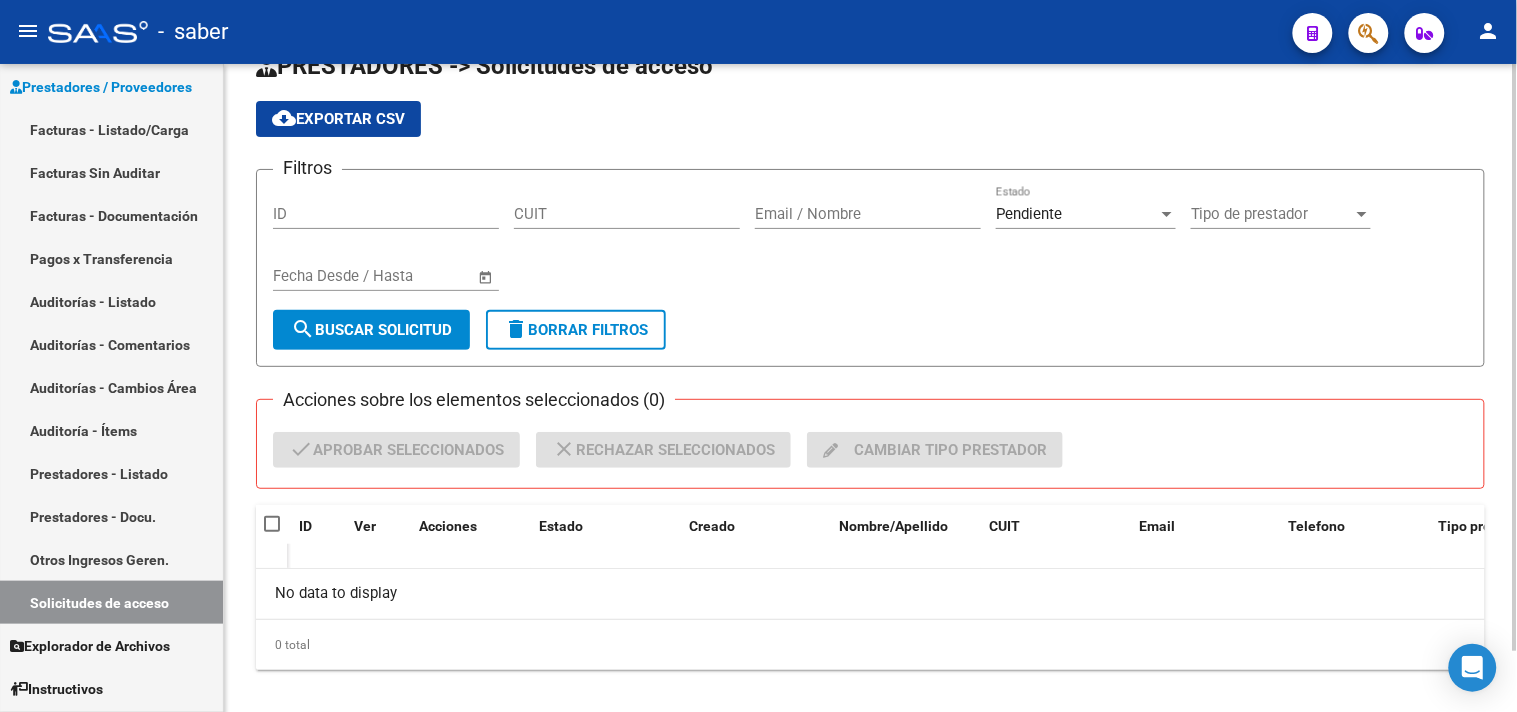 scroll, scrollTop: 66, scrollLeft: 0, axis: vertical 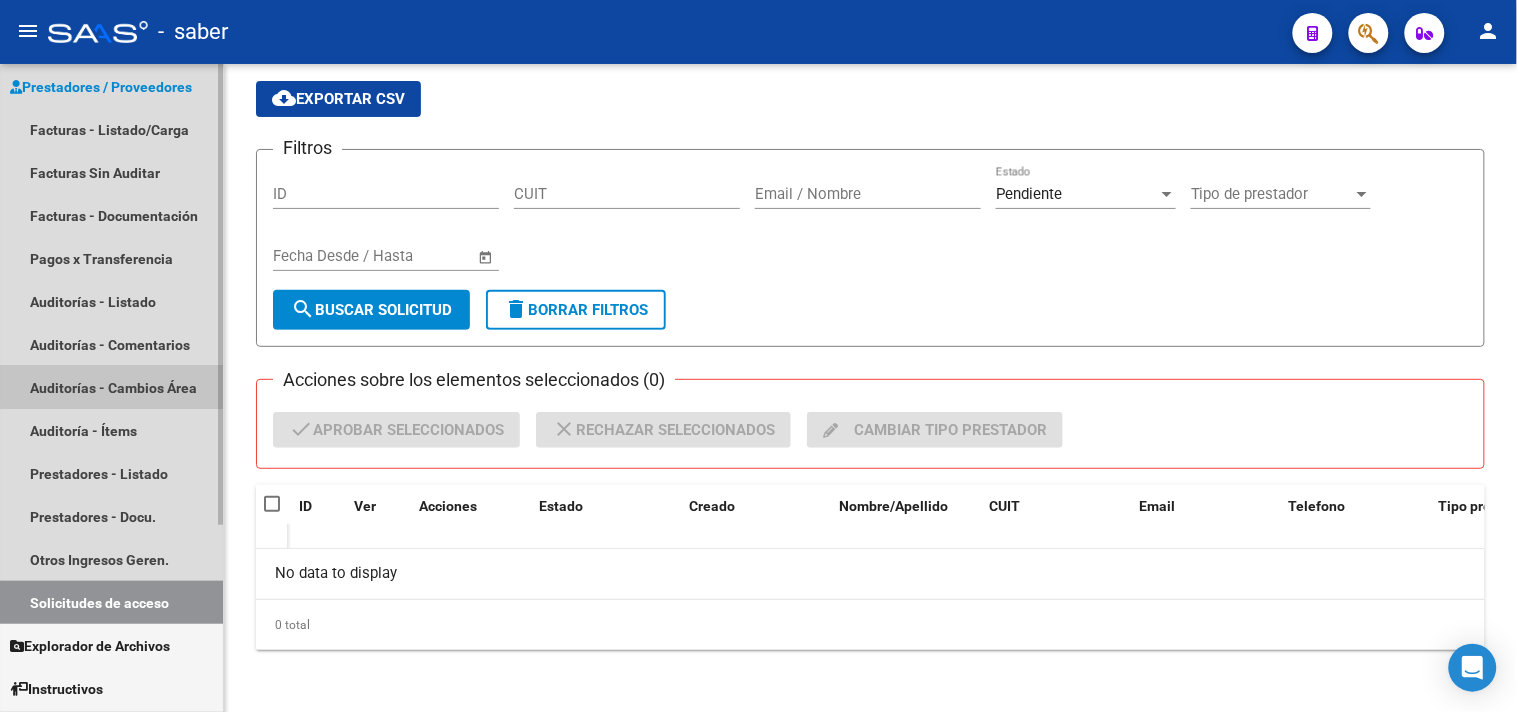 click on "Auditorías - Cambios Área" at bounding box center [111, 387] 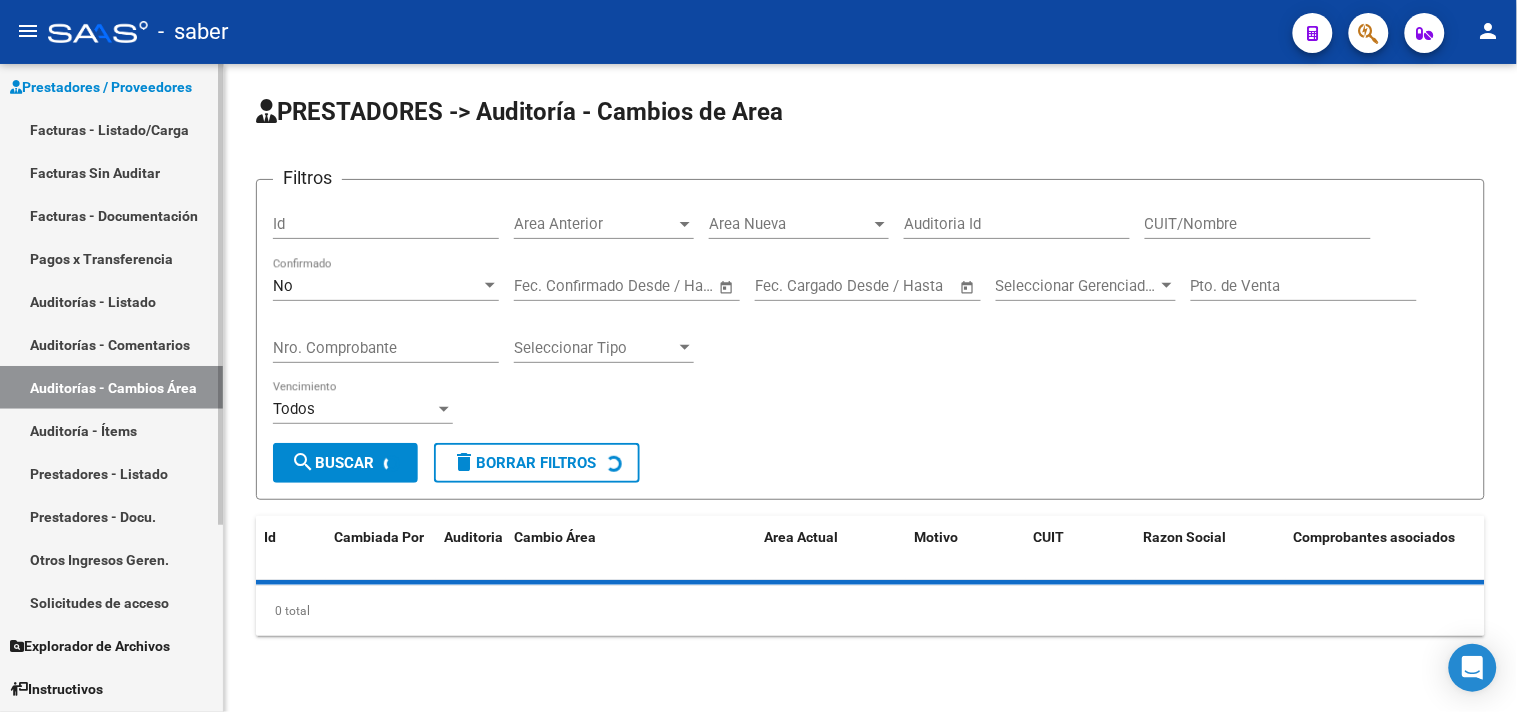 scroll, scrollTop: 0, scrollLeft: 0, axis: both 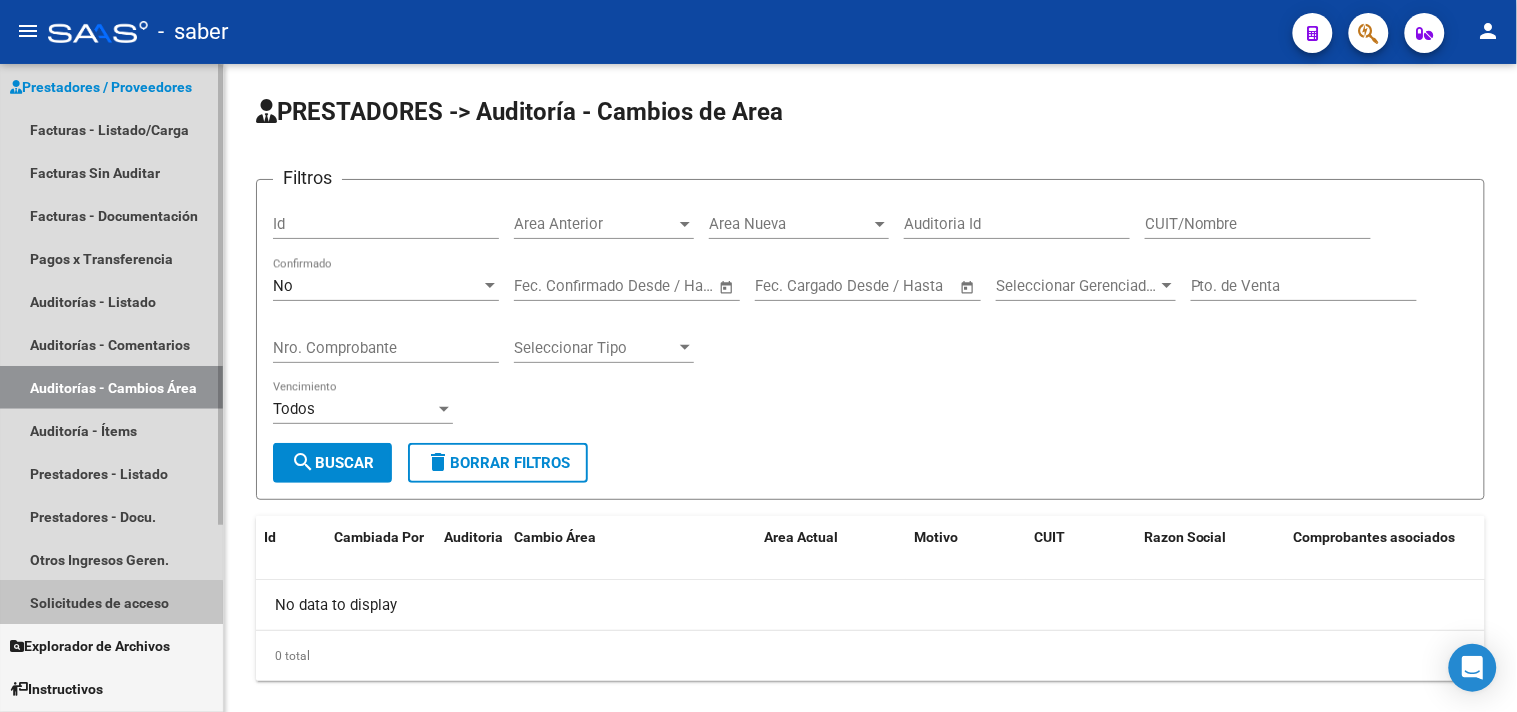 click on "Solicitudes de acceso" at bounding box center [111, 602] 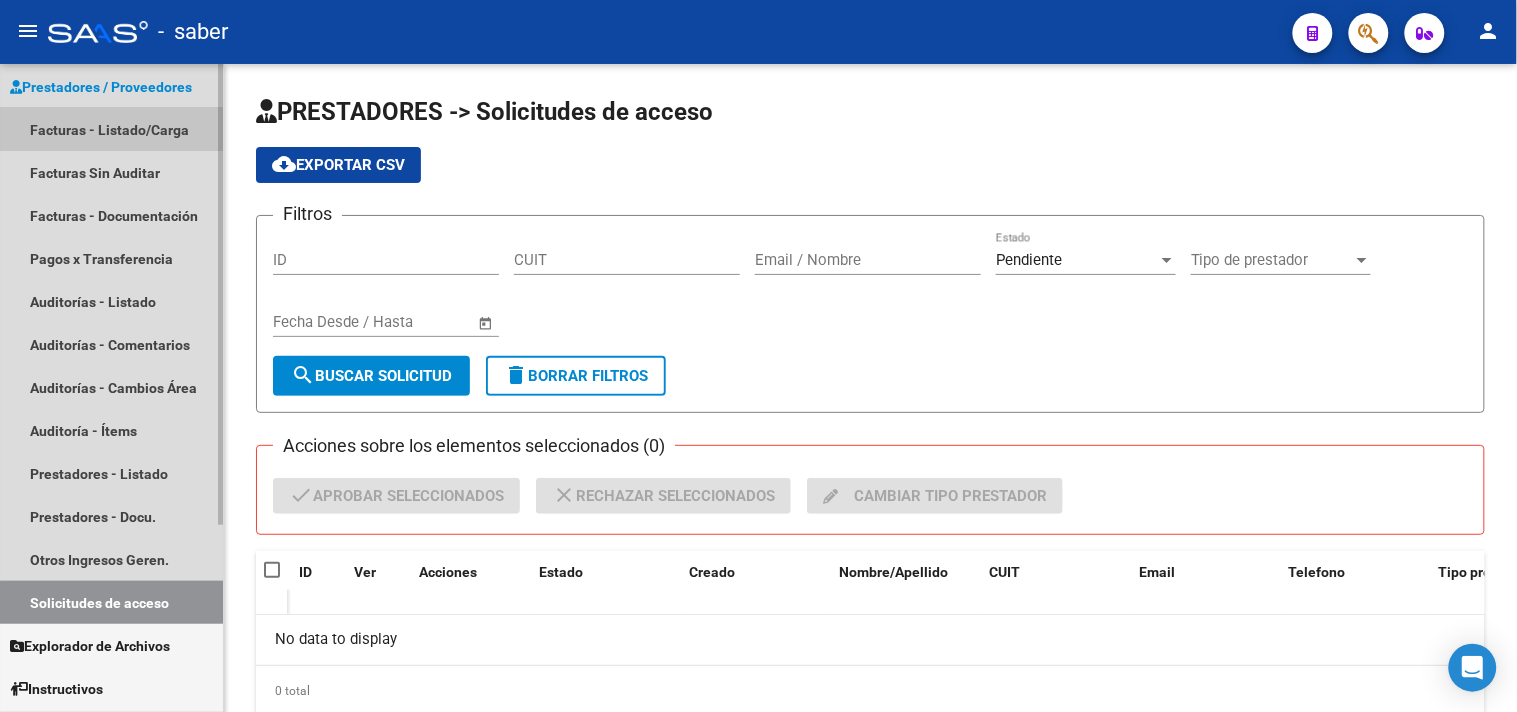 click on "Facturas - Listado/Carga" at bounding box center [111, 129] 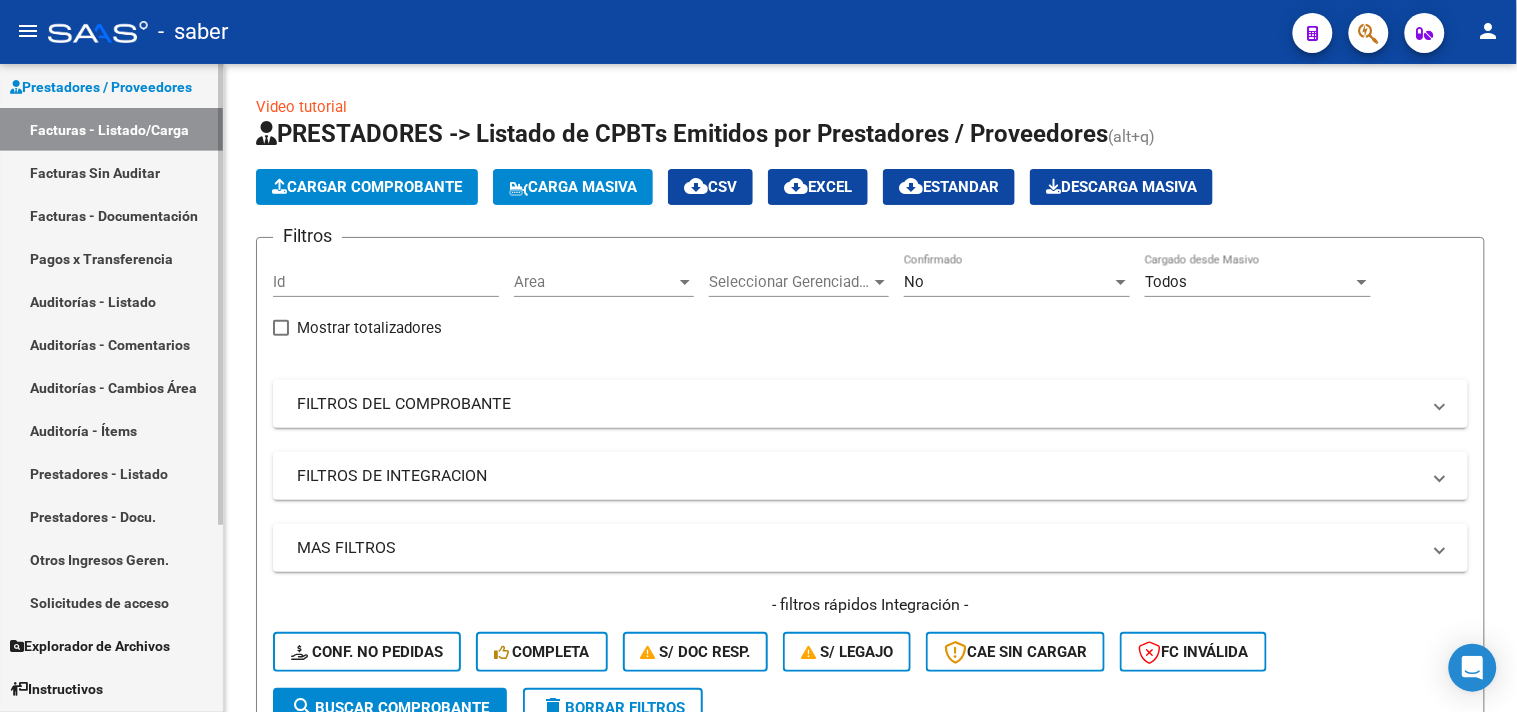 click on "Solicitudes de acceso" at bounding box center (111, 602) 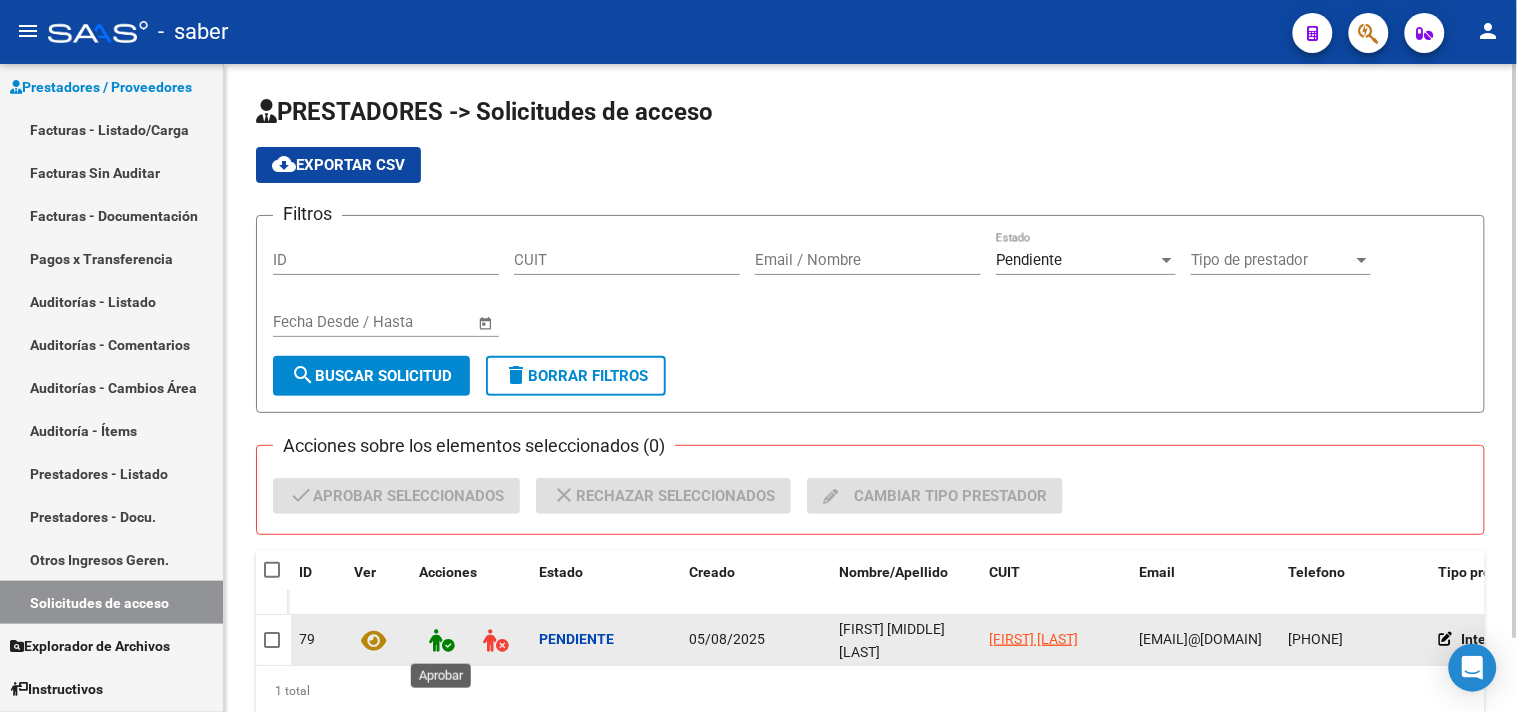 click 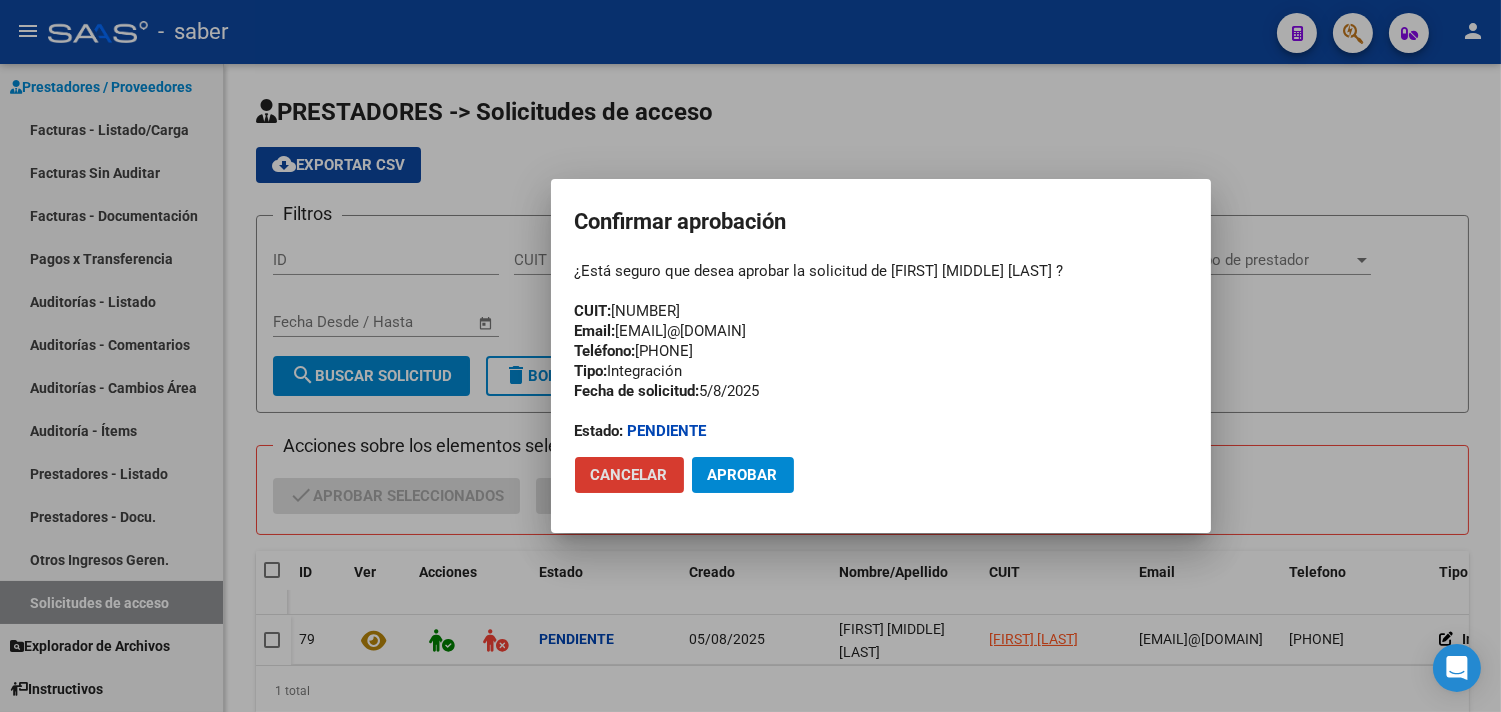 click on "Aprobar" 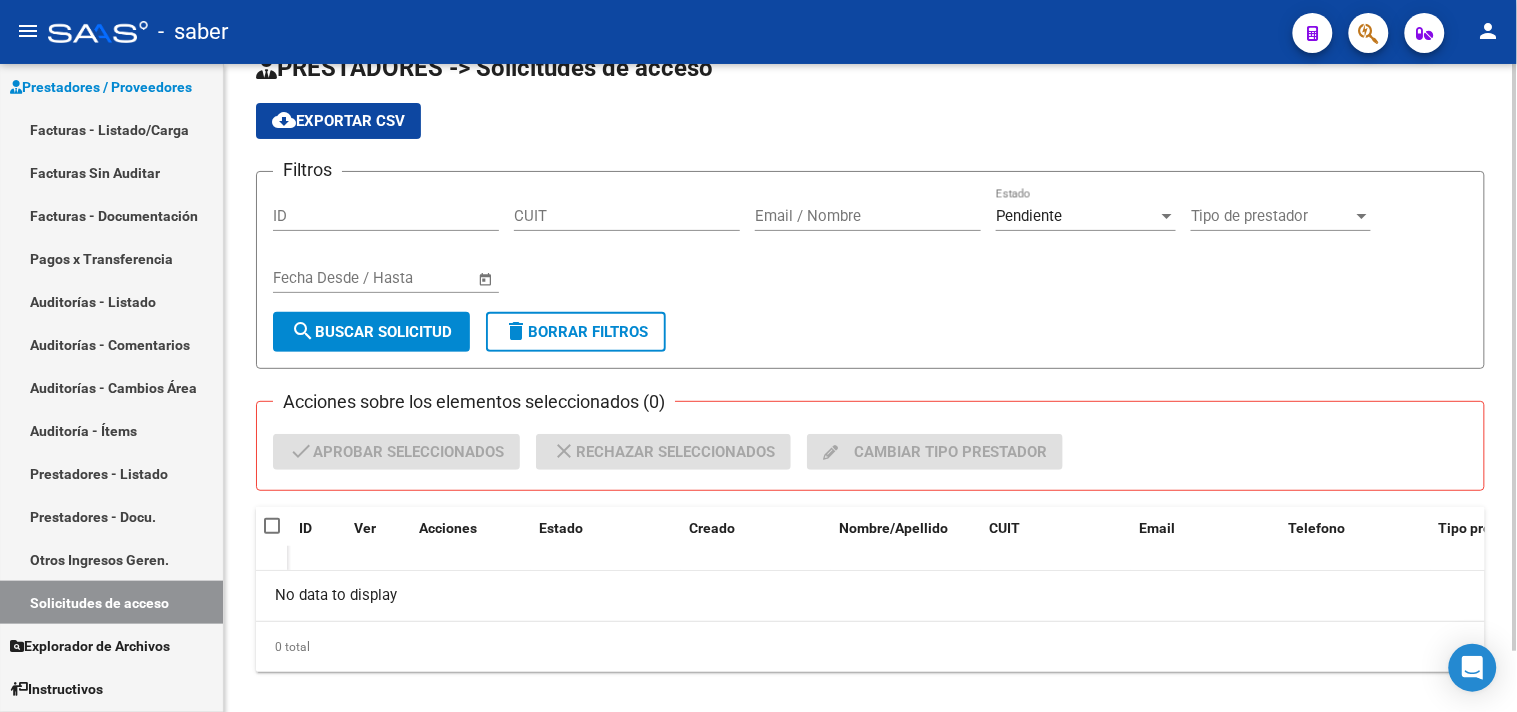 scroll, scrollTop: 66, scrollLeft: 0, axis: vertical 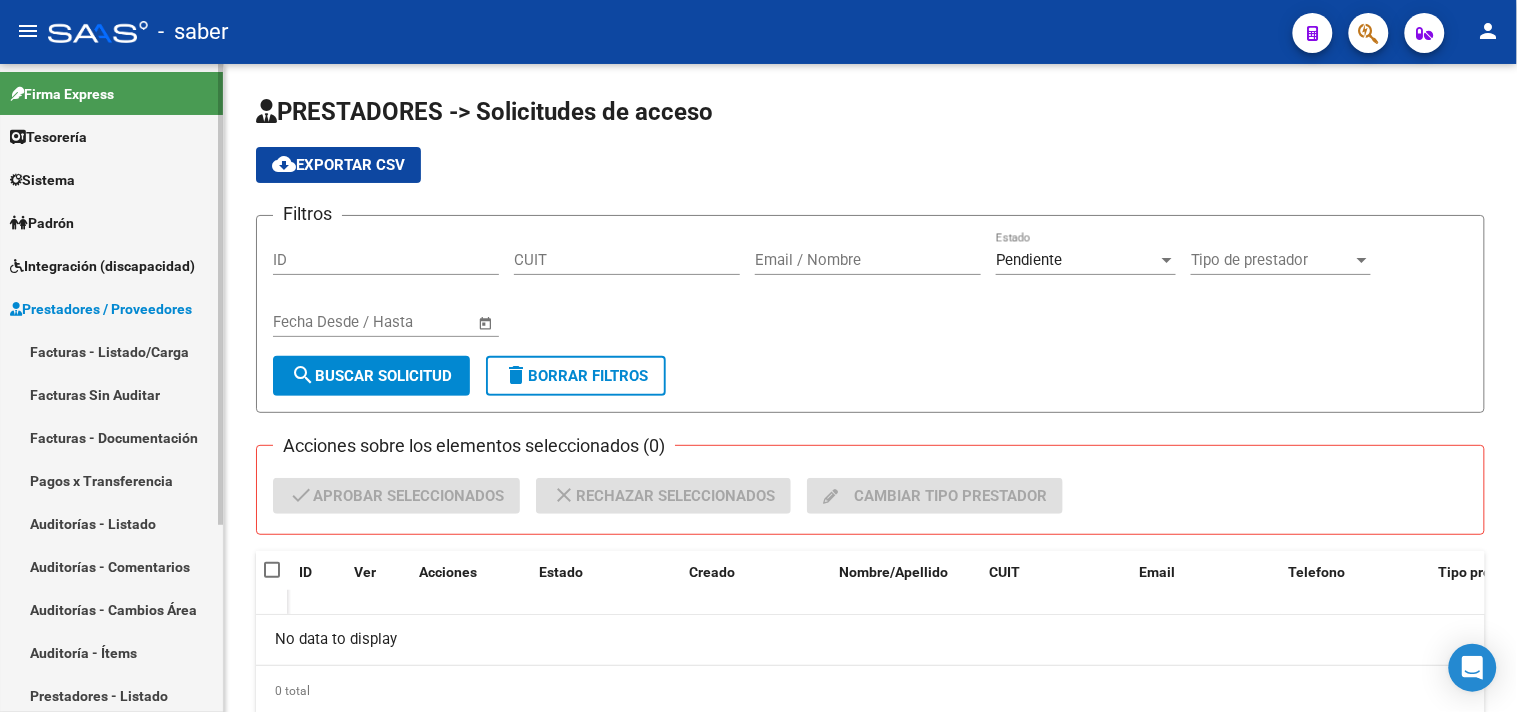 click on "Prestadores / Proveedores" at bounding box center (101, 309) 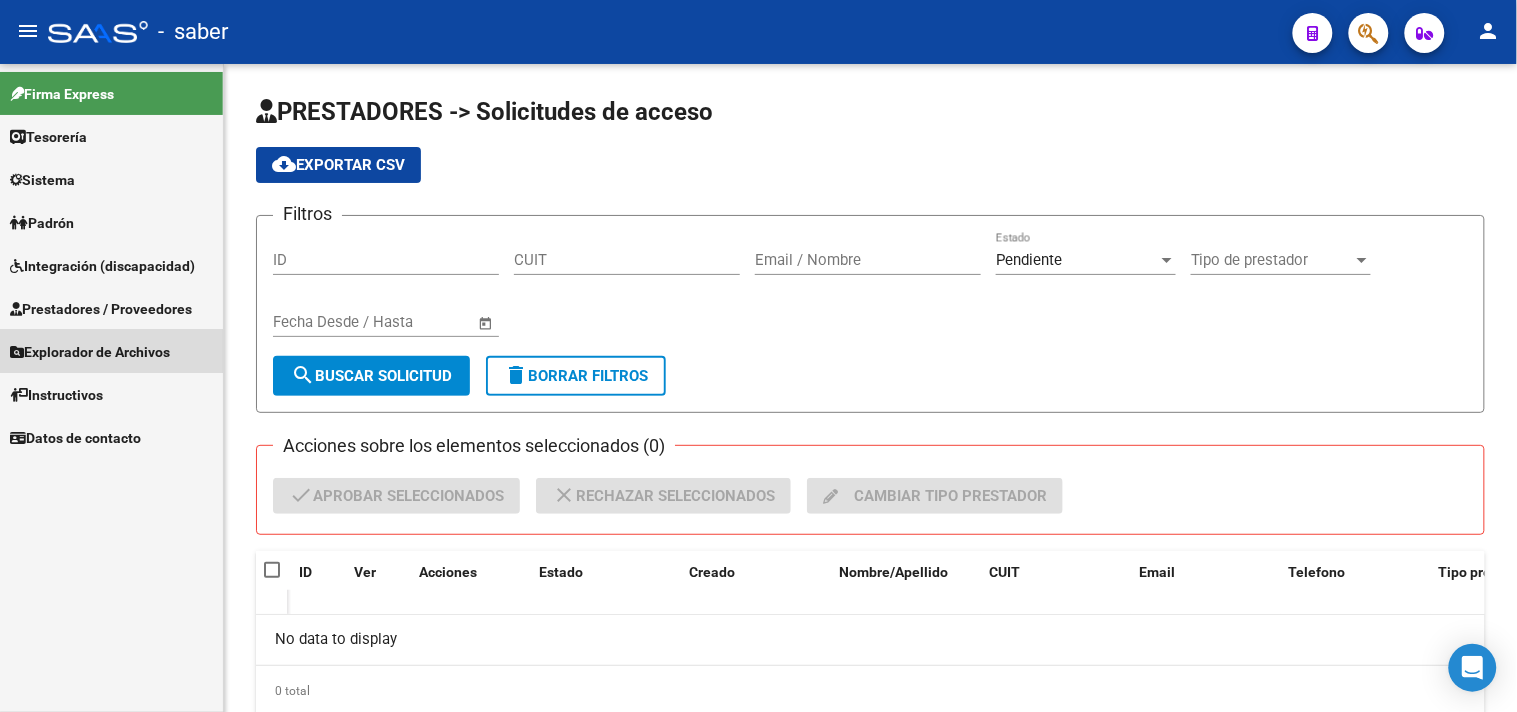 click on "Explorador de Archivos" at bounding box center (90, 352) 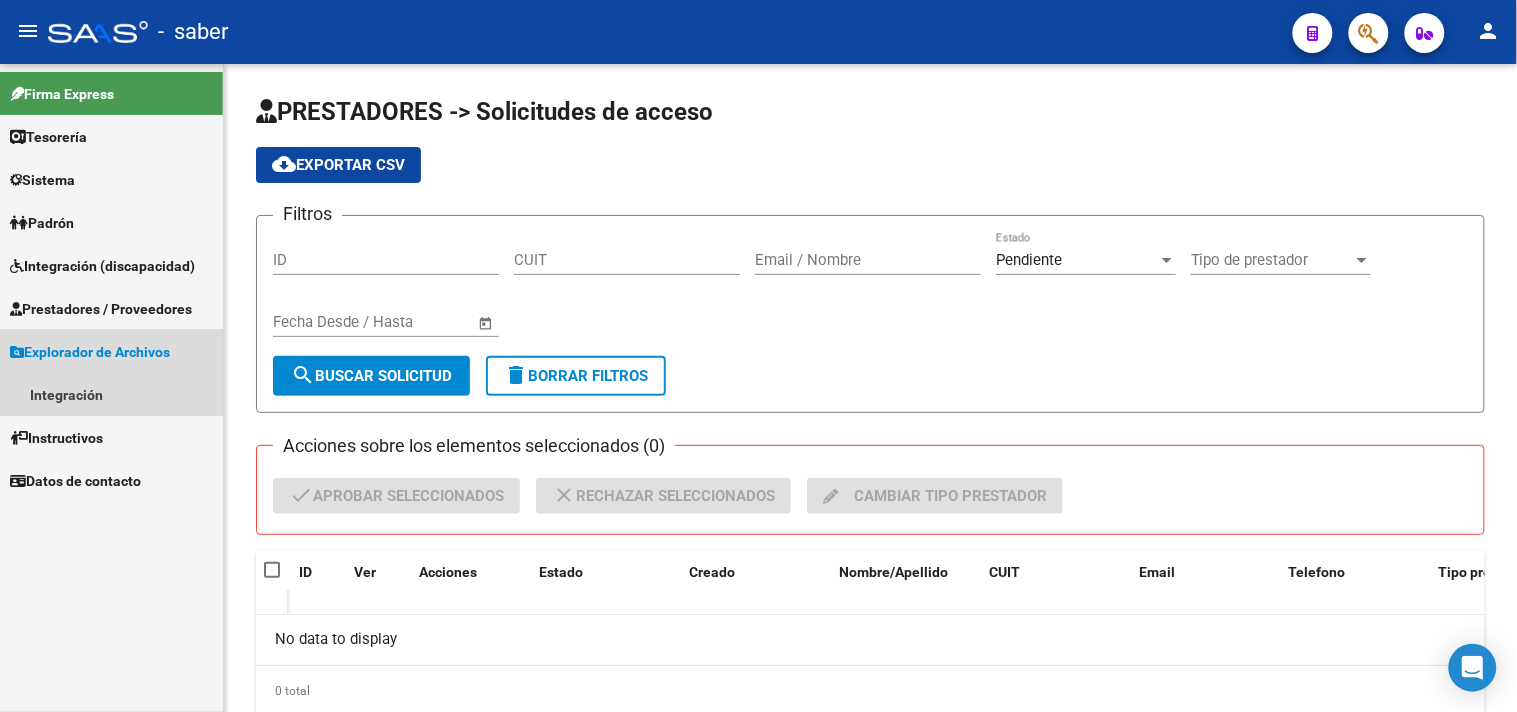 click on "Explorador de Archivos" at bounding box center (90, 352) 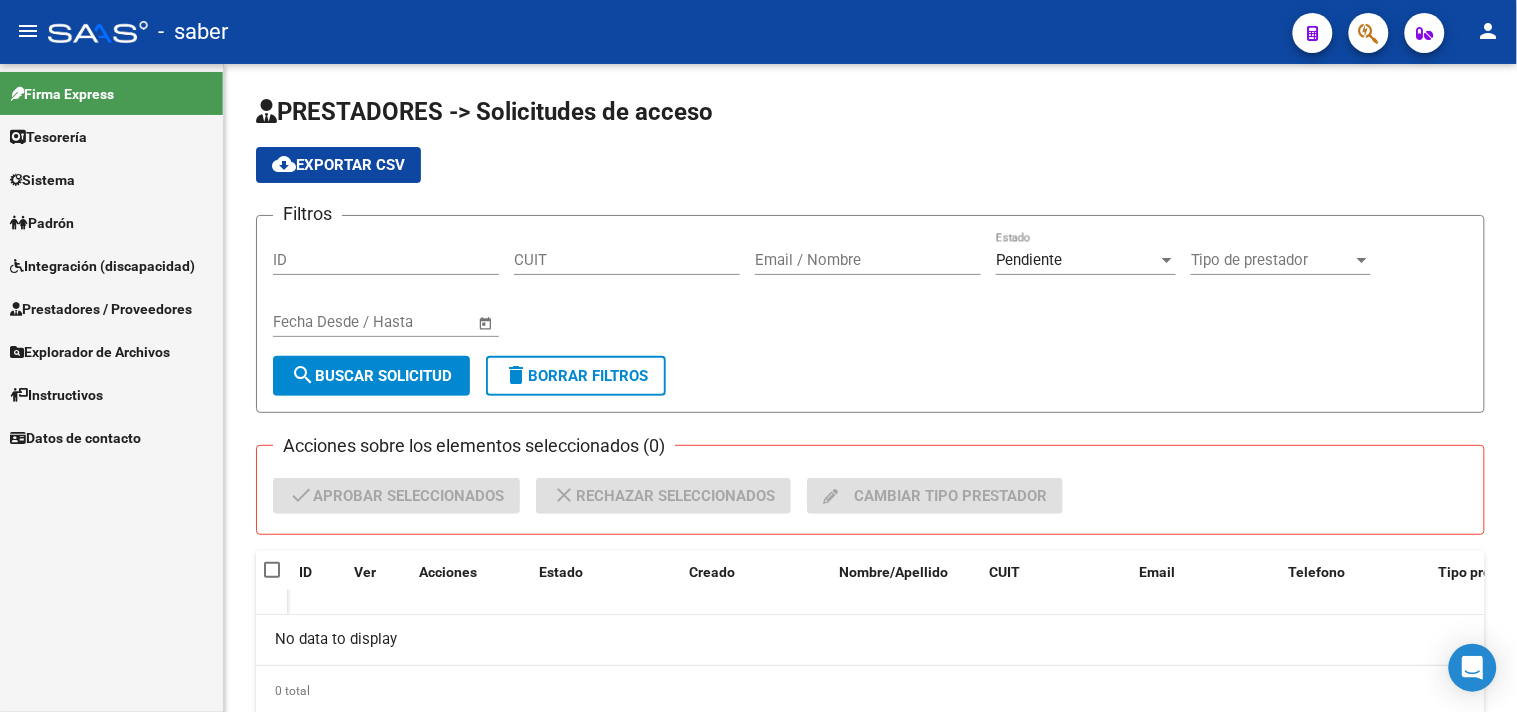 click on "Prestadores / Proveedores" at bounding box center (101, 309) 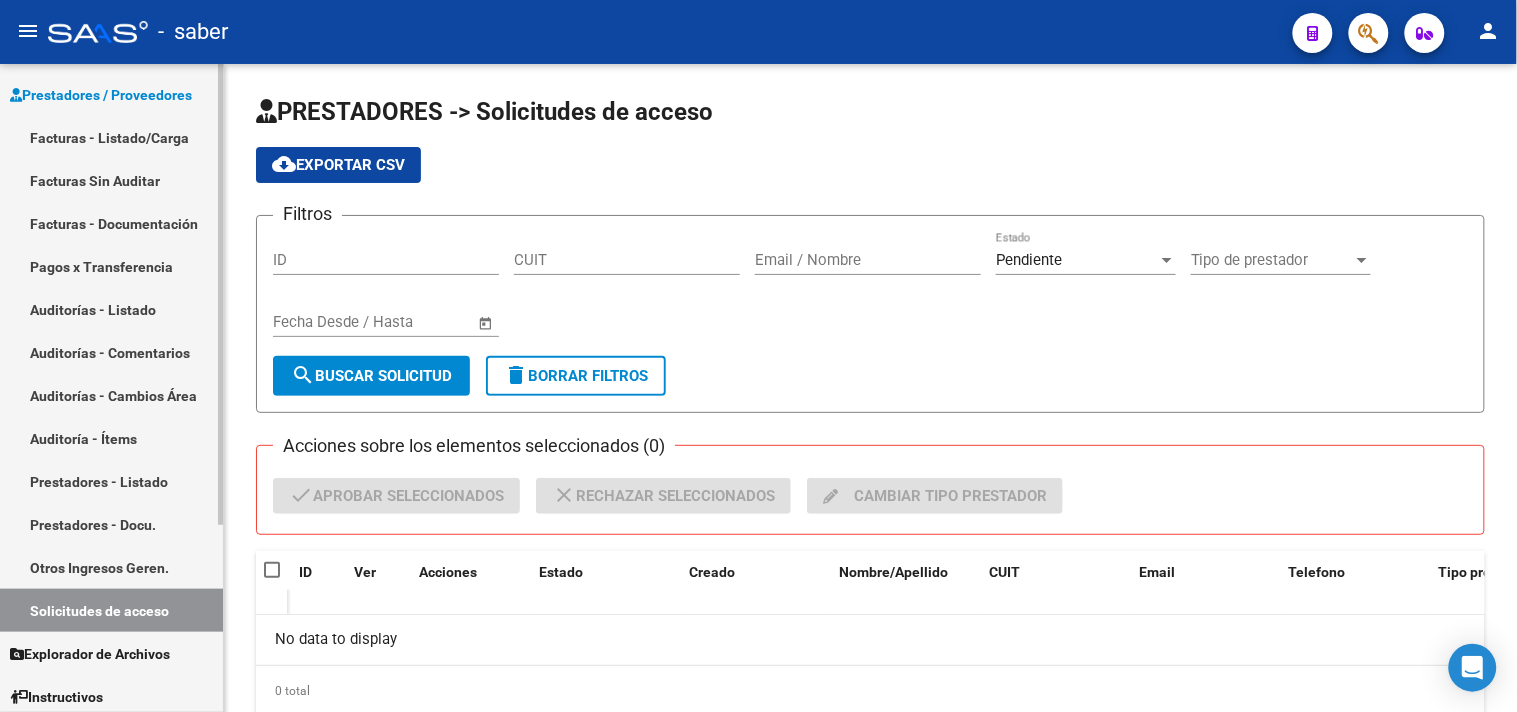 scroll, scrollTop: 222, scrollLeft: 0, axis: vertical 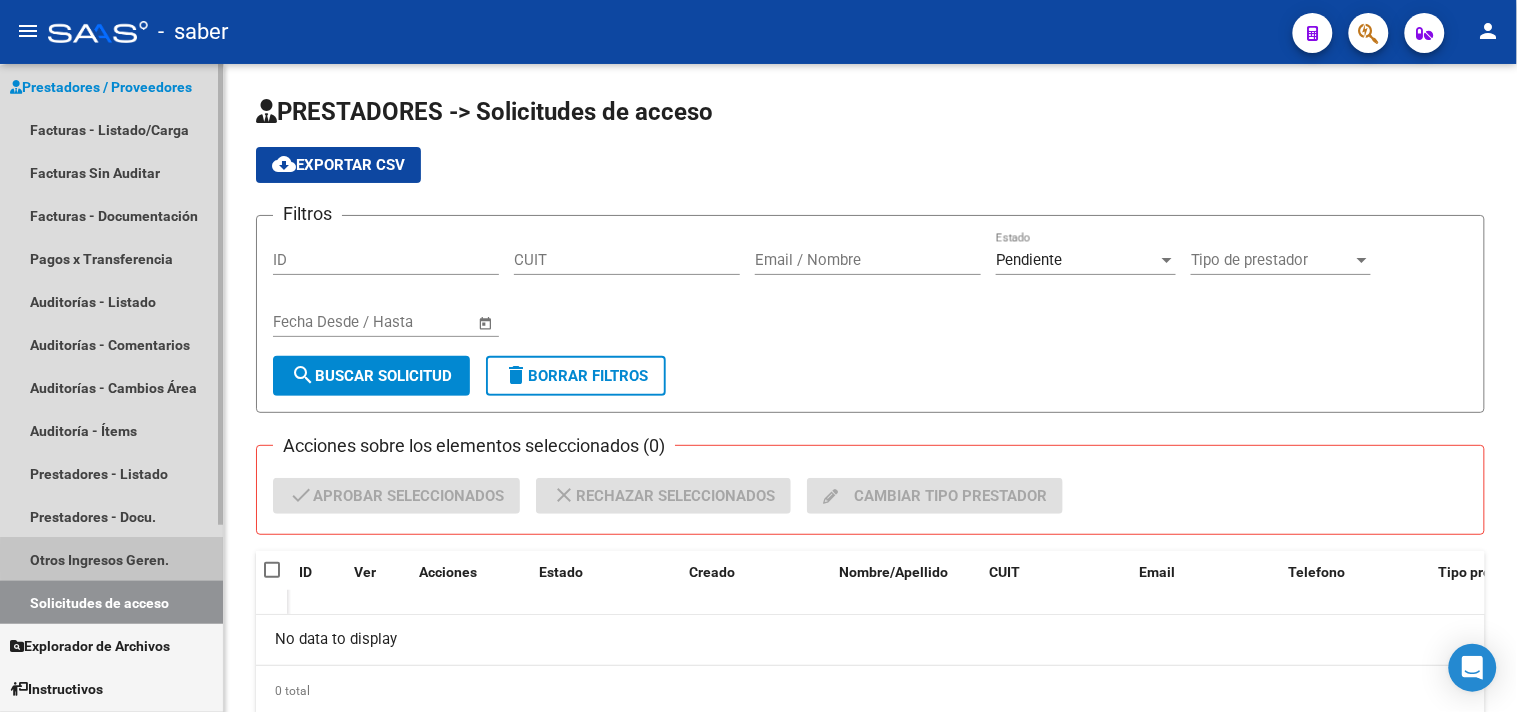 click on "Otros Ingresos Geren." at bounding box center [111, 559] 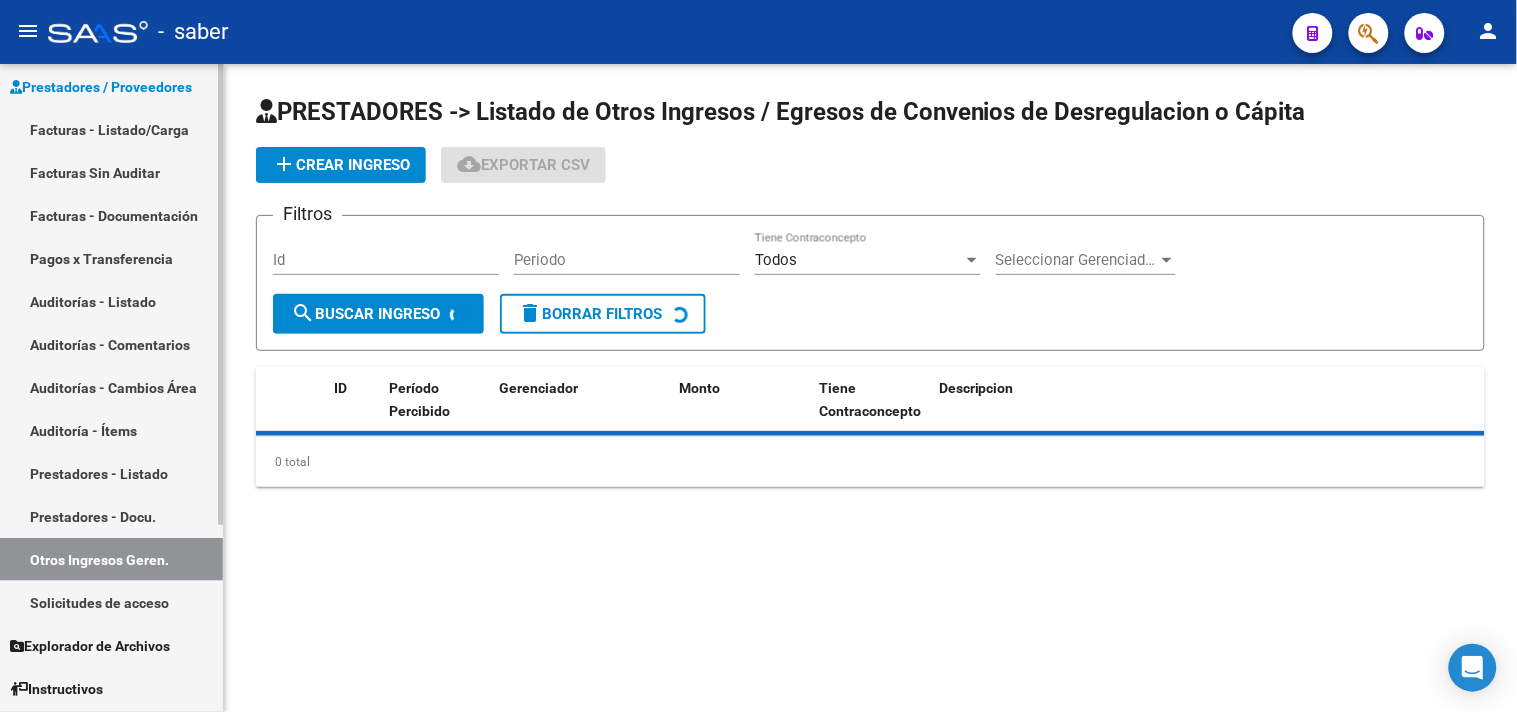 click on "Solicitudes de acceso" at bounding box center [111, 602] 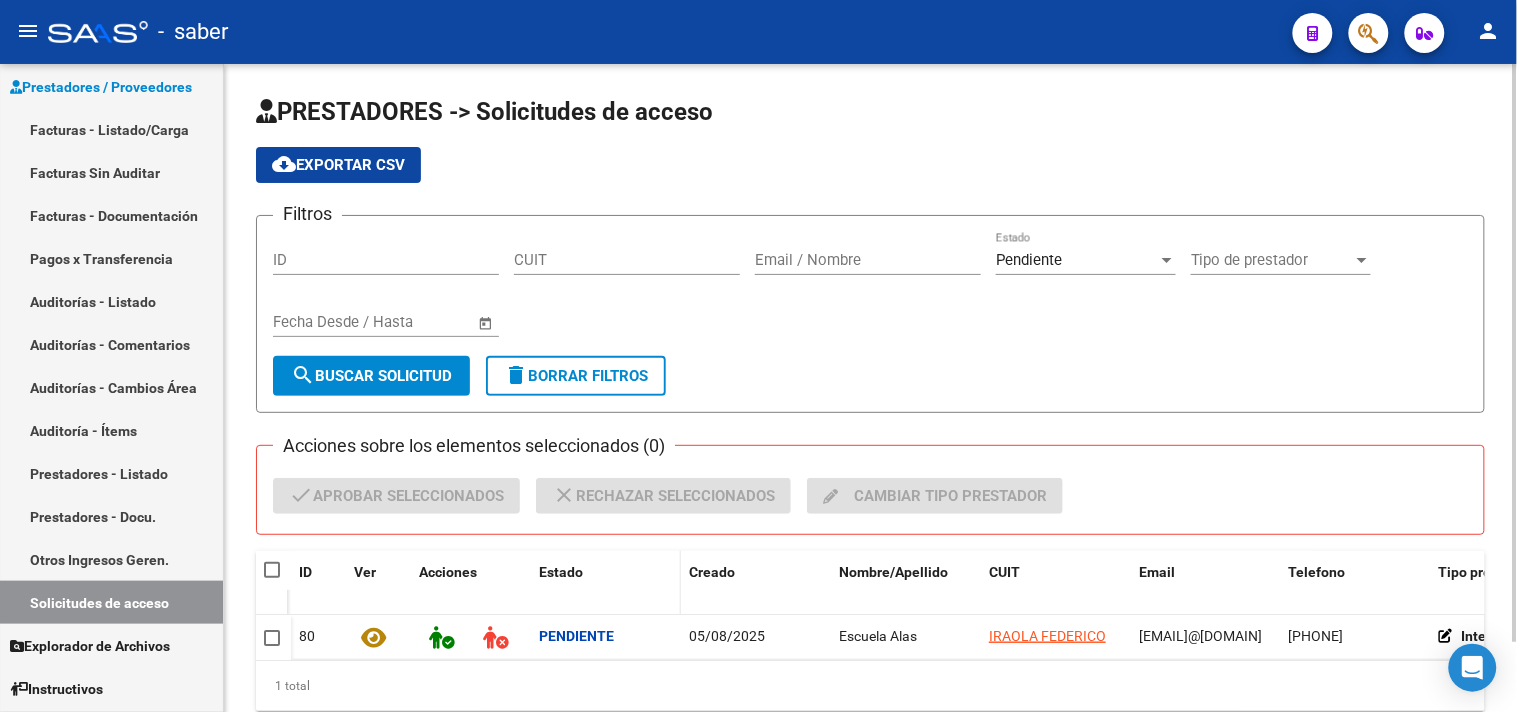 scroll, scrollTop: 78, scrollLeft: 0, axis: vertical 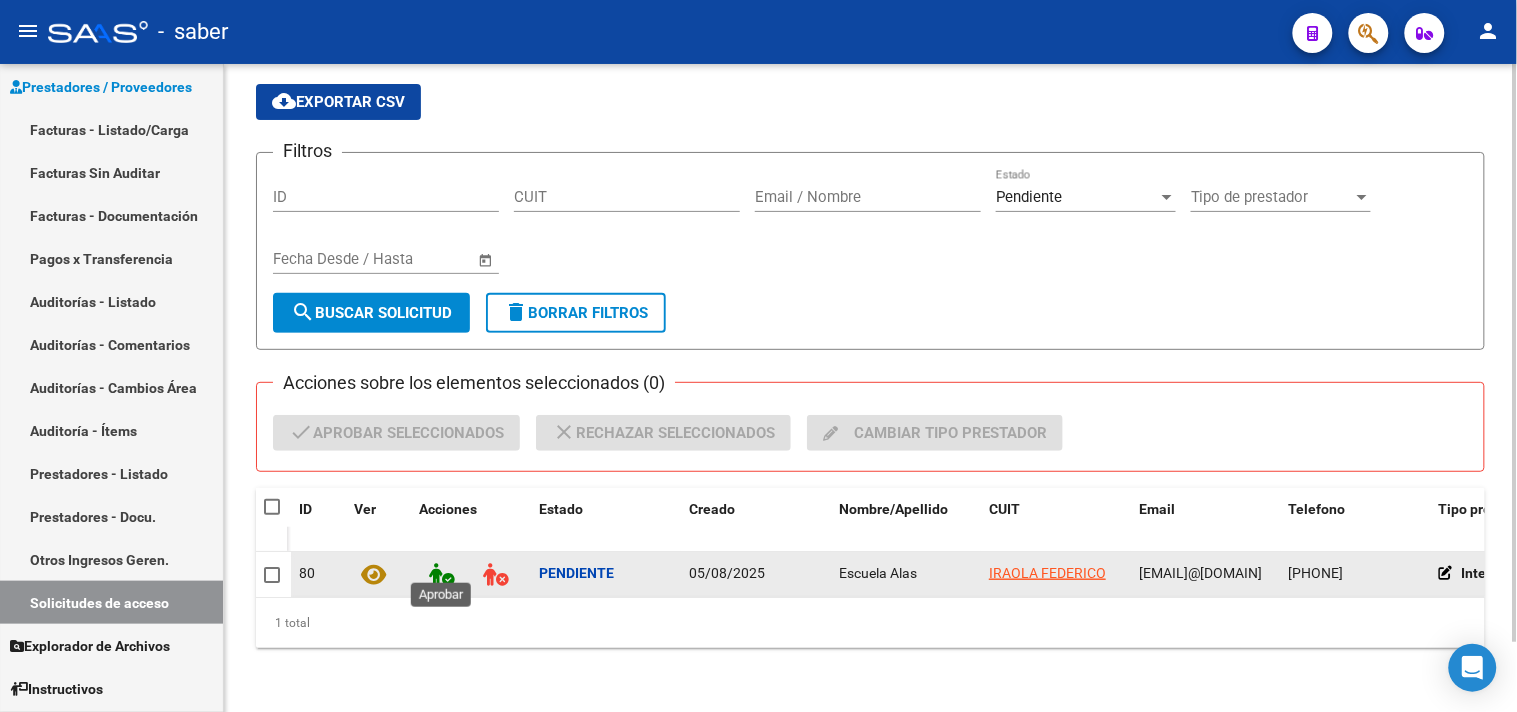click 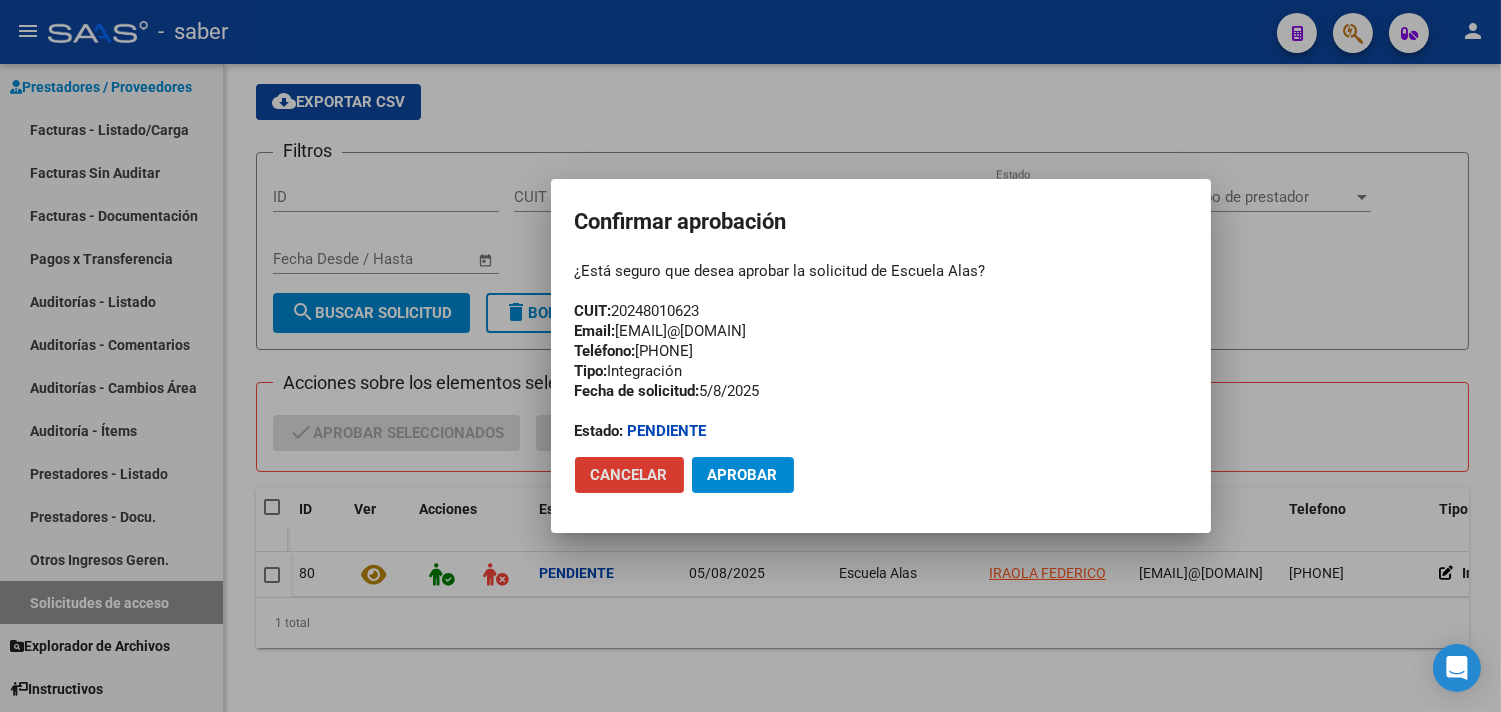 click on "Aprobar" 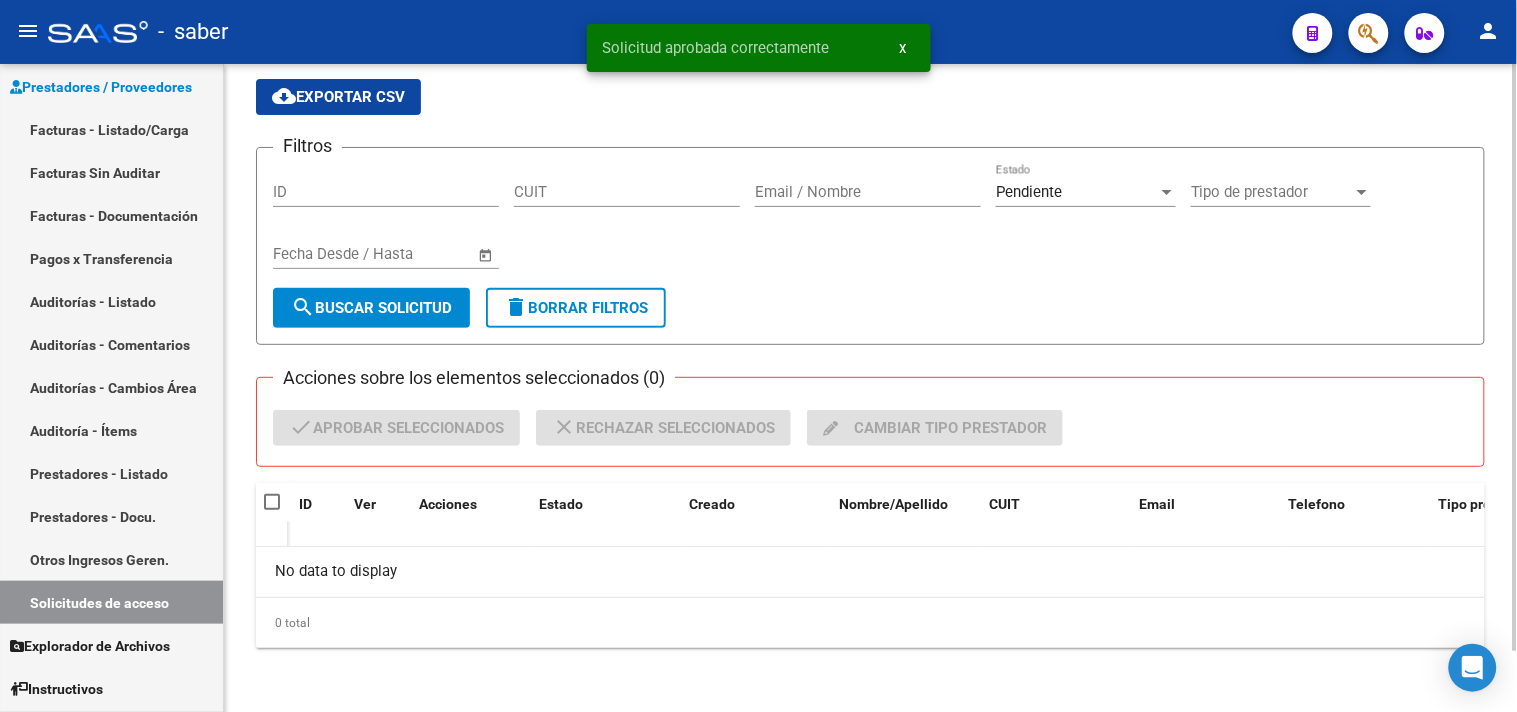 scroll, scrollTop: 67, scrollLeft: 0, axis: vertical 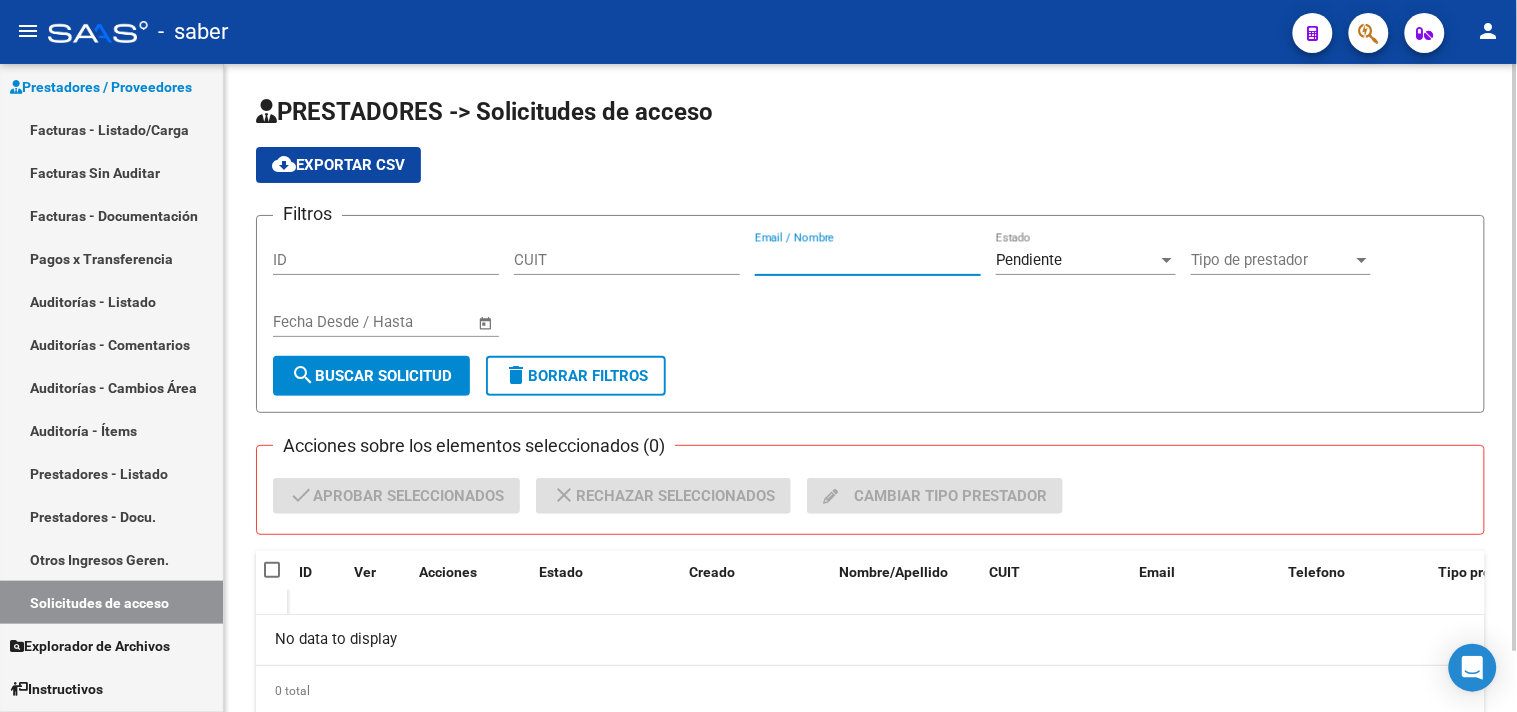 click on "Email / Nombre" at bounding box center (868, 260) 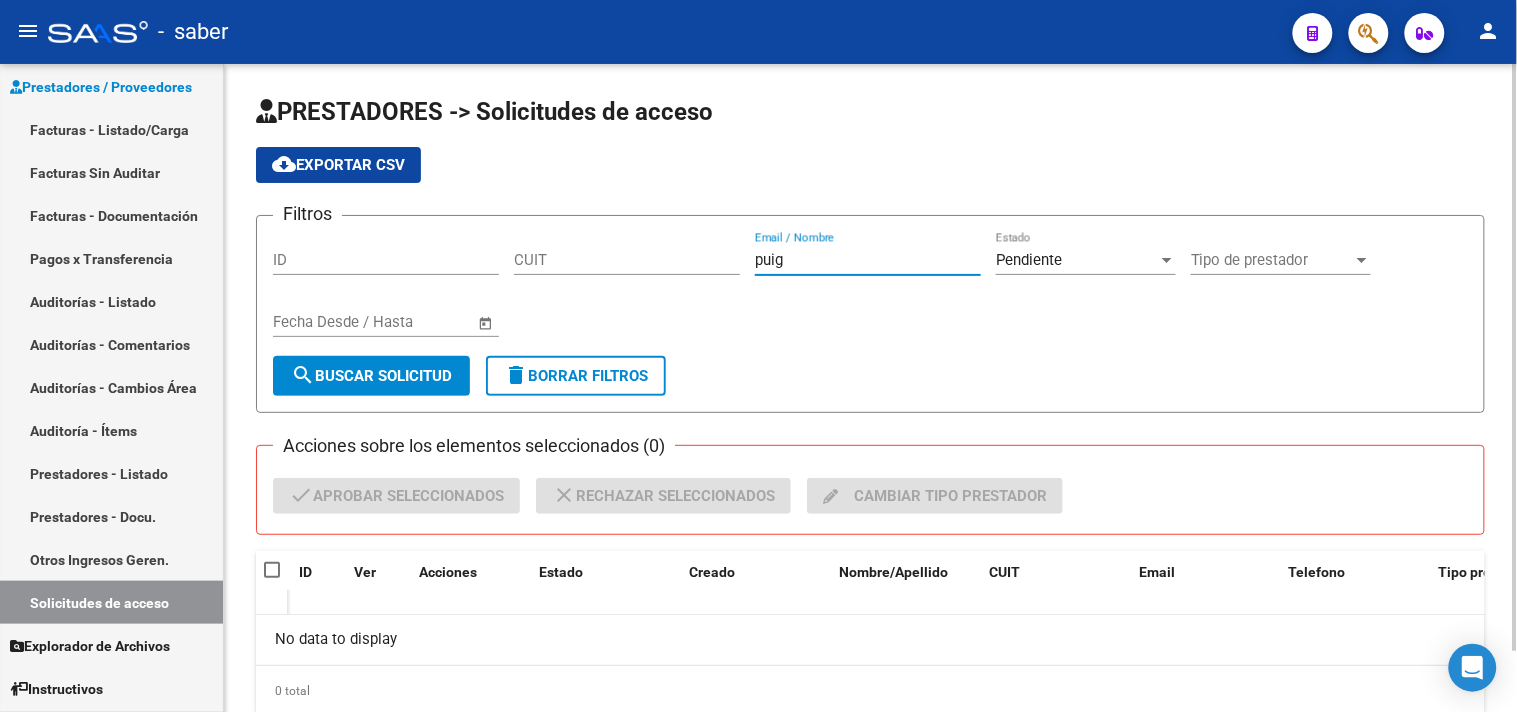 type on "puig" 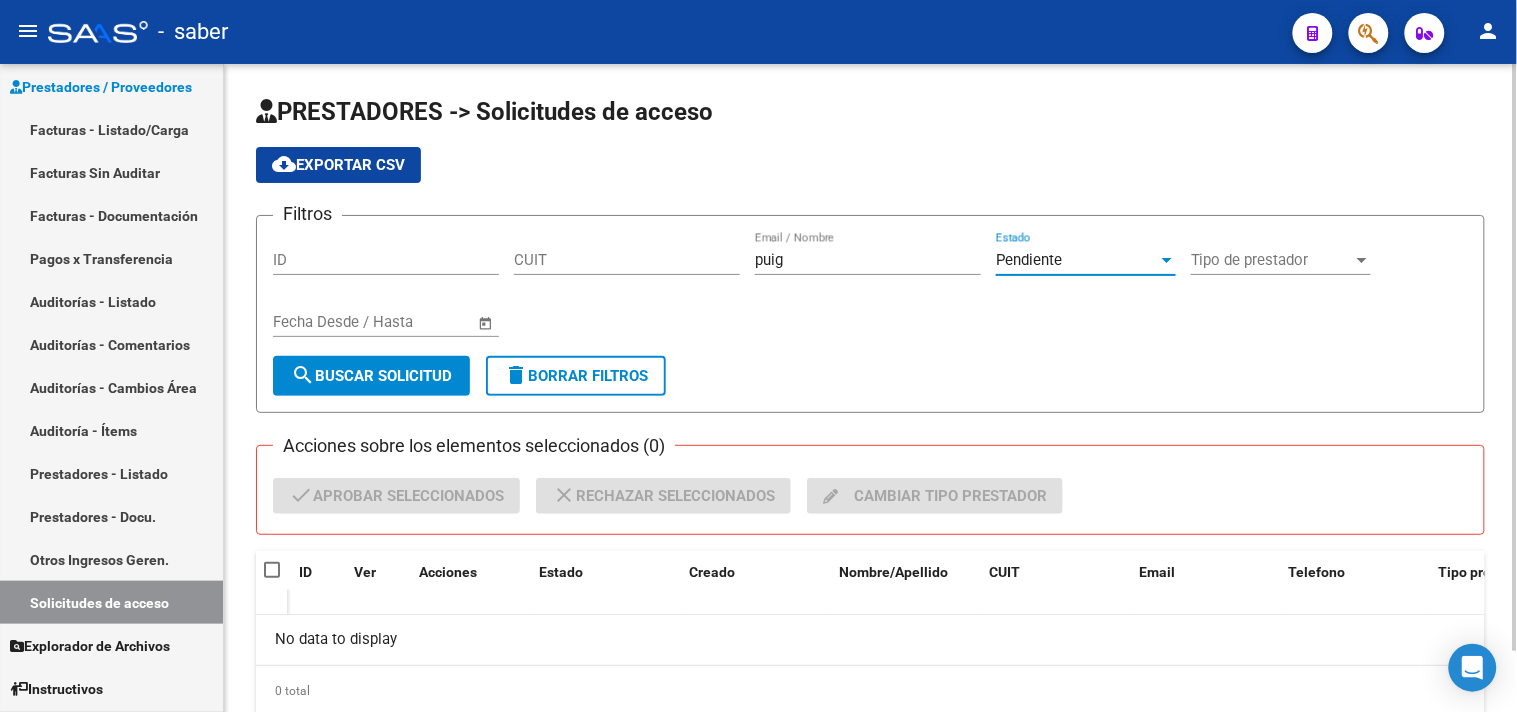 click on "Pendiente" at bounding box center (1077, 260) 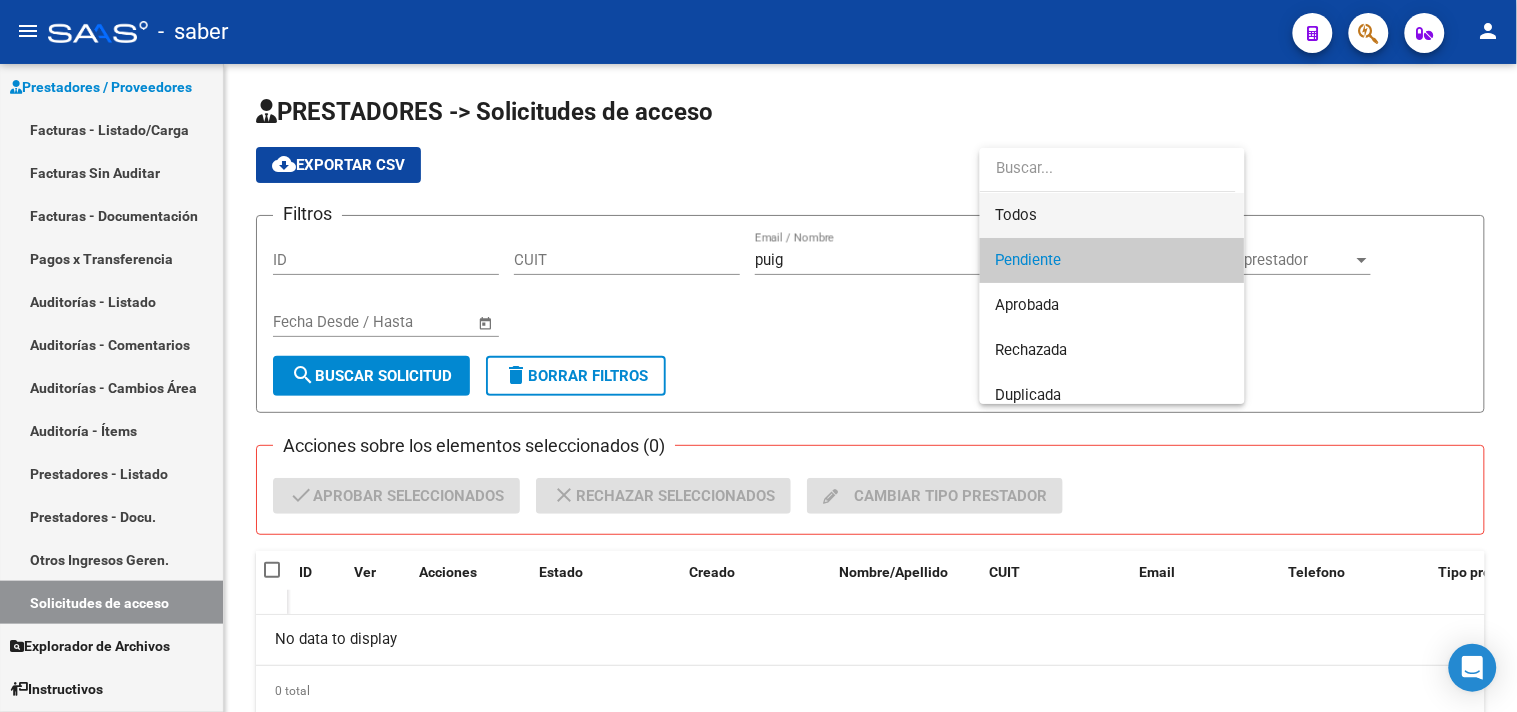 click on "Todos" at bounding box center [1112, 215] 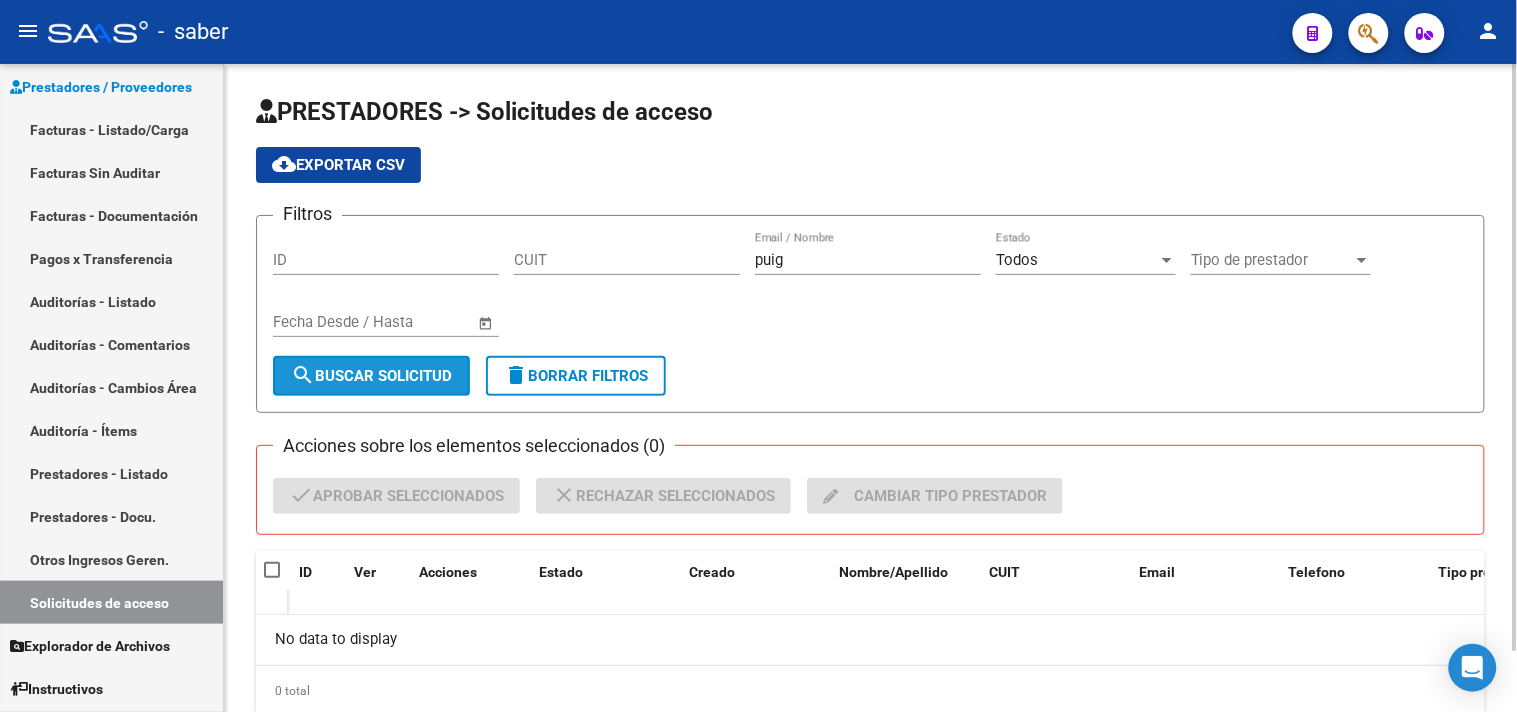 click on "search" 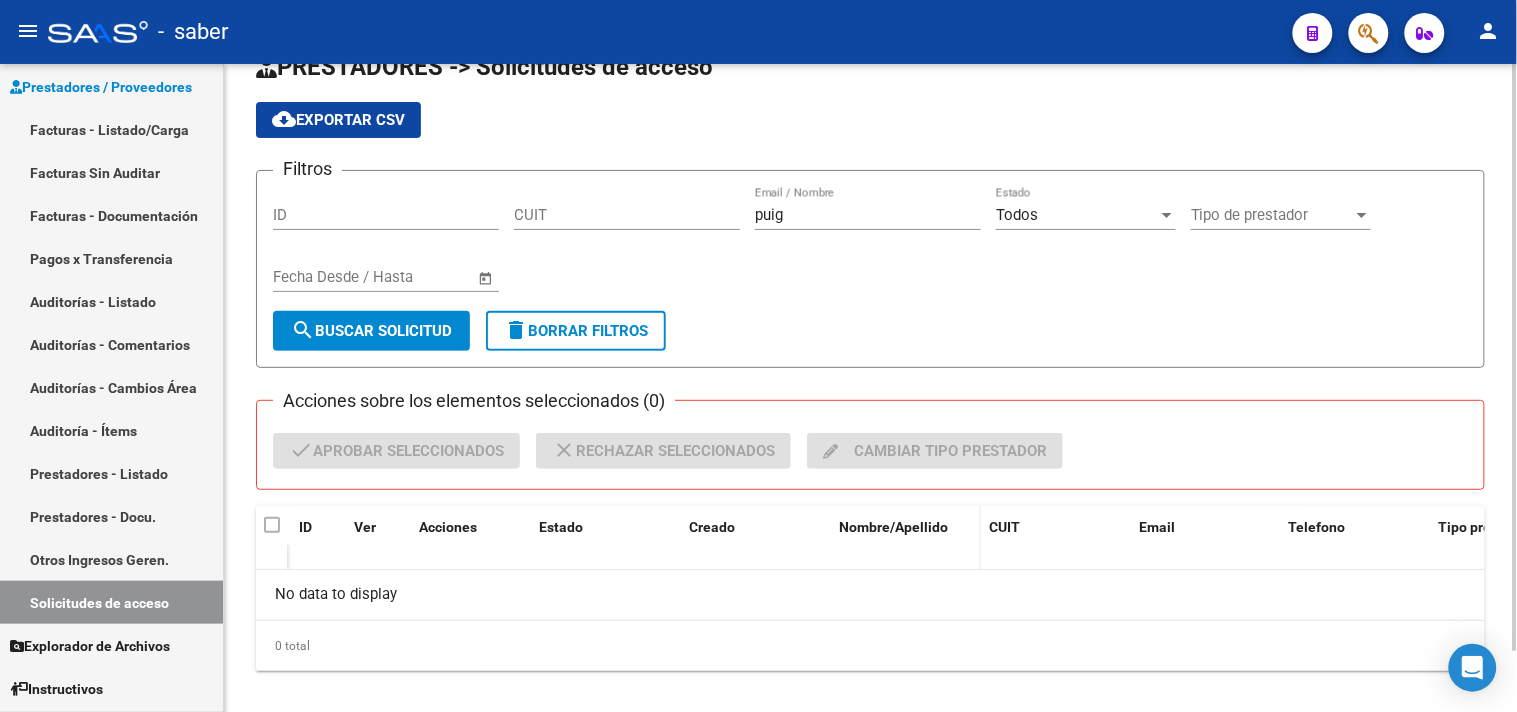 scroll, scrollTop: 66, scrollLeft: 0, axis: vertical 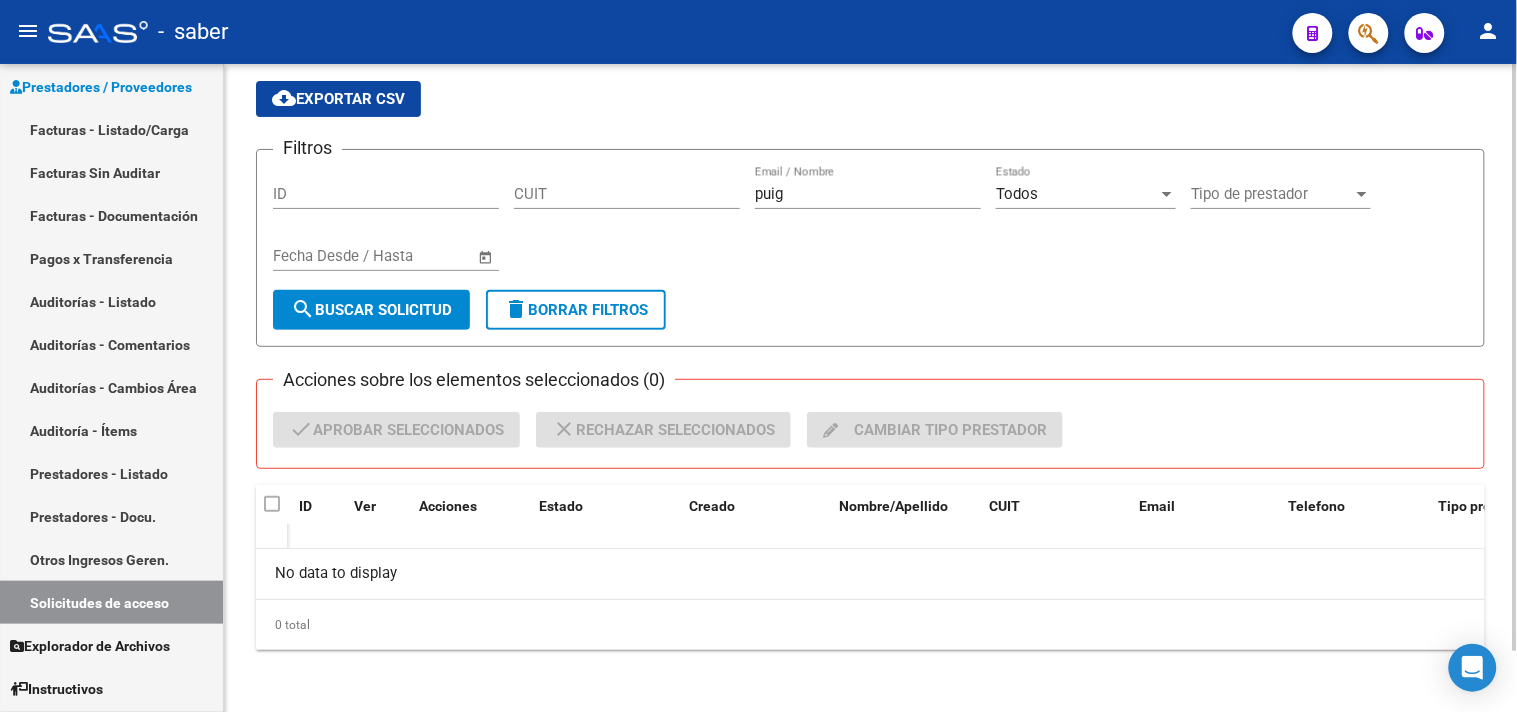 click on "Tipo de prestador Tipo de prestador" 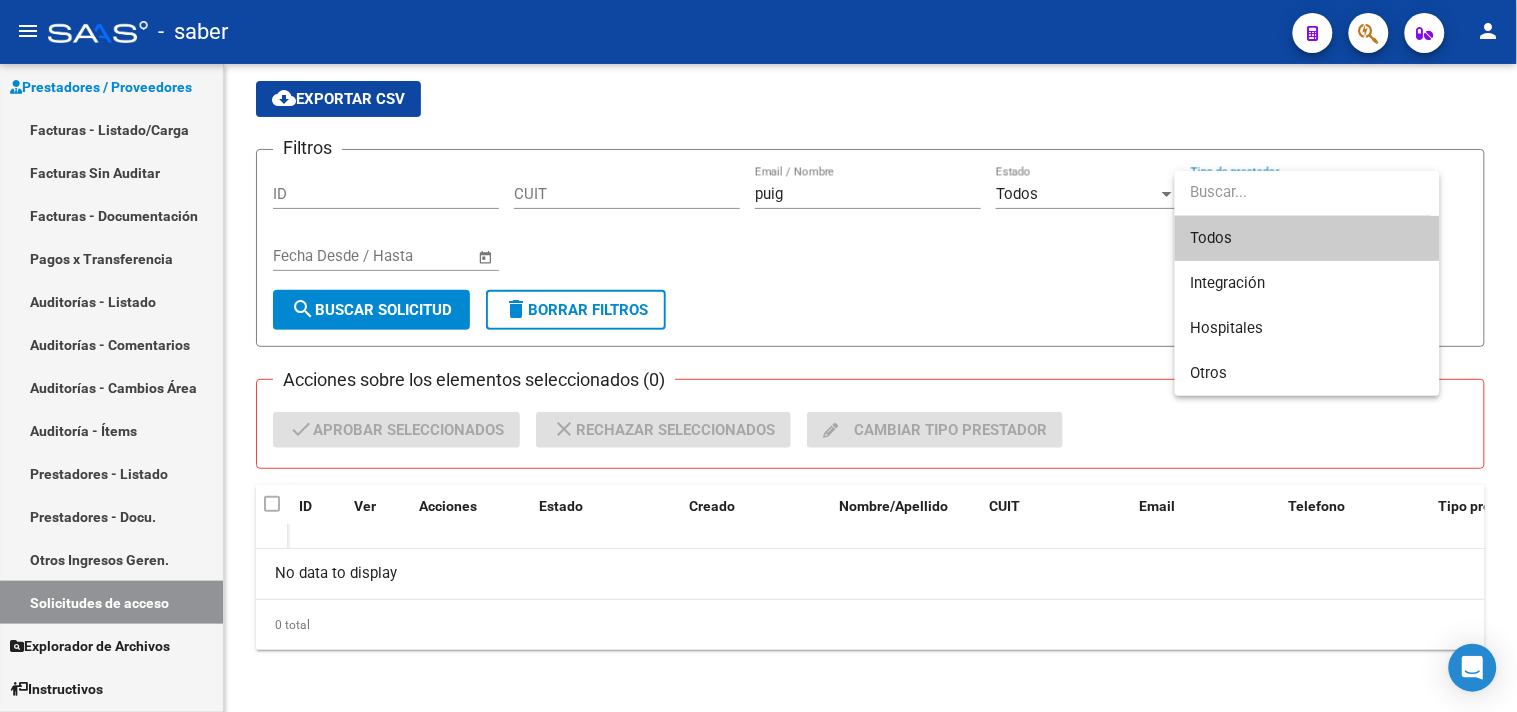 click at bounding box center (1303, 192) 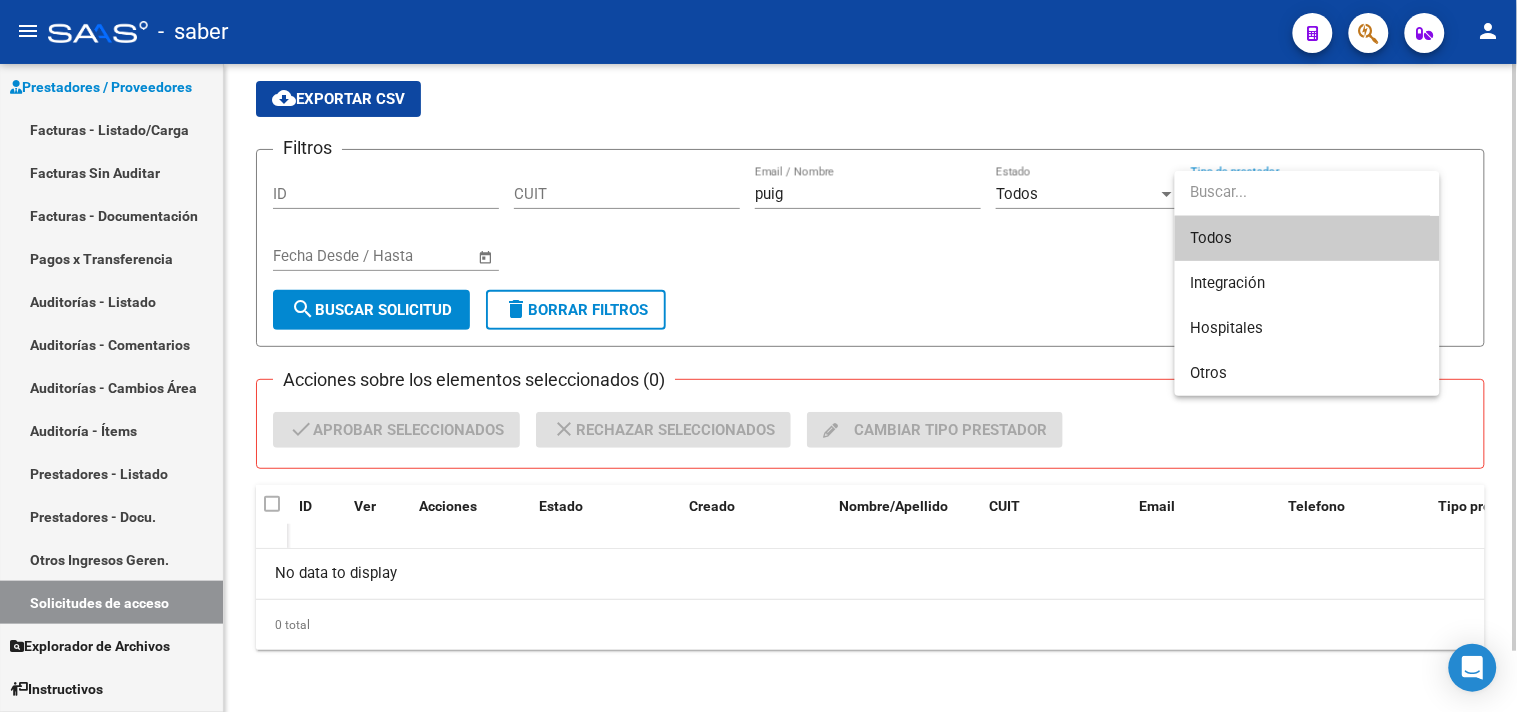 drag, startPoint x: 1084, startPoint y: 268, endPoint x: 1125, endPoint y: 251, distance: 44.38468 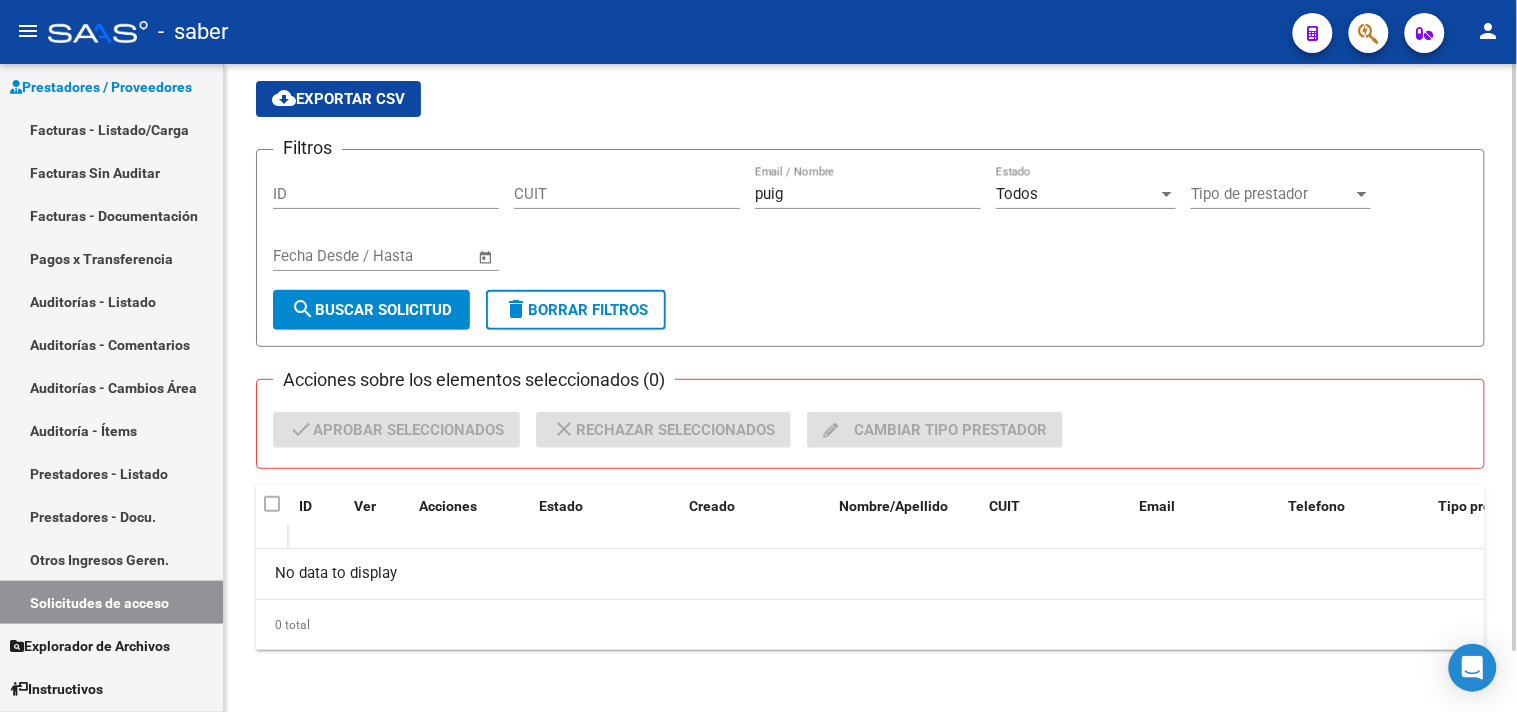 click on "Todos Estado" 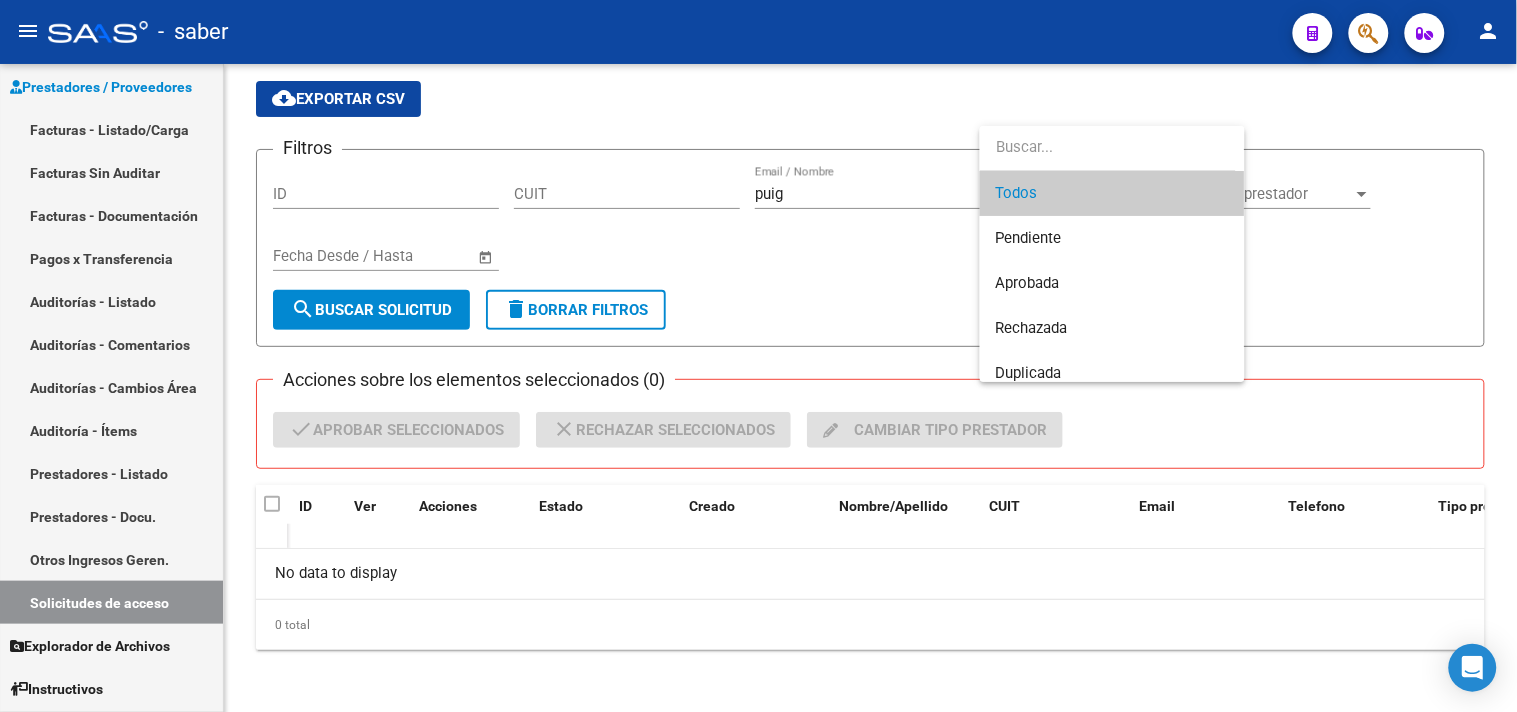 click on "Todos" at bounding box center (1112, 193) 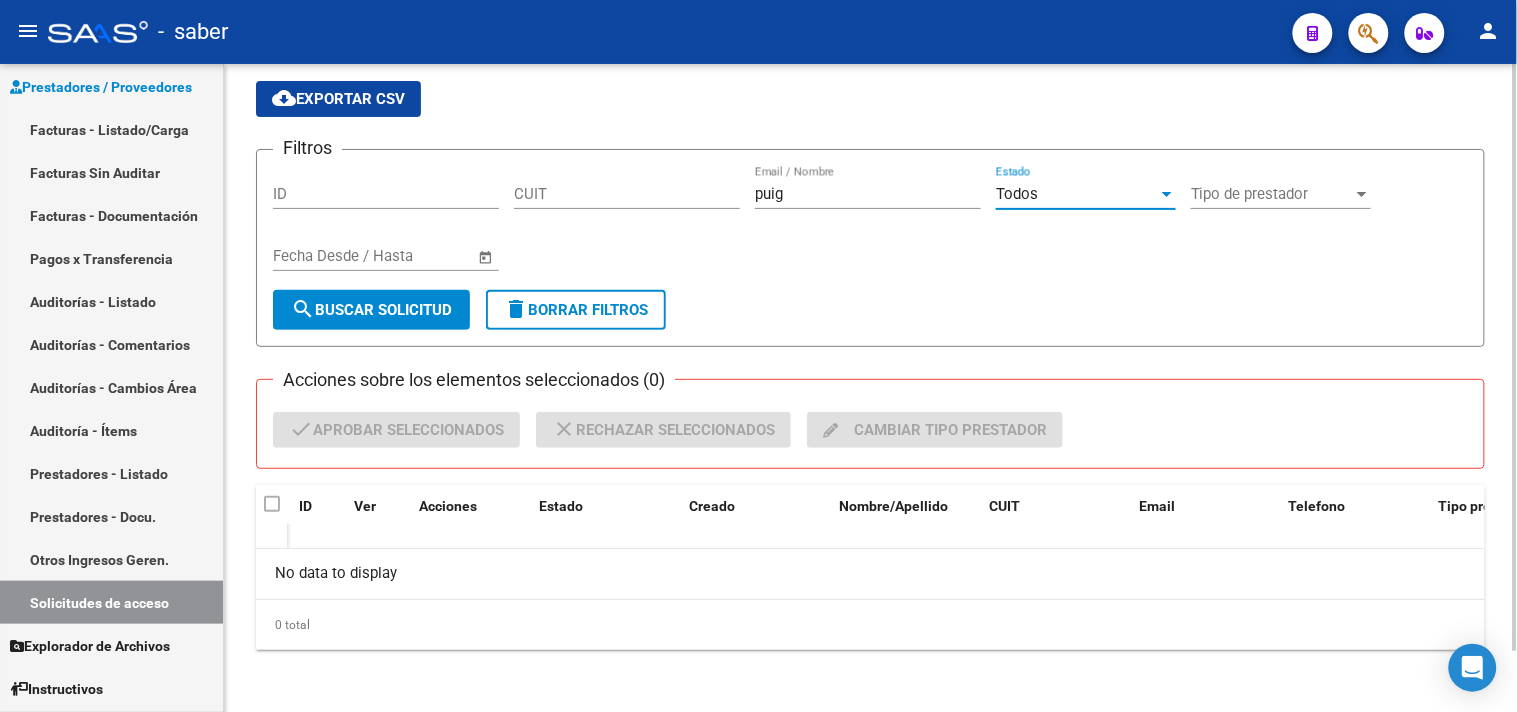 click on "puig" at bounding box center (868, 194) 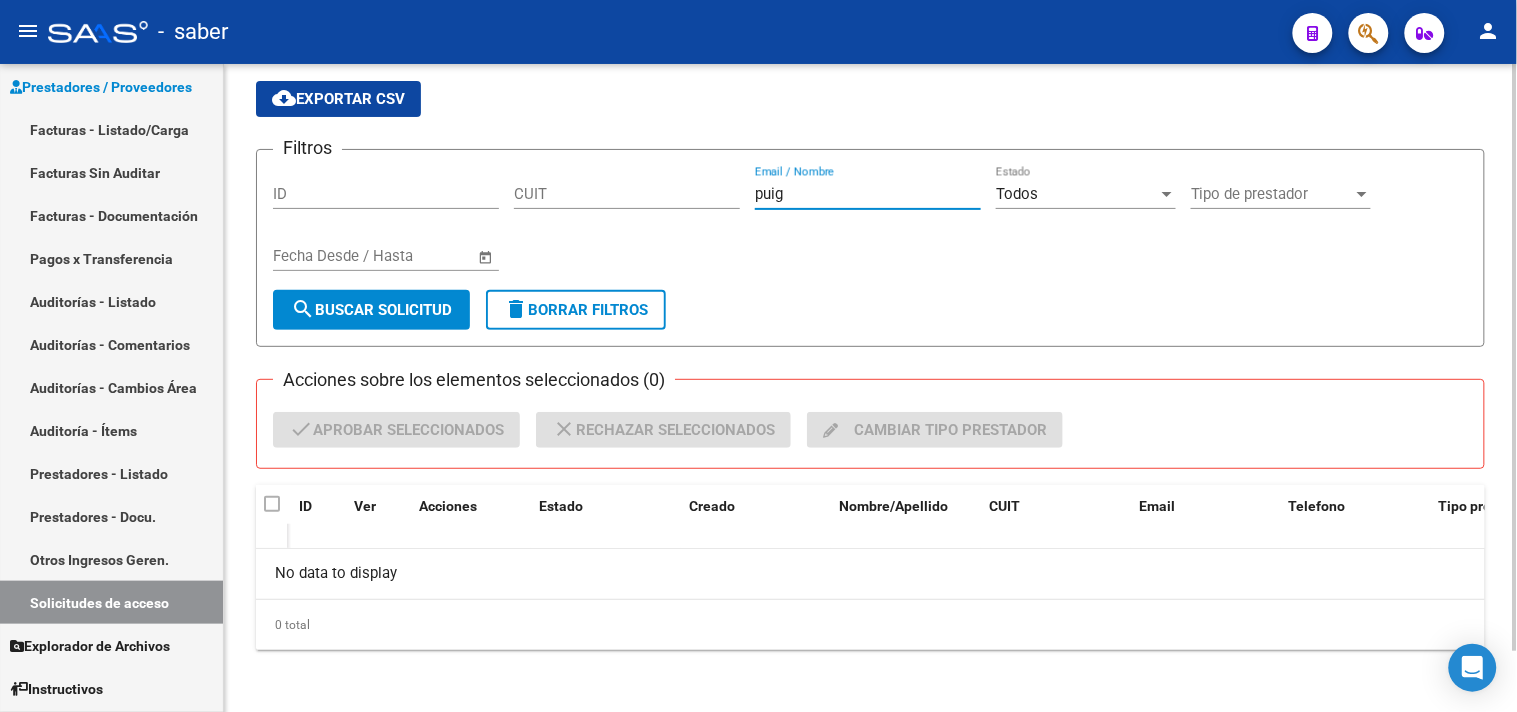 drag, startPoint x: 796, startPoint y: 196, endPoint x: 747, endPoint y: 225, distance: 56.938564 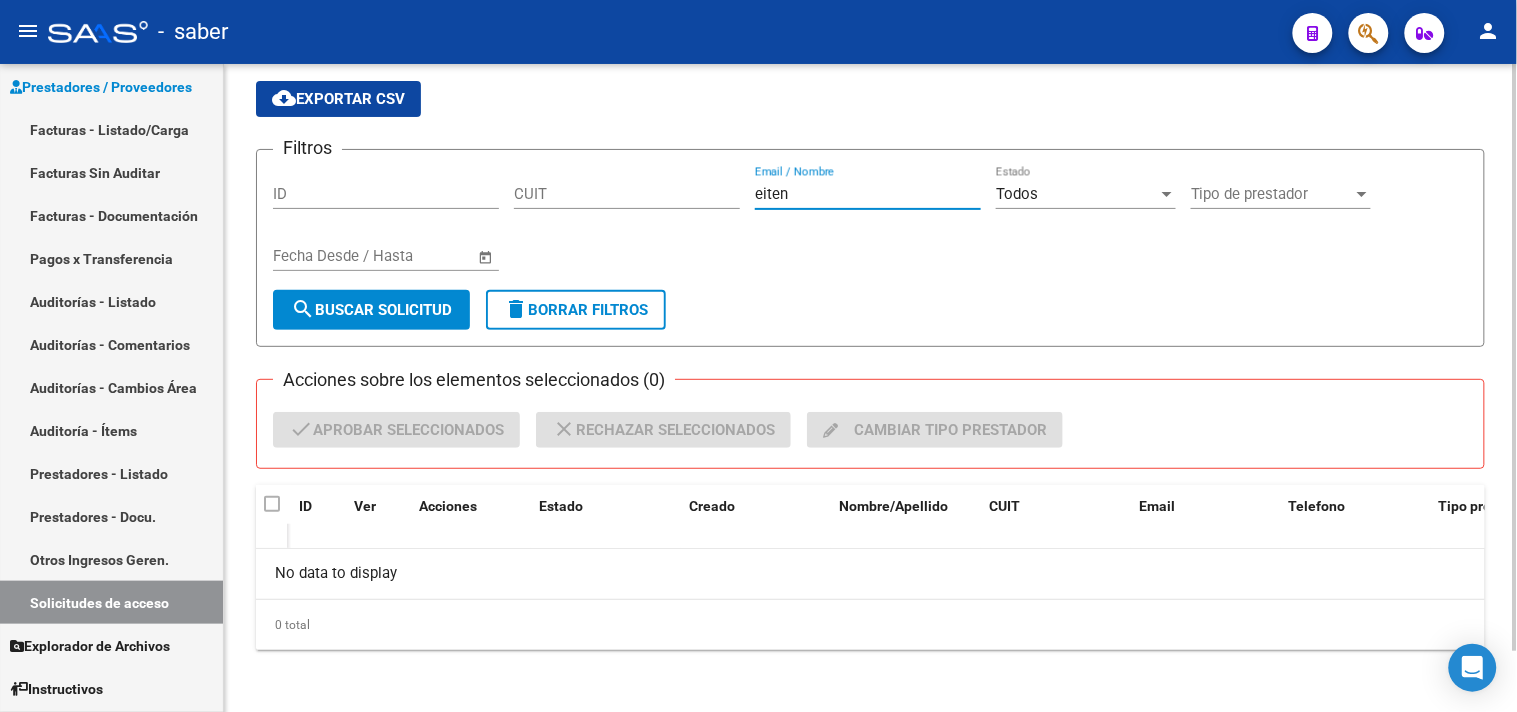 type on "eiten" 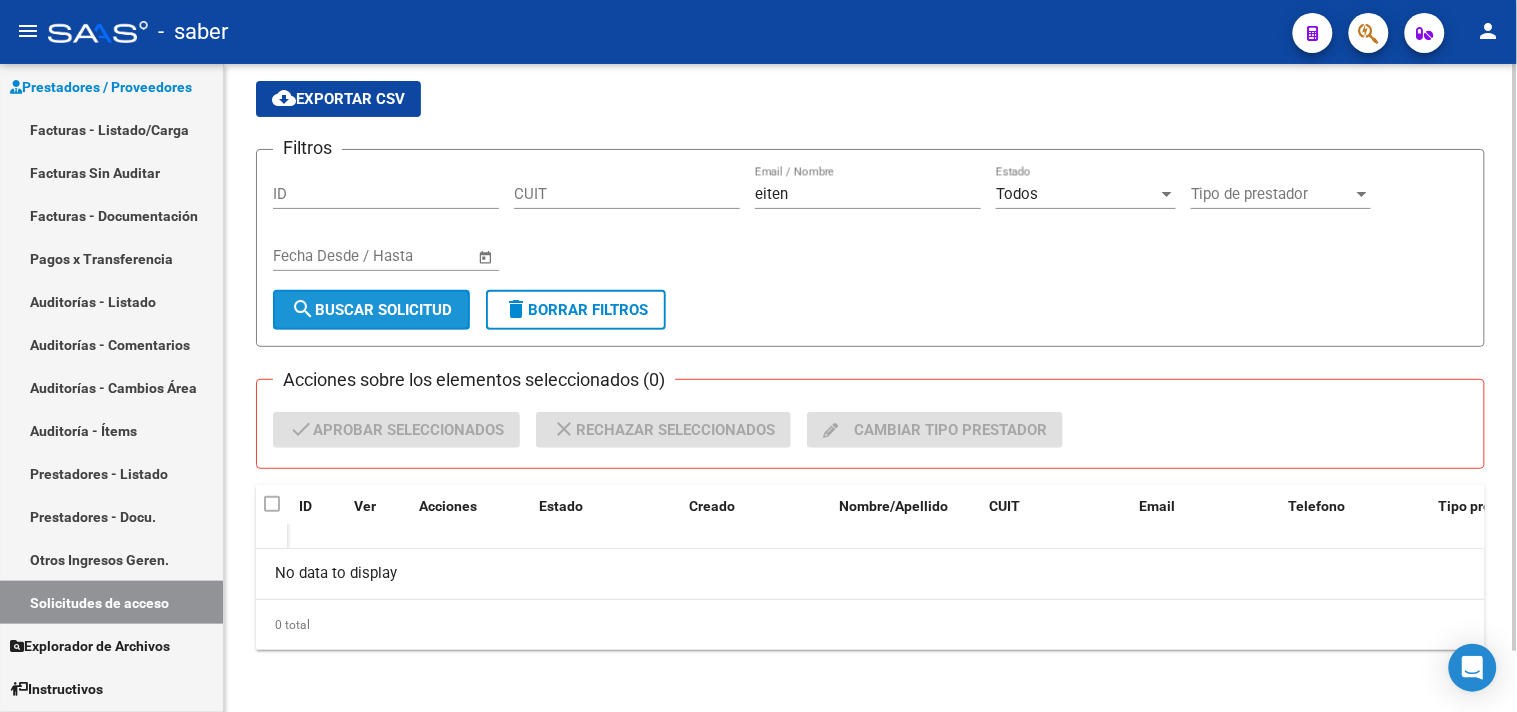 click on "search  Buscar solicitud" 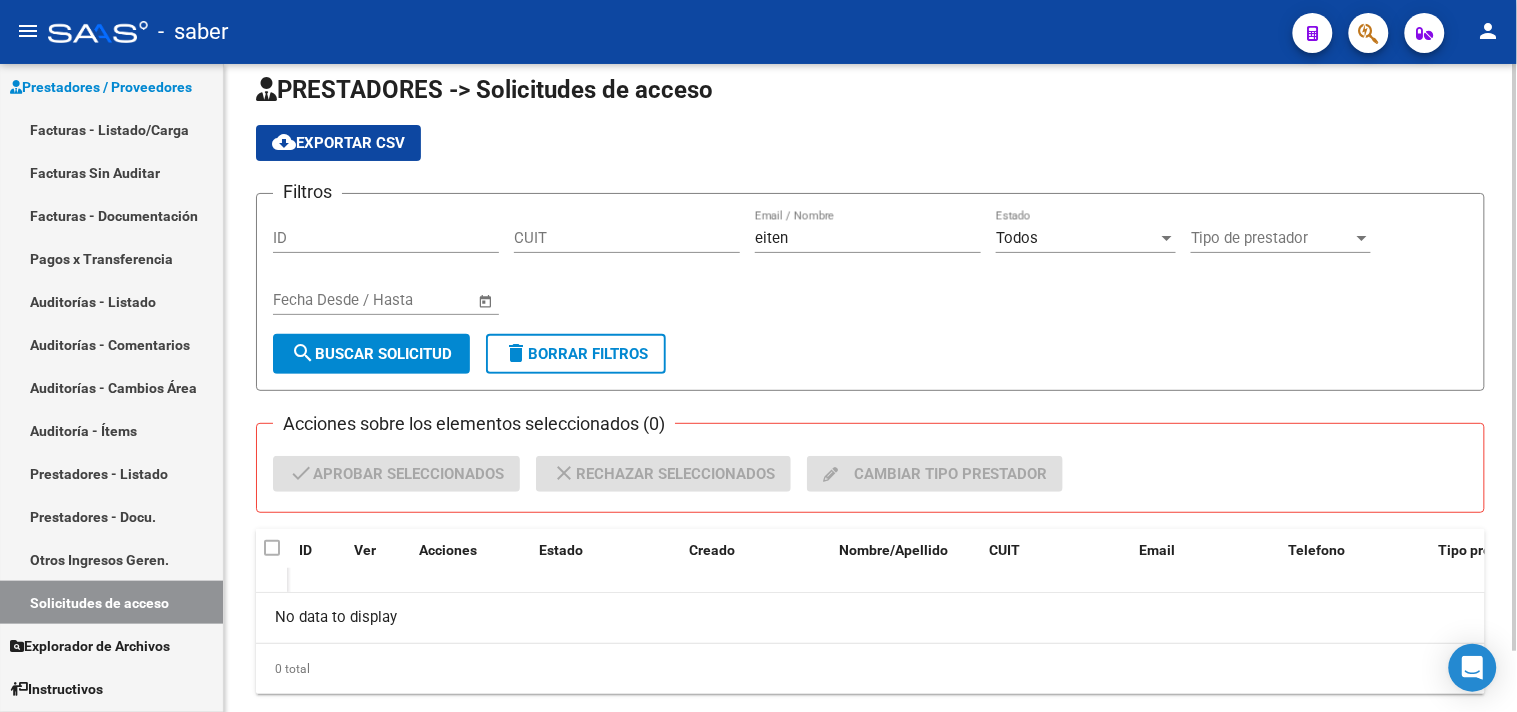 scroll, scrollTop: 66, scrollLeft: 0, axis: vertical 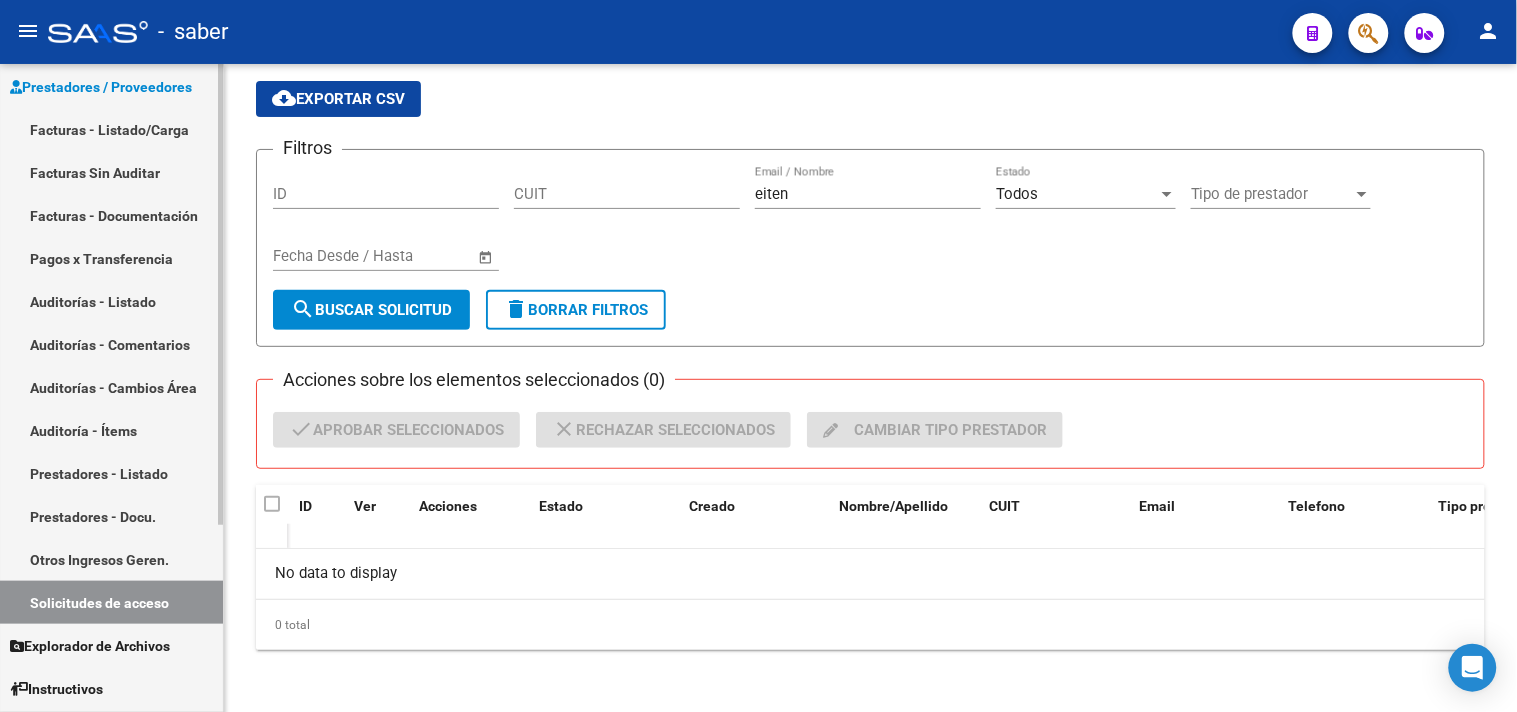 click on "Otros Ingresos Geren." at bounding box center (111, 559) 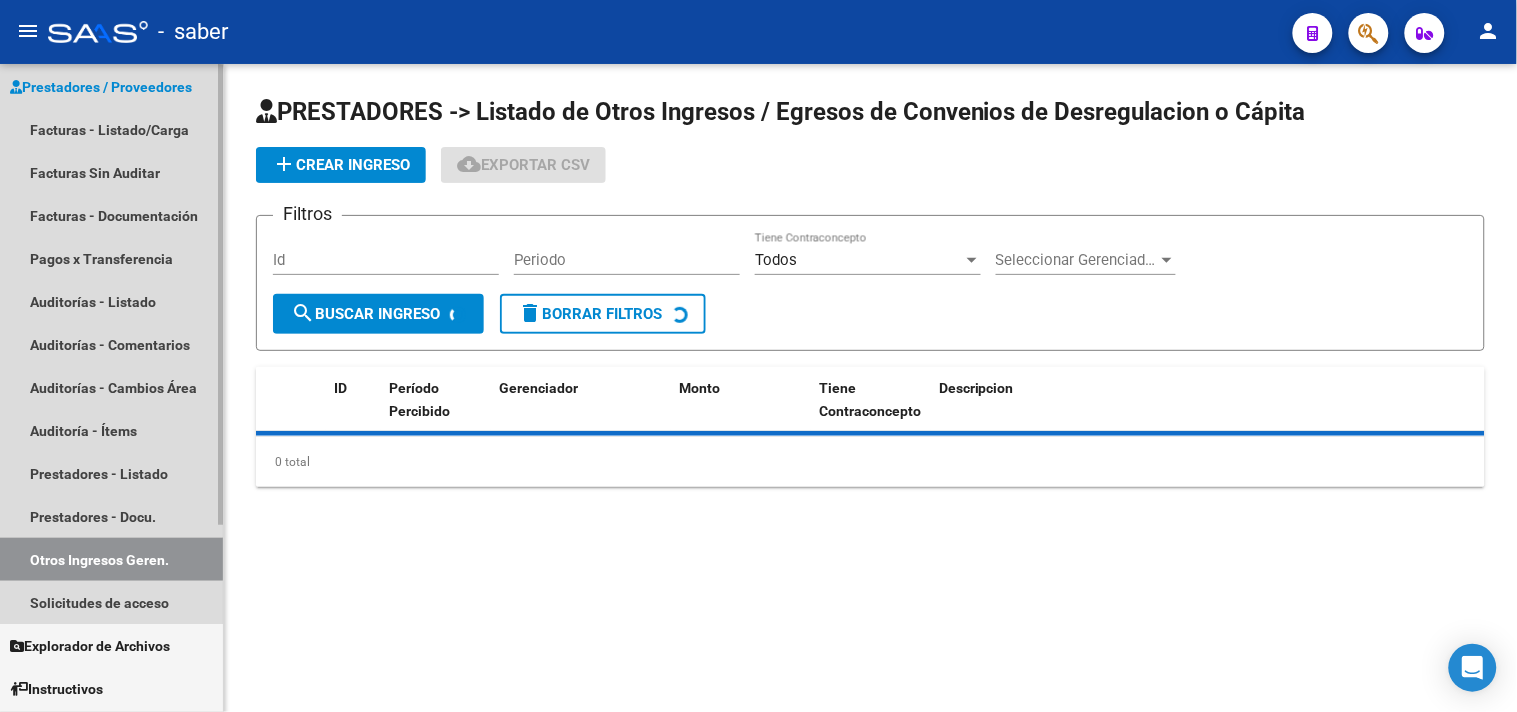 scroll, scrollTop: 0, scrollLeft: 0, axis: both 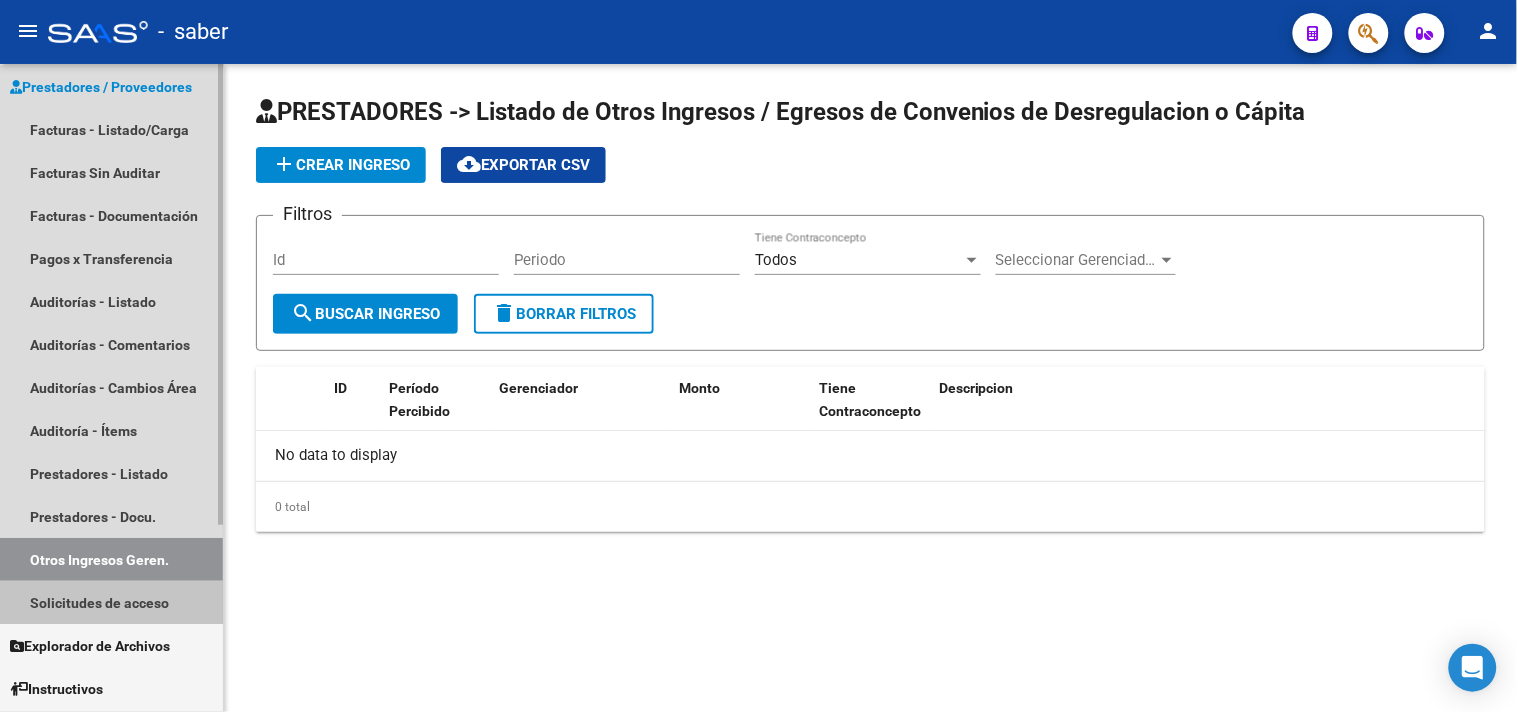 click on "Solicitudes de acceso" at bounding box center (111, 602) 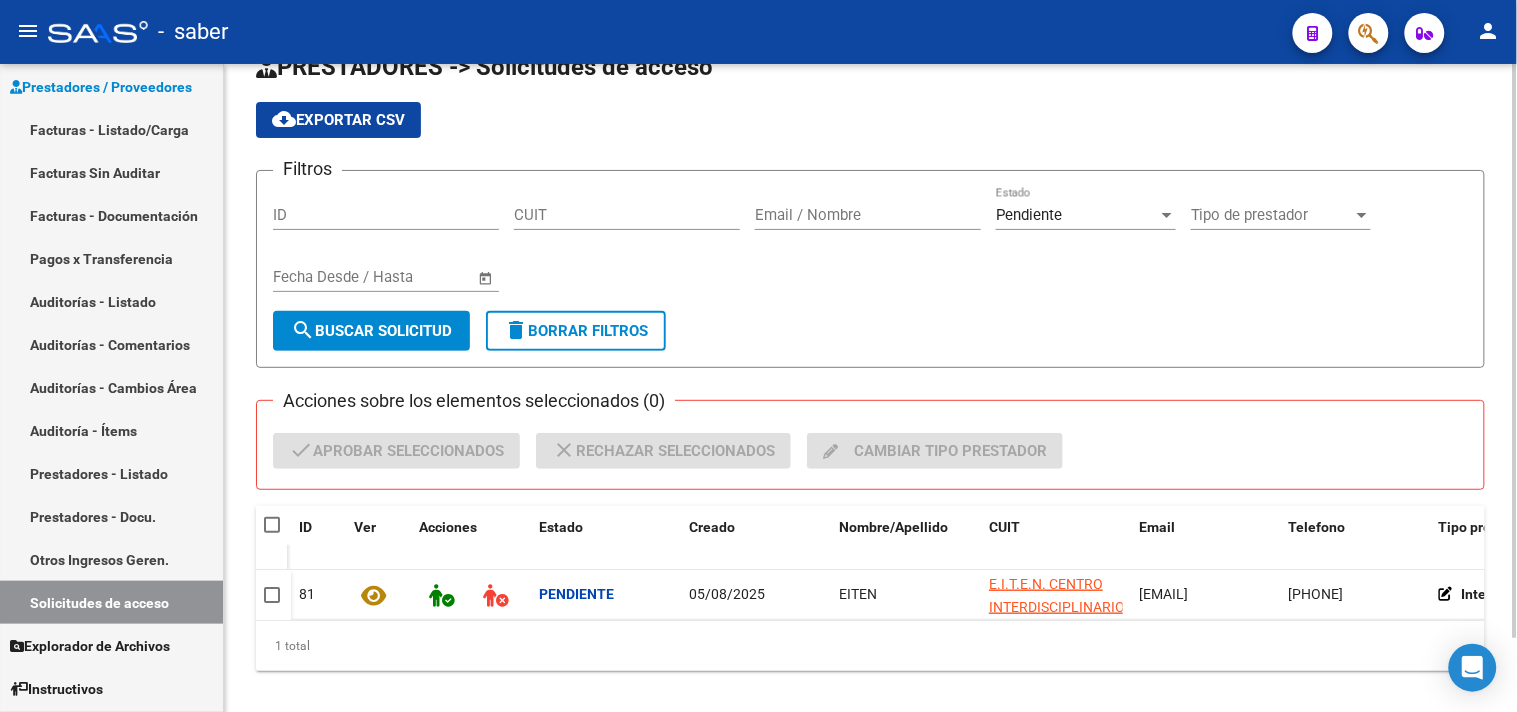 scroll, scrollTop: 83, scrollLeft: 0, axis: vertical 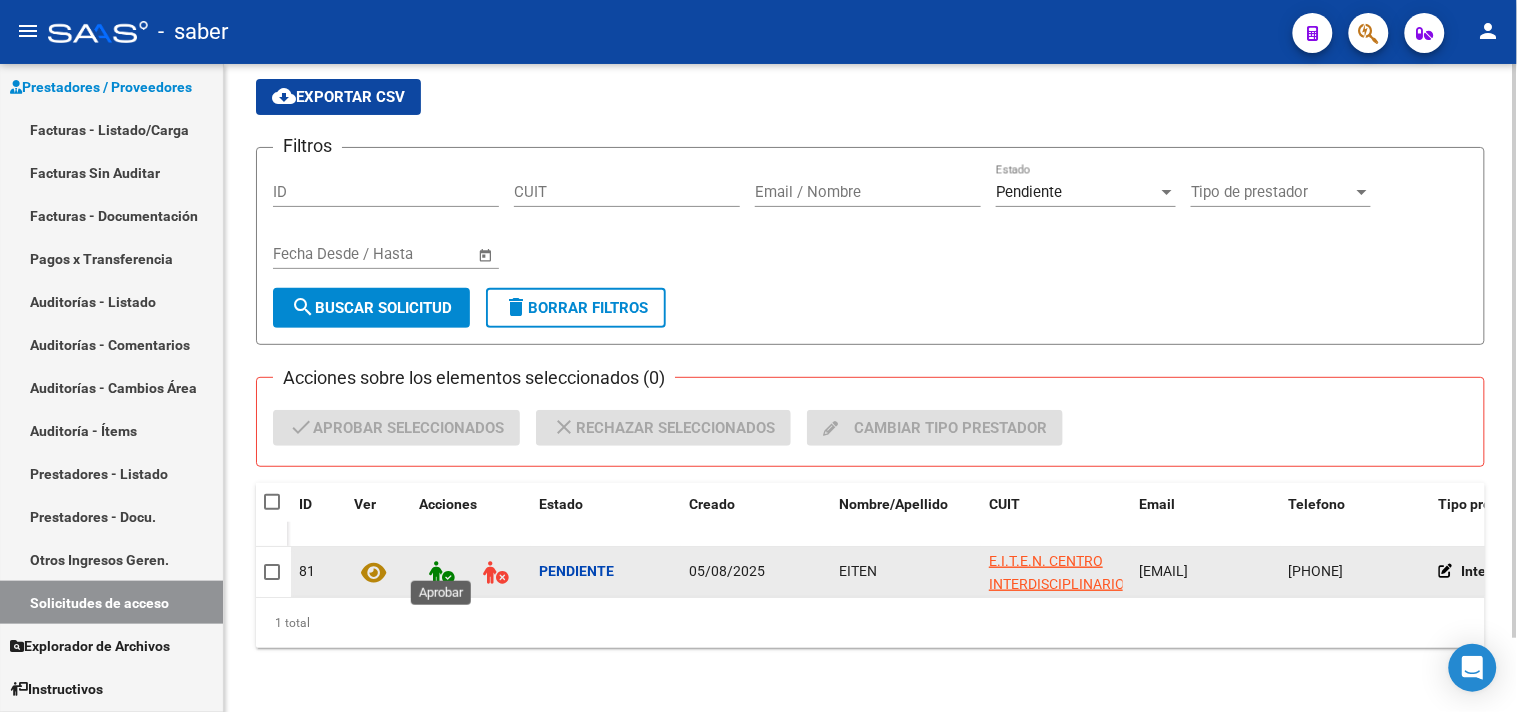 click 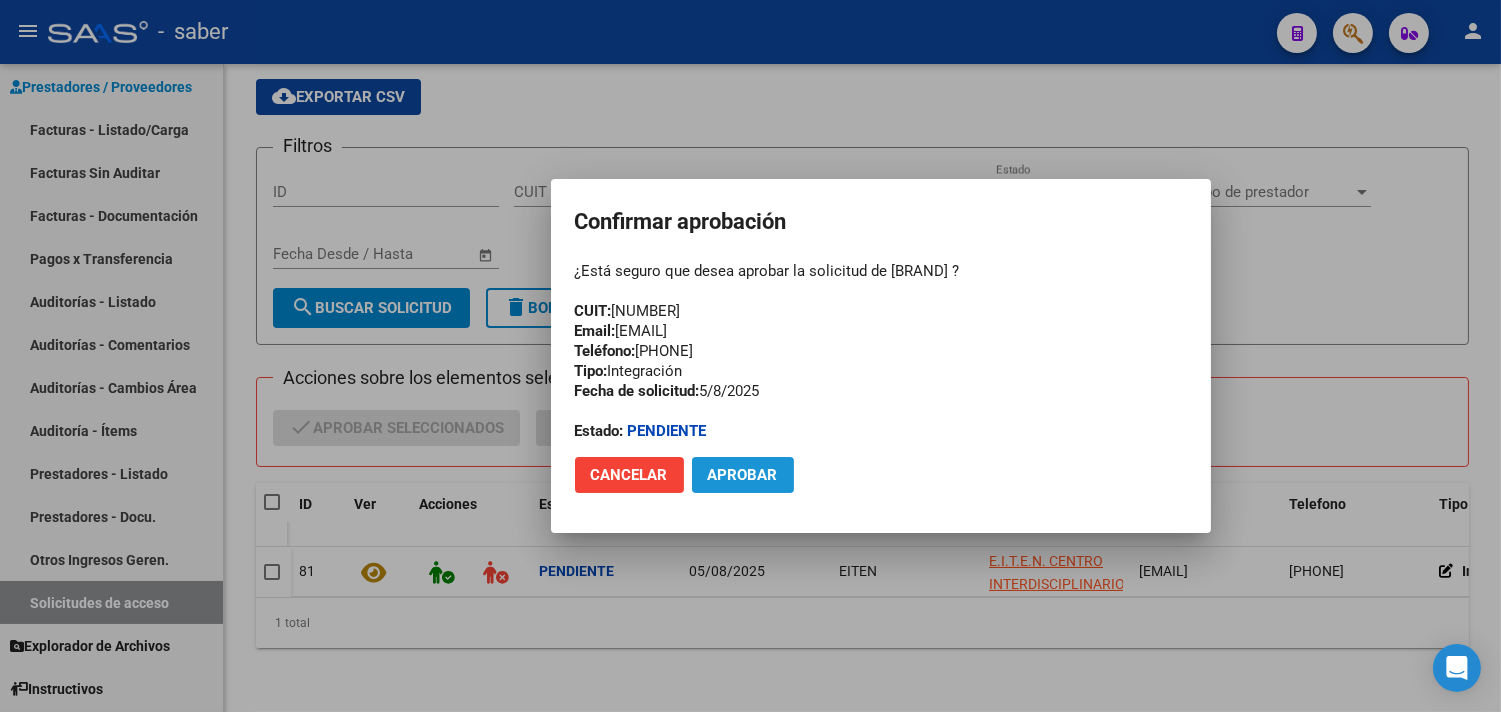 click on "Aprobar" 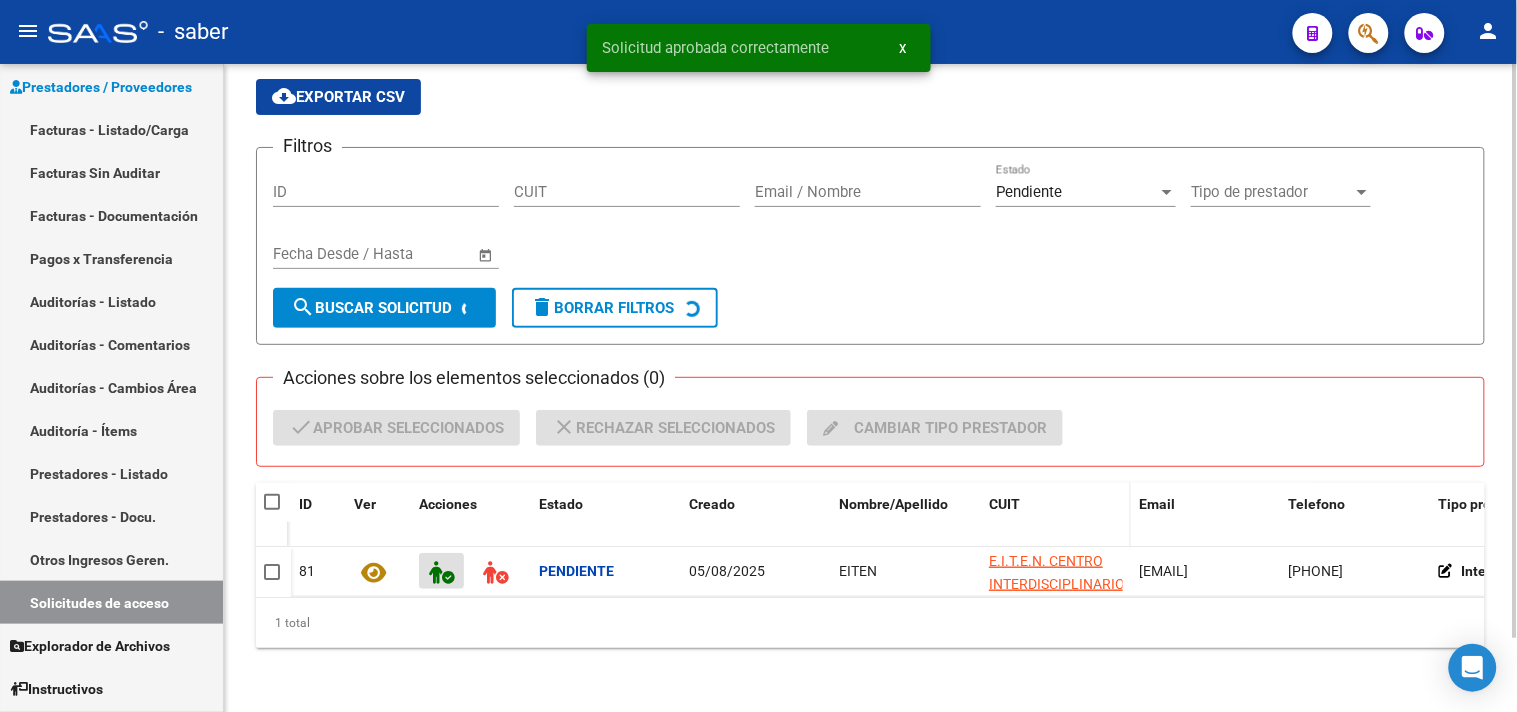 scroll, scrollTop: 67, scrollLeft: 0, axis: vertical 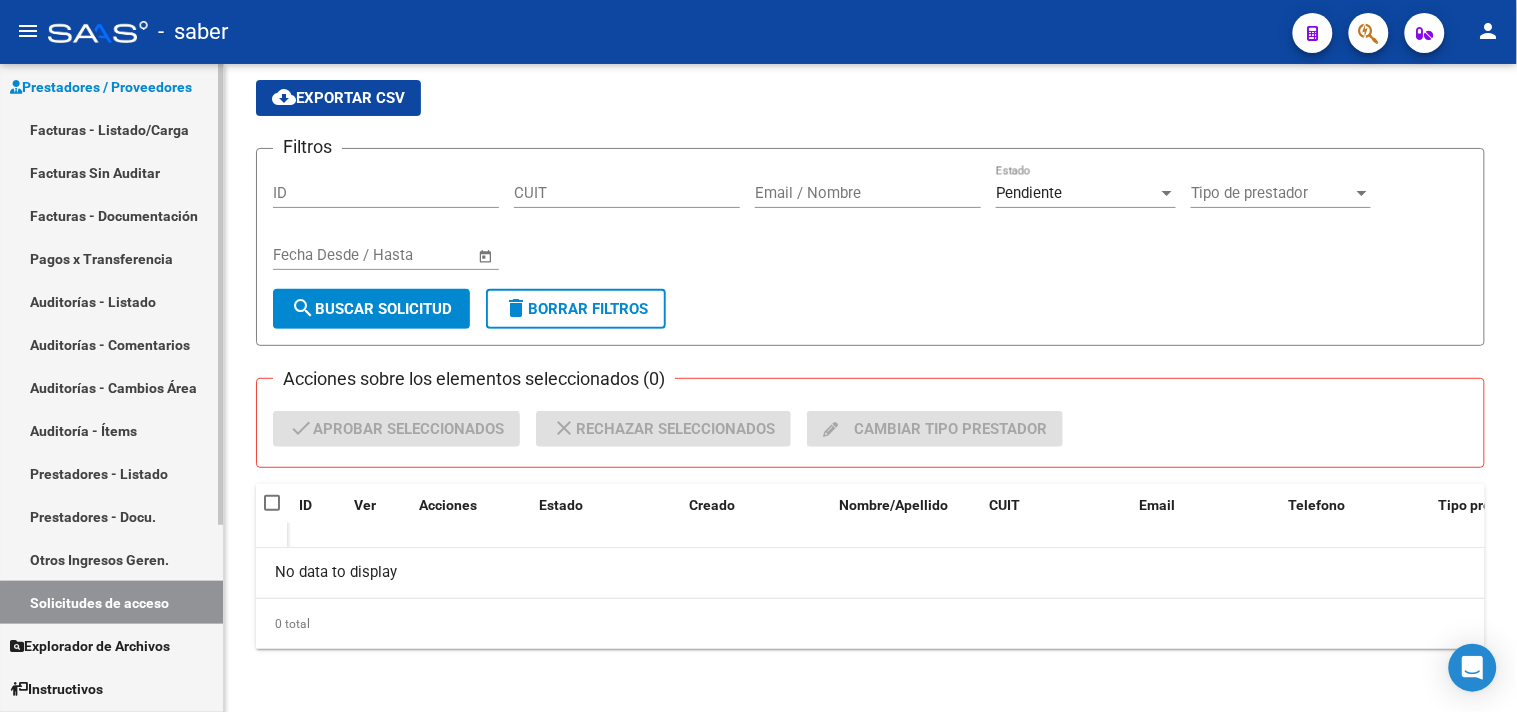 click on "Facturas - Listado/Carga" at bounding box center (111, 129) 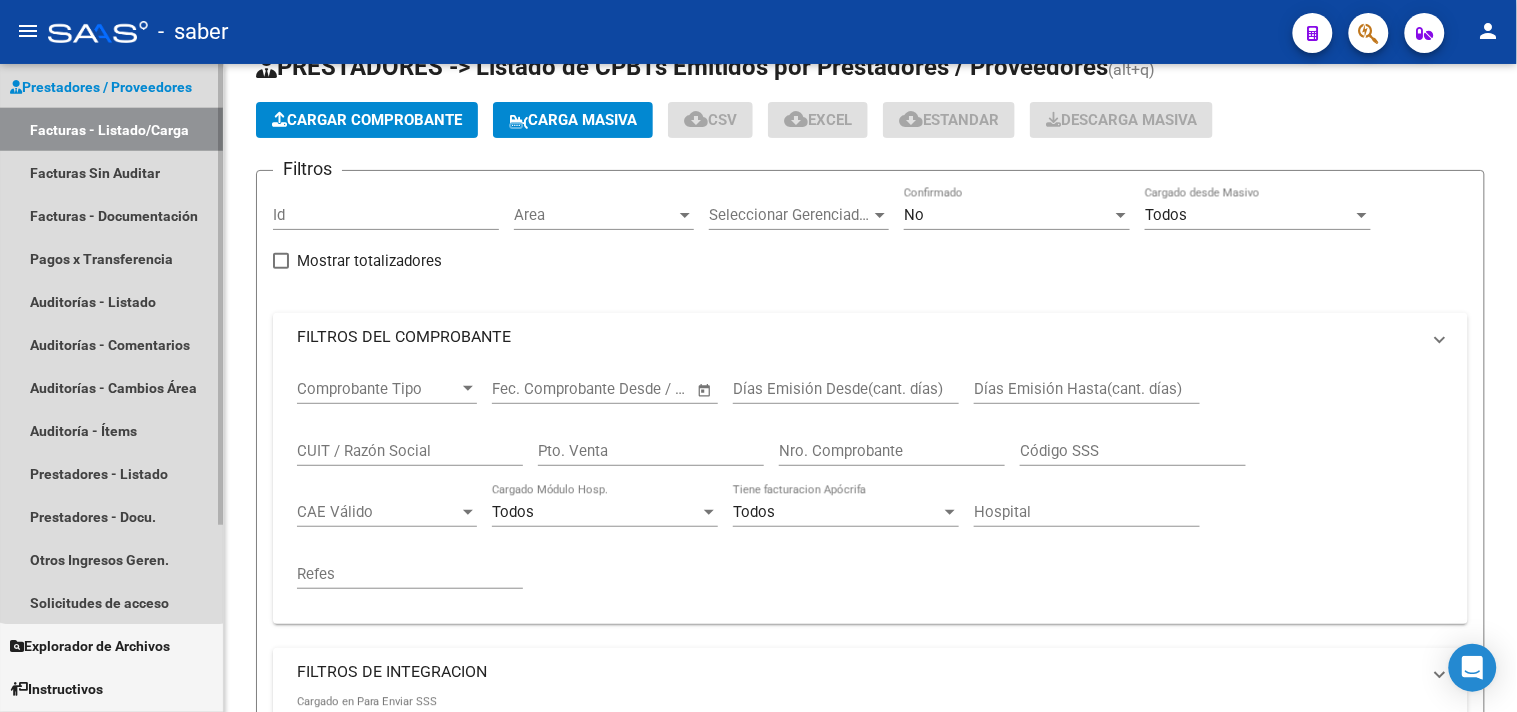 scroll, scrollTop: 0, scrollLeft: 0, axis: both 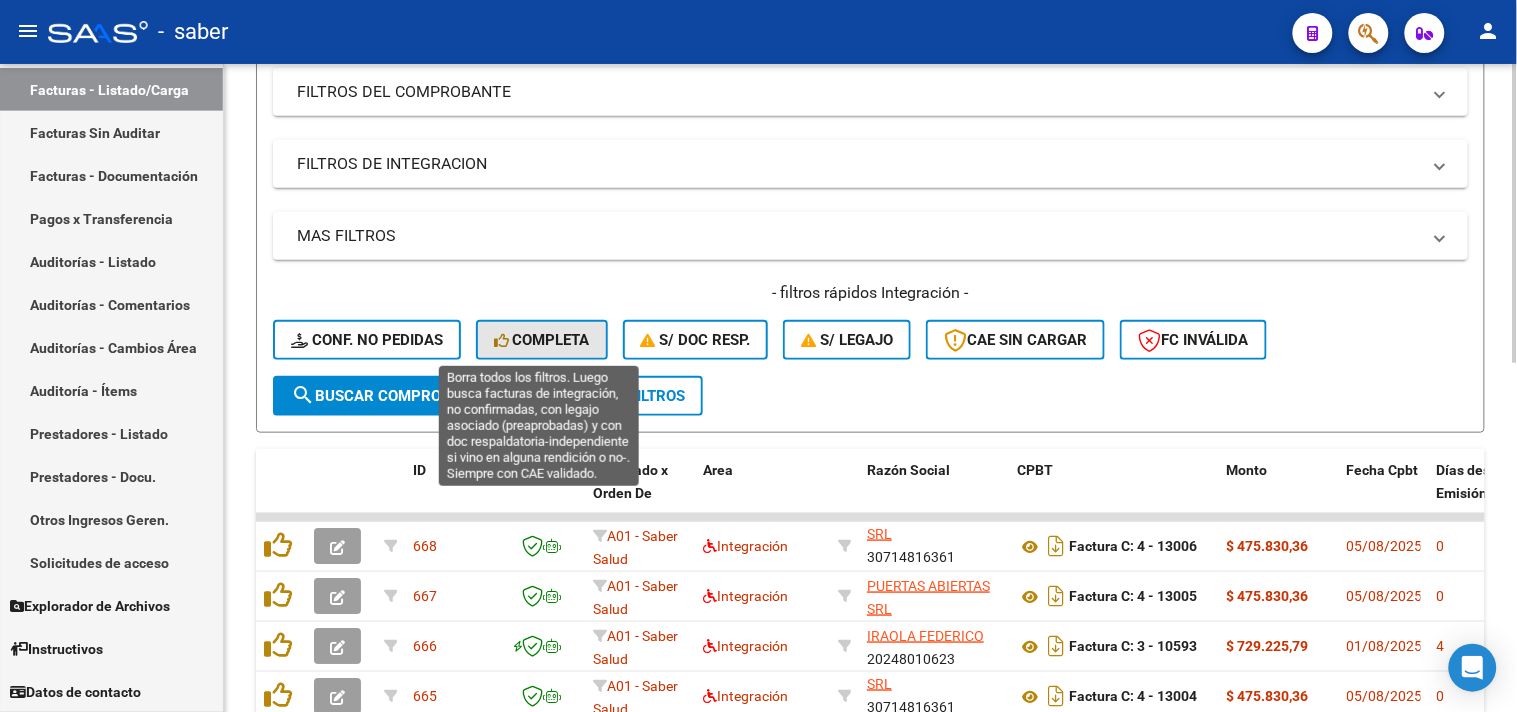 click on "Completa" 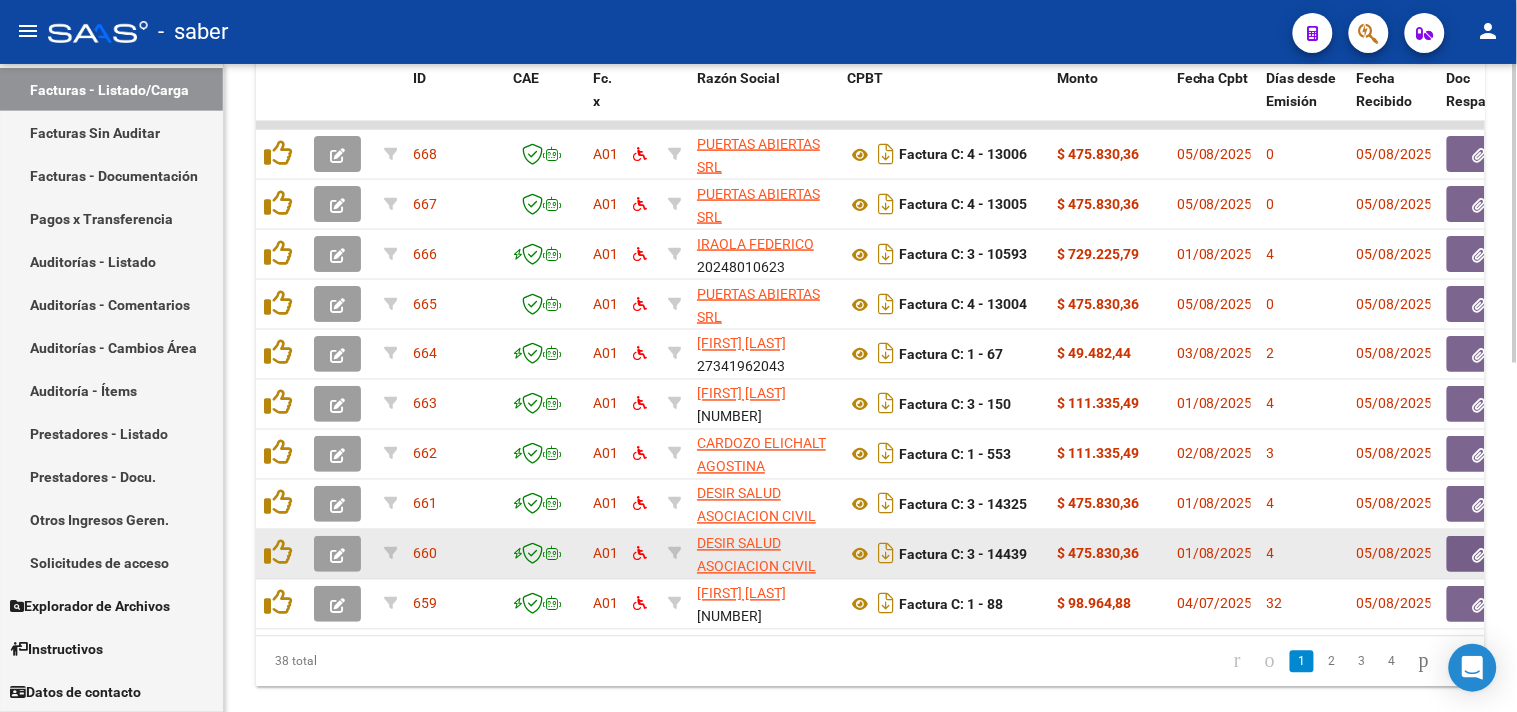 scroll, scrollTop: 756, scrollLeft: 0, axis: vertical 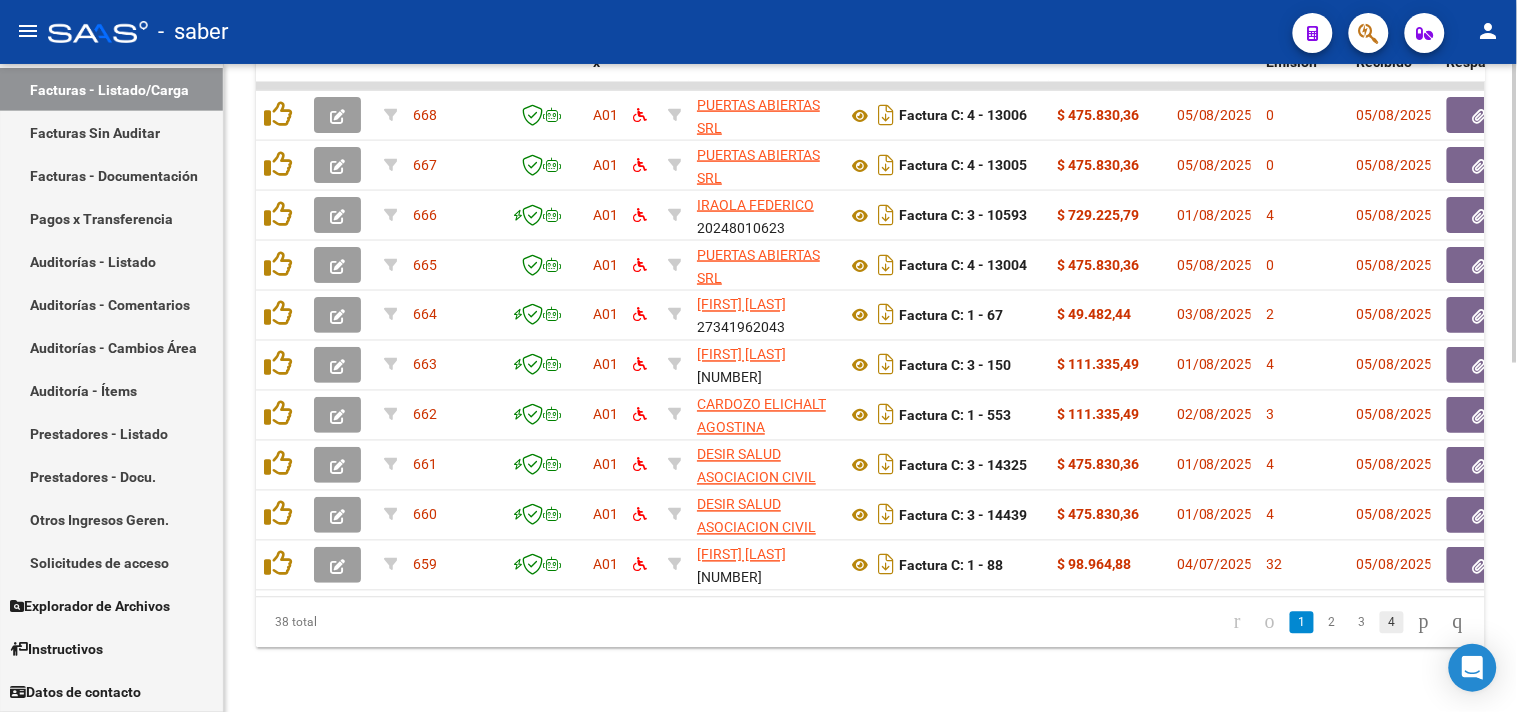 click on "4" 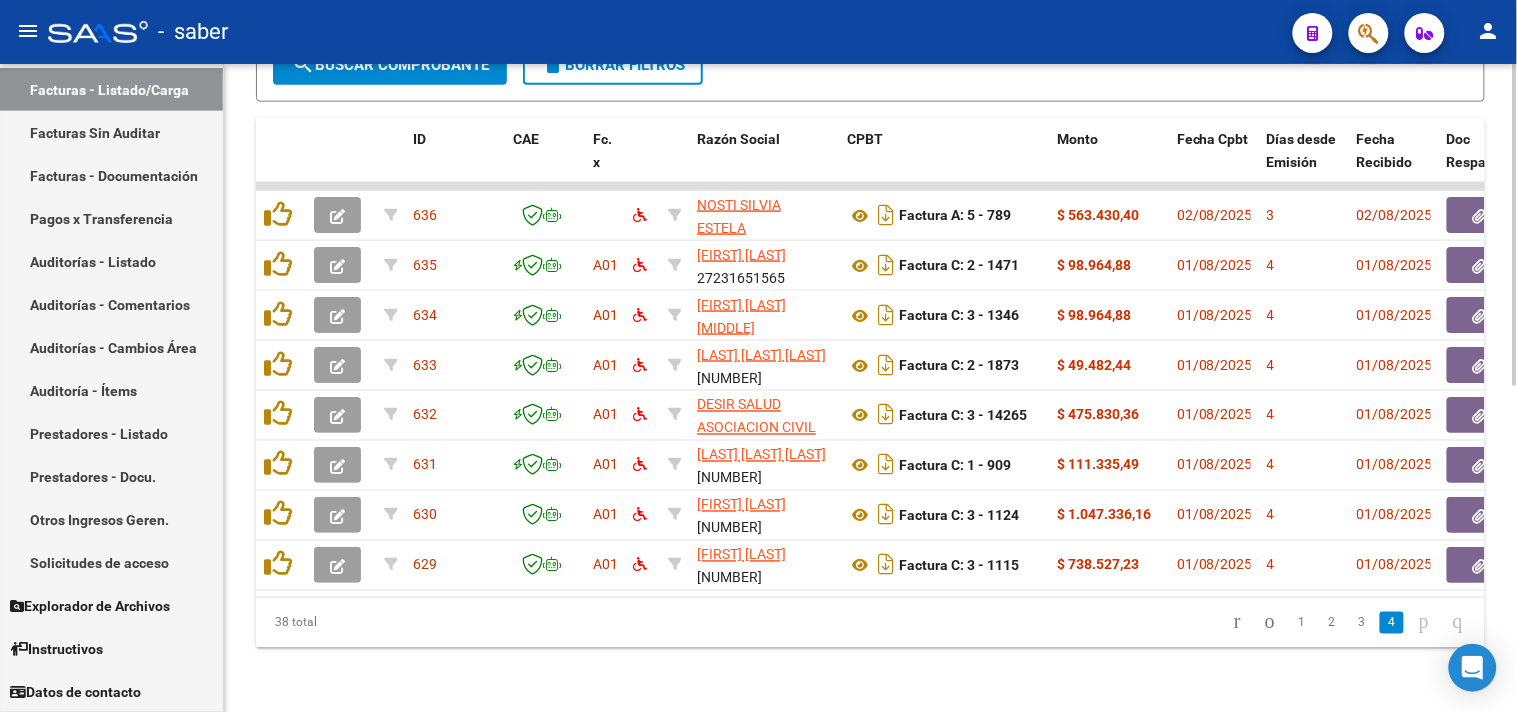 scroll, scrollTop: 657, scrollLeft: 0, axis: vertical 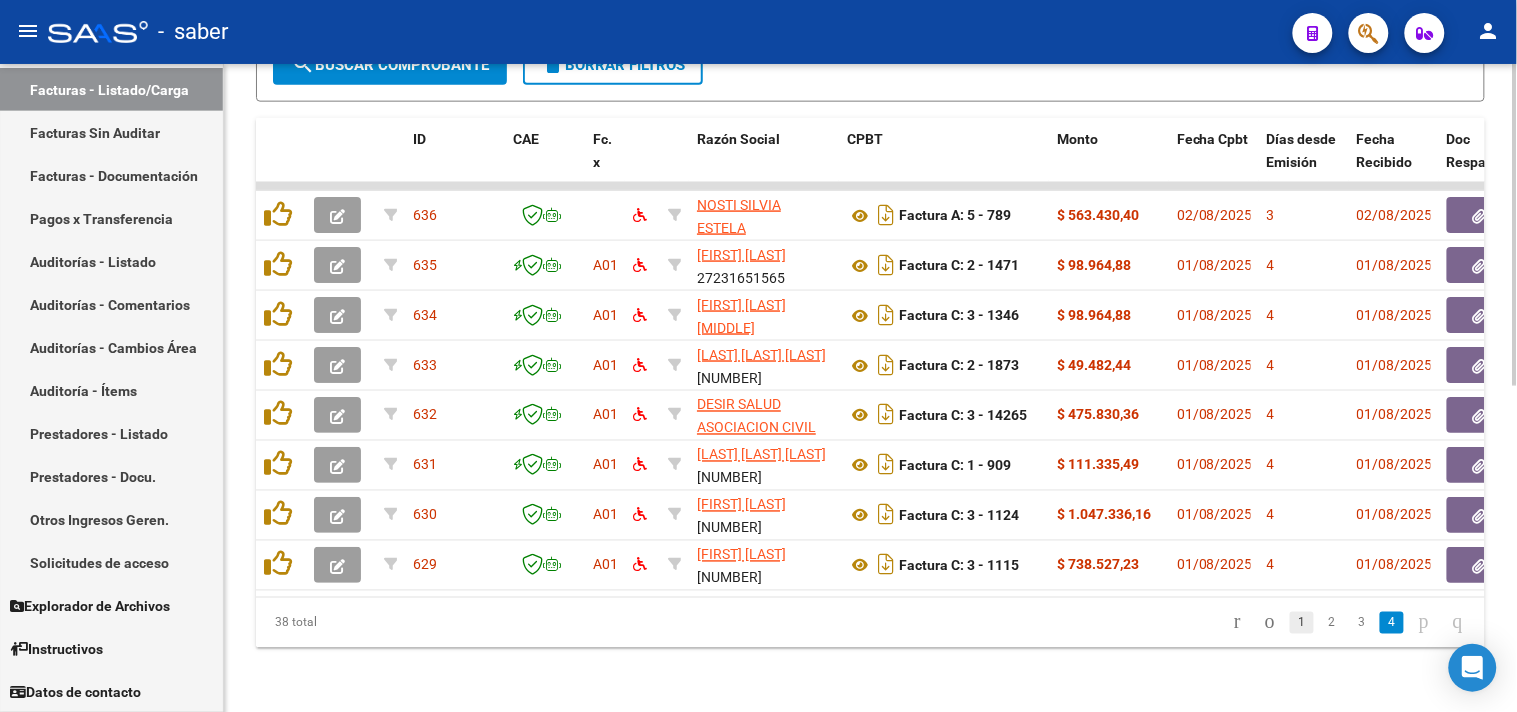 click on "1" 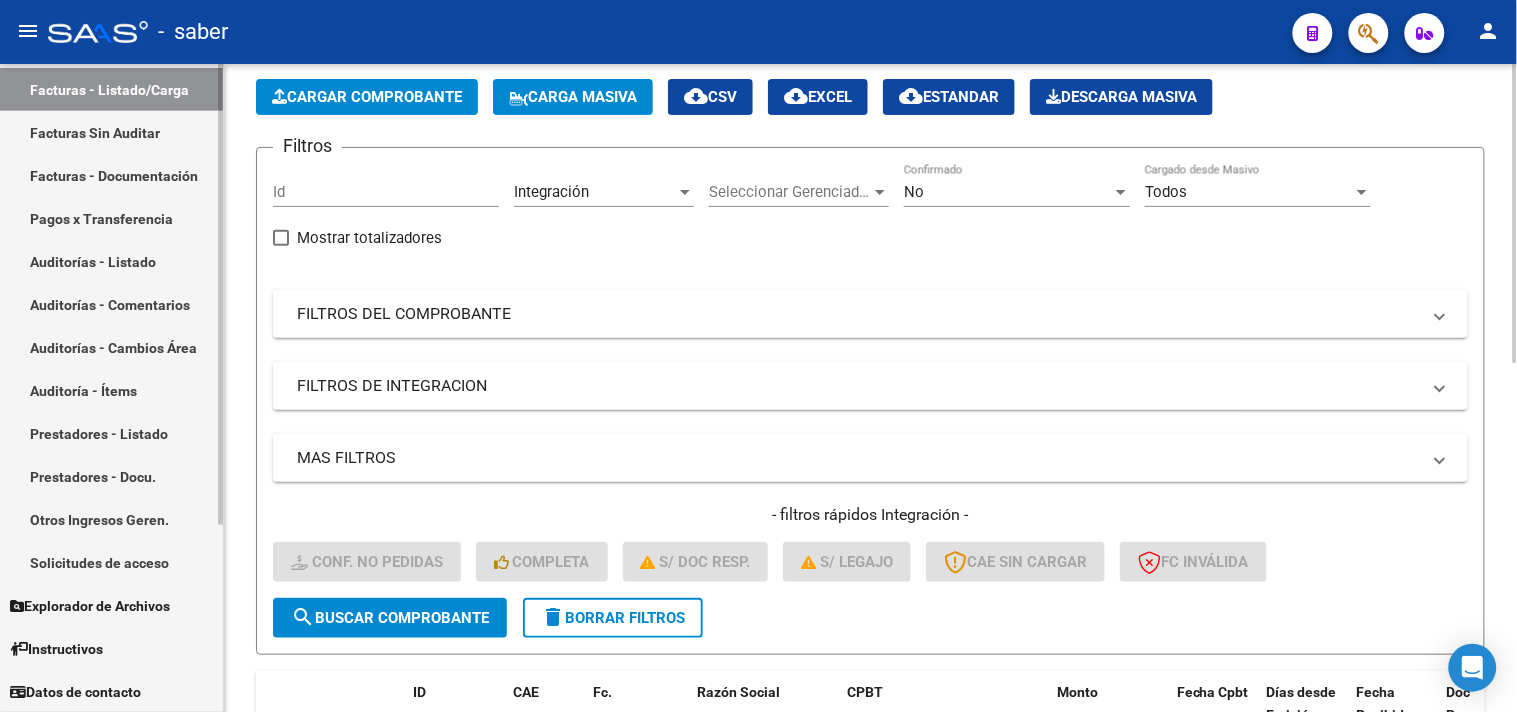click on "Solicitudes de acceso" at bounding box center (111, 562) 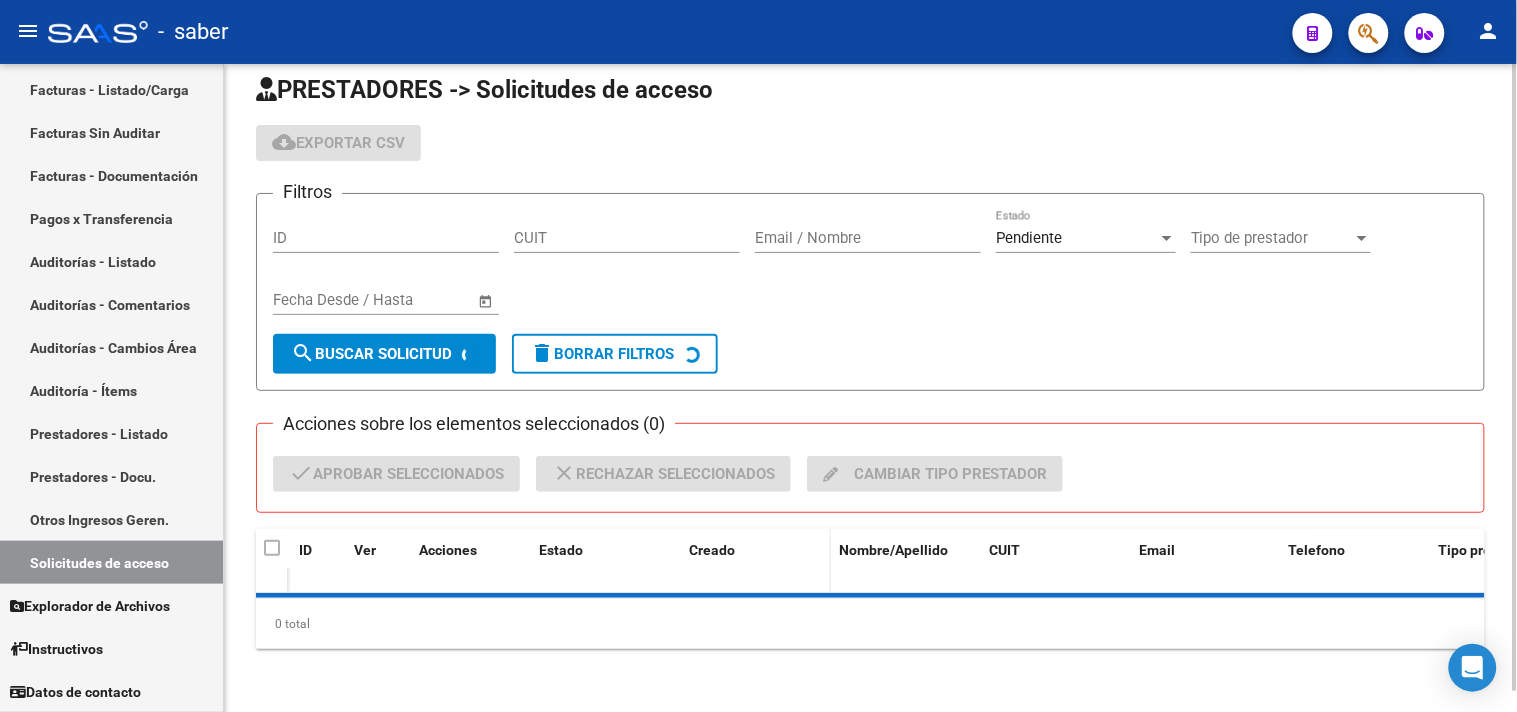 scroll, scrollTop: 67, scrollLeft: 0, axis: vertical 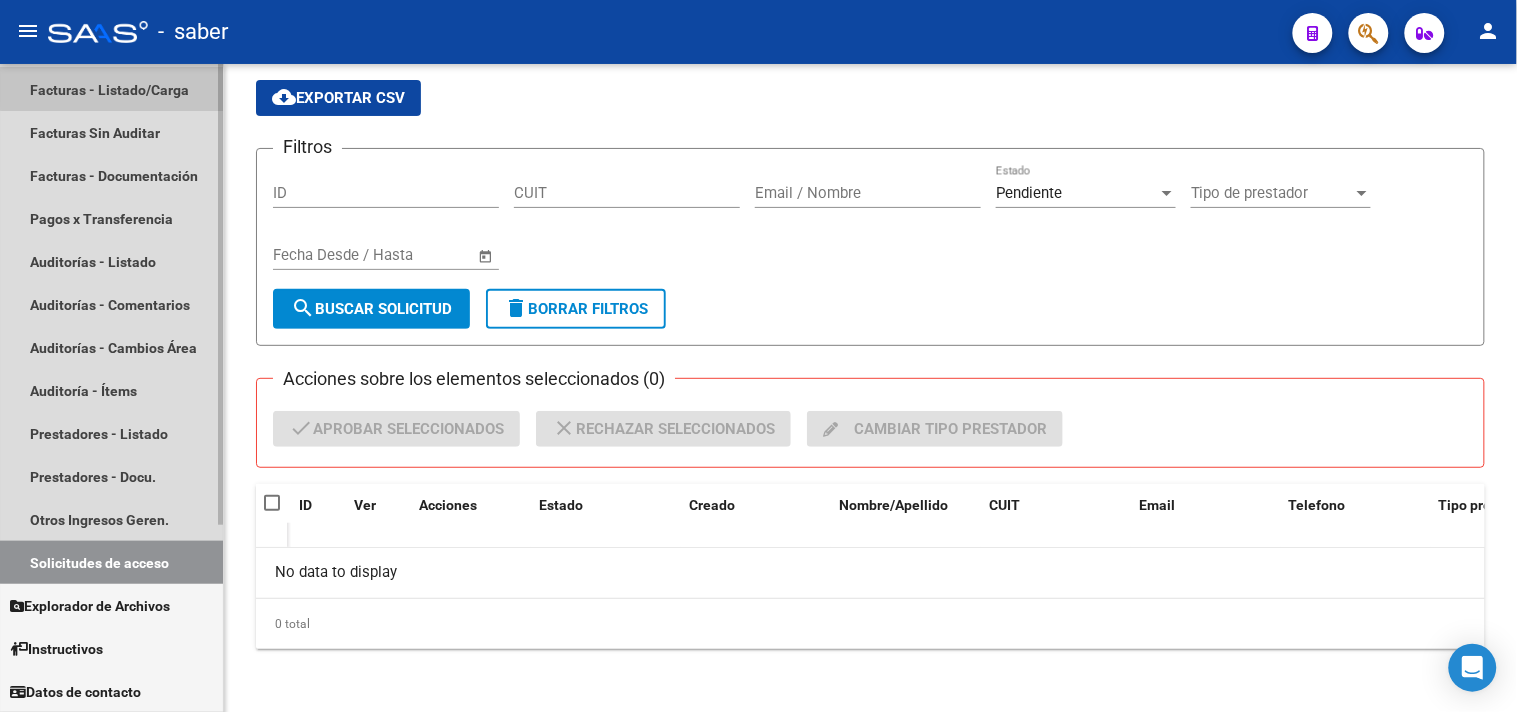 click on "Facturas - Listado/Carga" at bounding box center (111, 89) 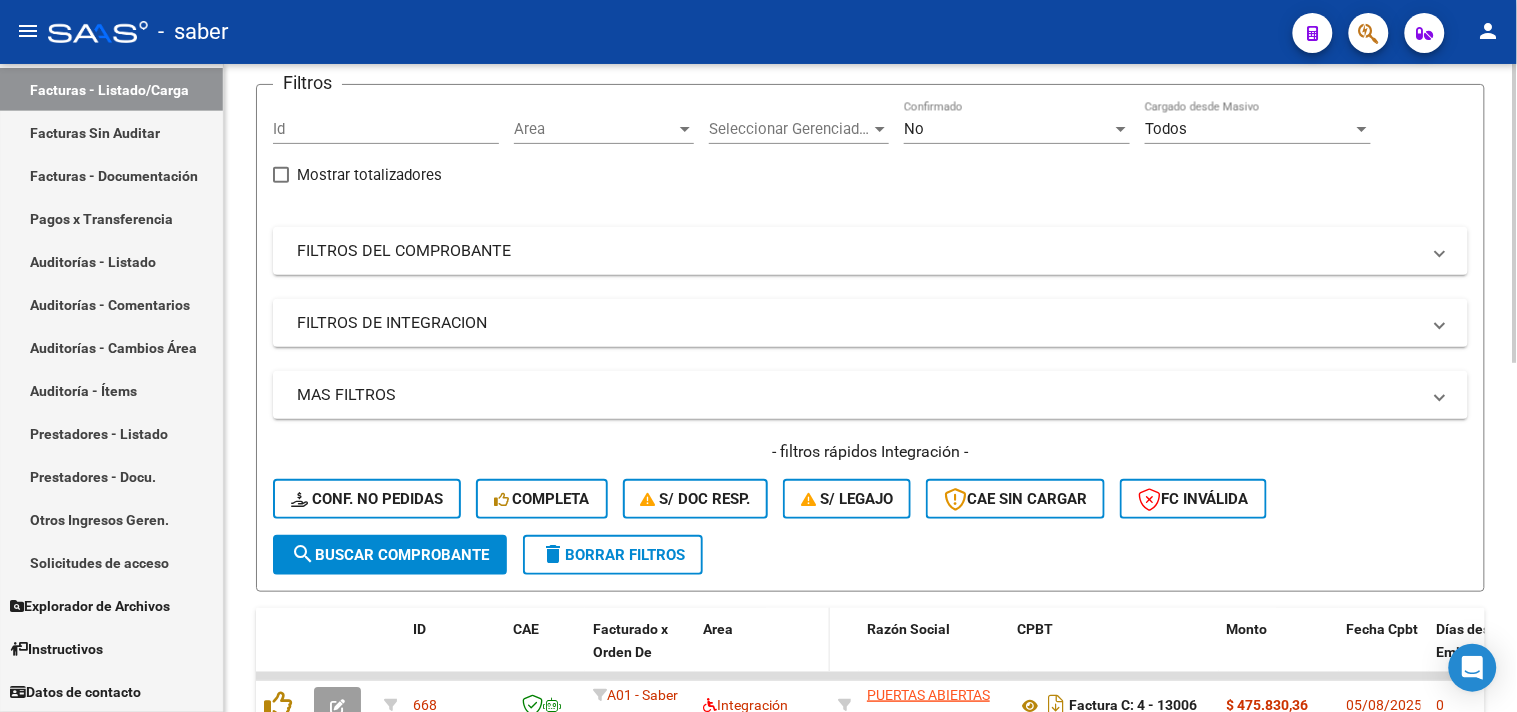 scroll, scrollTop: 312, scrollLeft: 0, axis: vertical 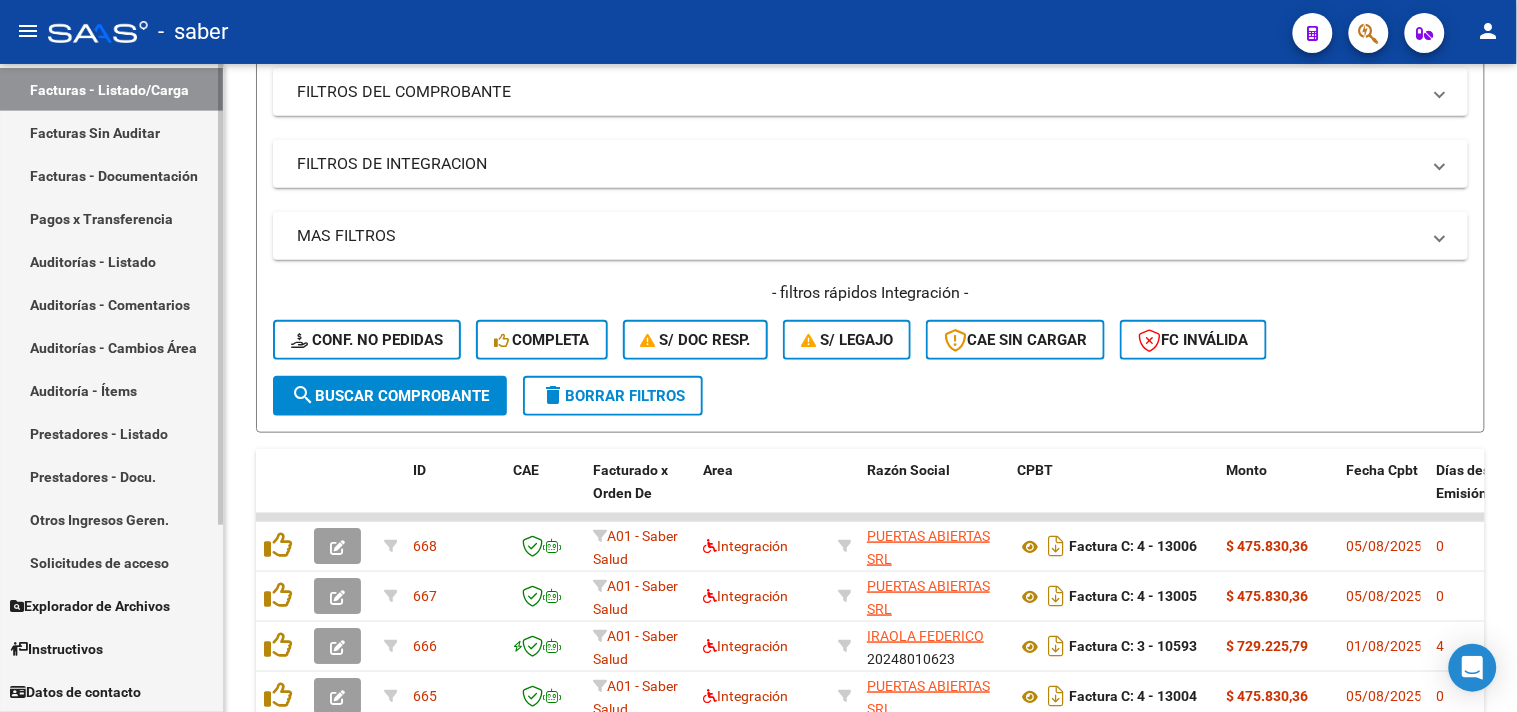 click on "Solicitudes de acceso" at bounding box center (111, 562) 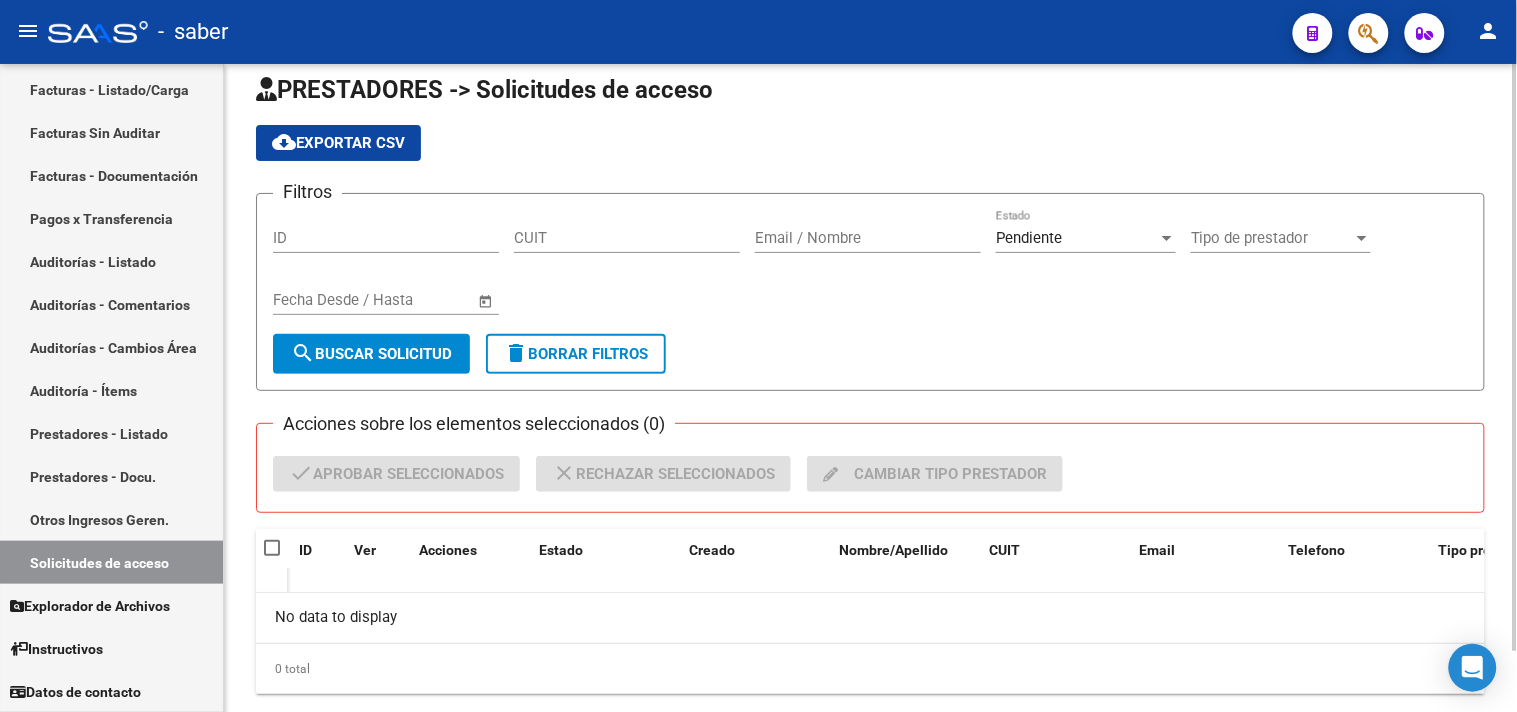 scroll, scrollTop: 67, scrollLeft: 0, axis: vertical 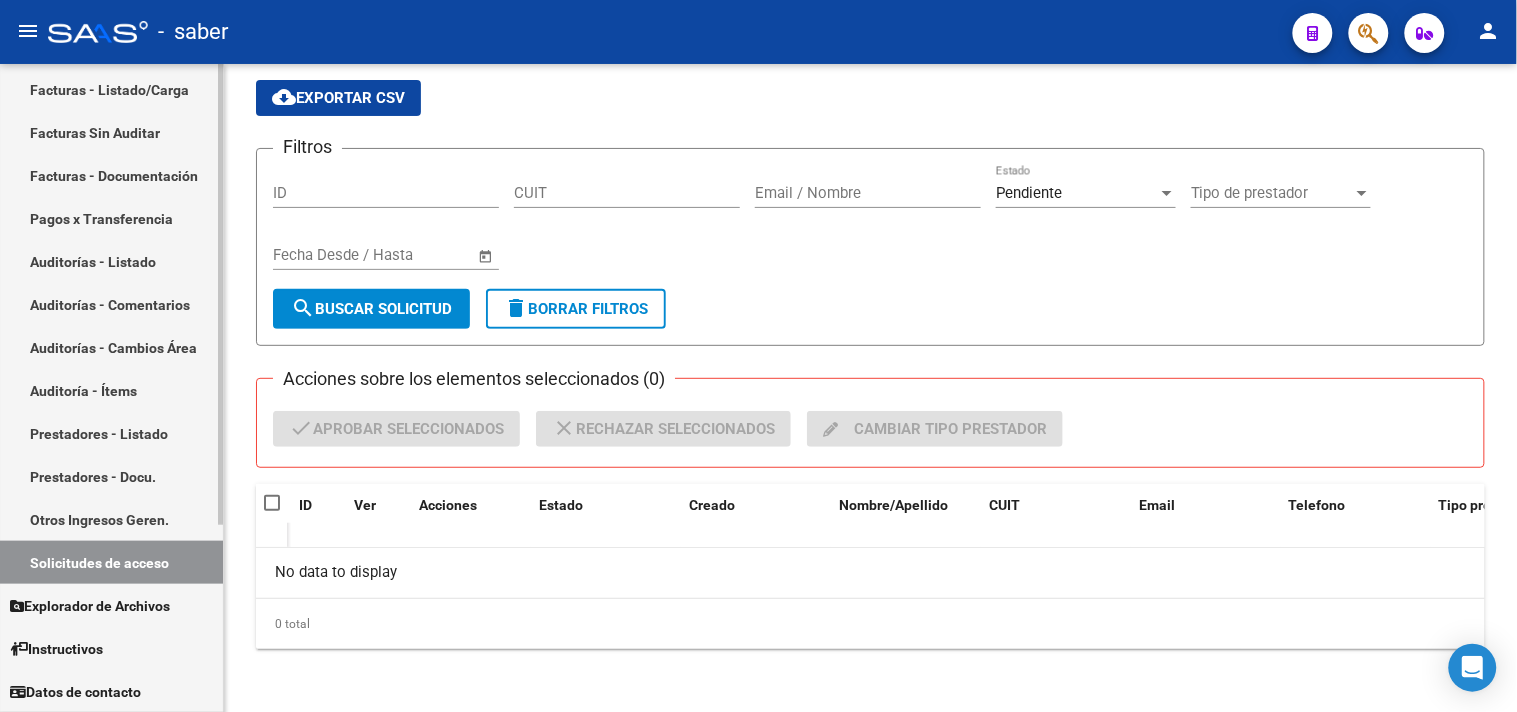 click on "Otros Ingresos Geren." at bounding box center [111, 519] 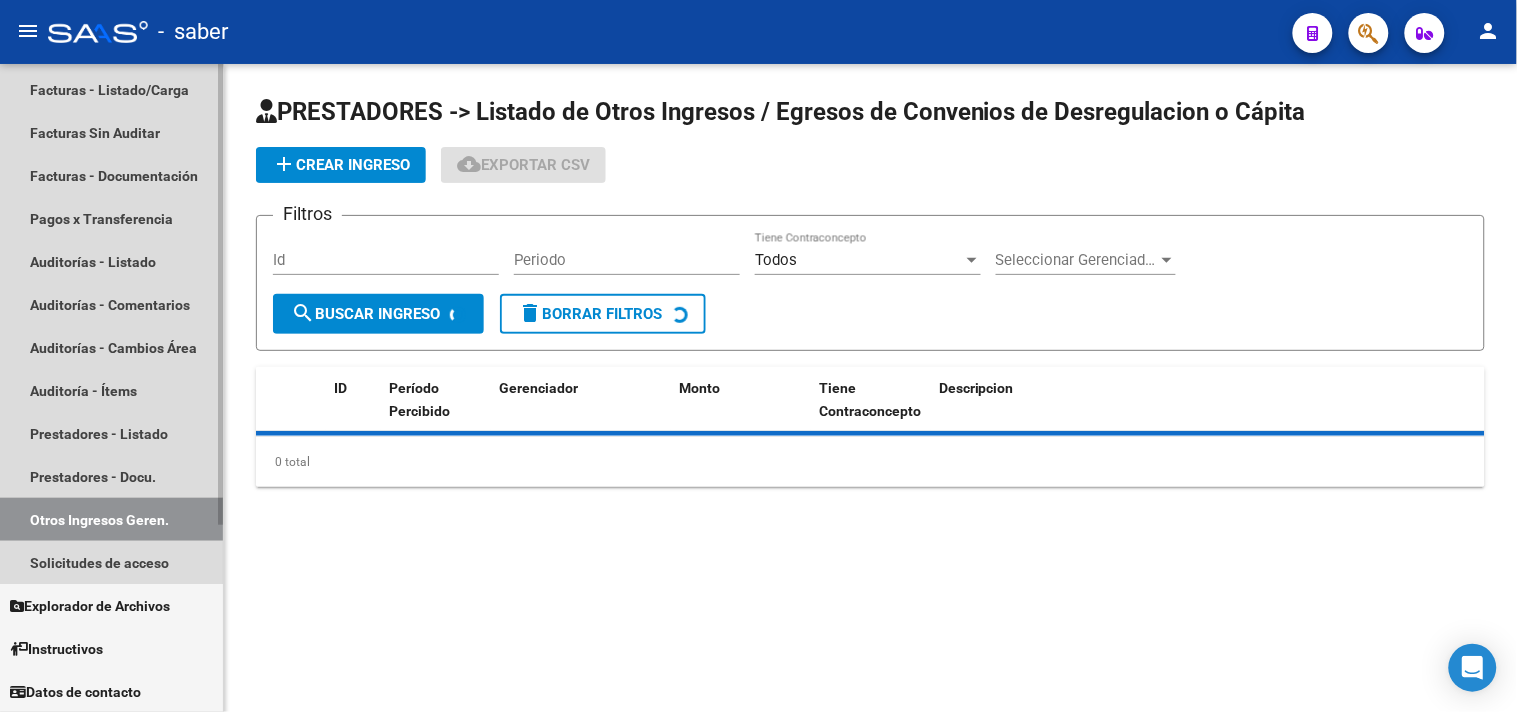 scroll, scrollTop: 0, scrollLeft: 0, axis: both 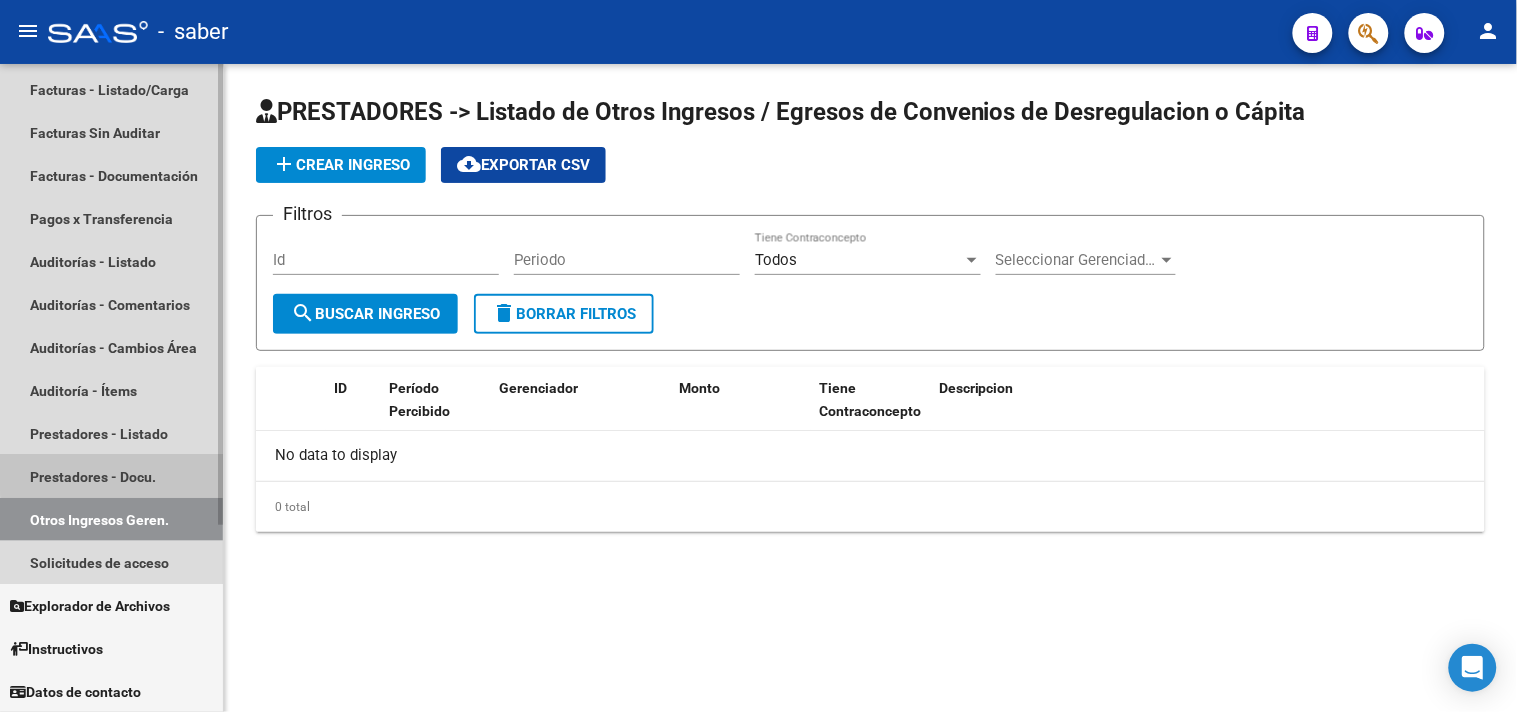 click on "Prestadores - Docu." at bounding box center (111, 476) 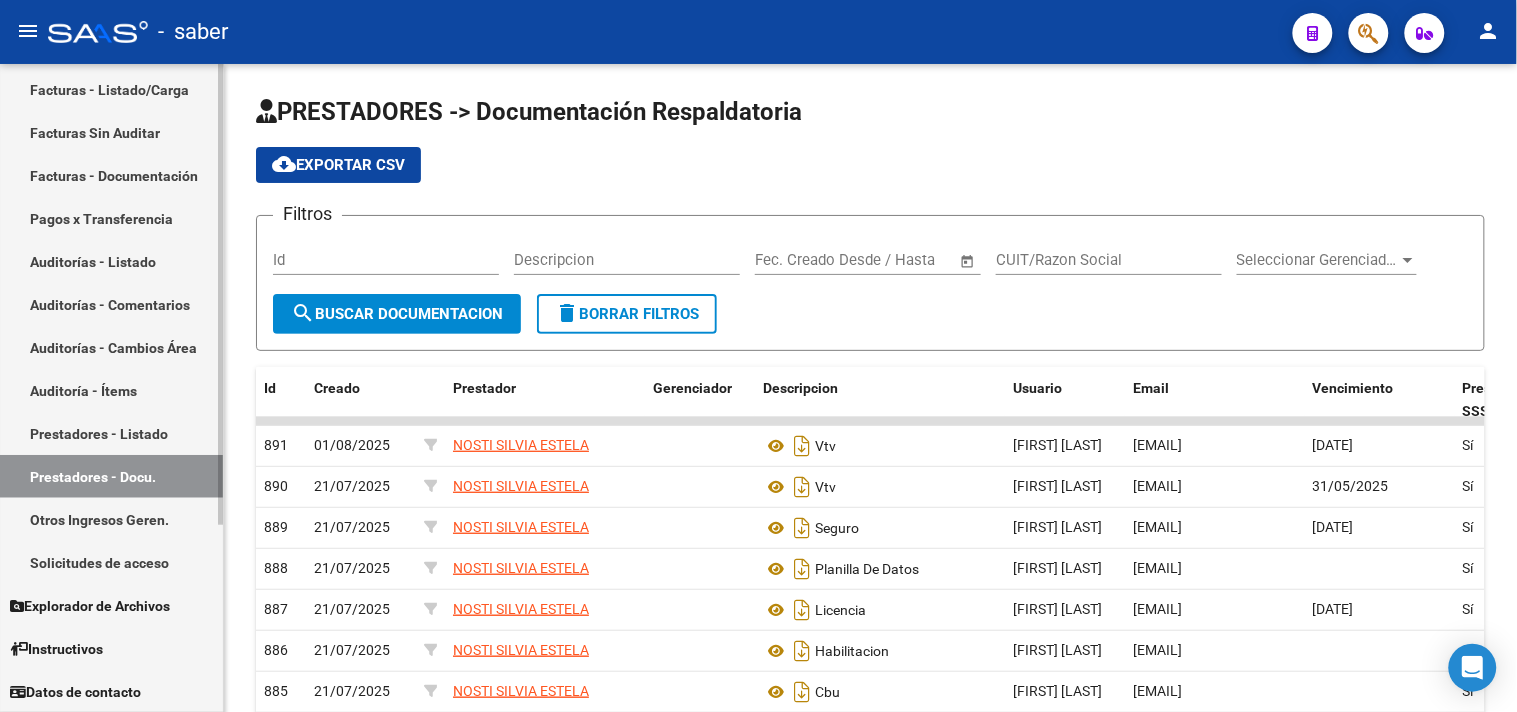 click on "Prestadores - Listado" at bounding box center [111, 433] 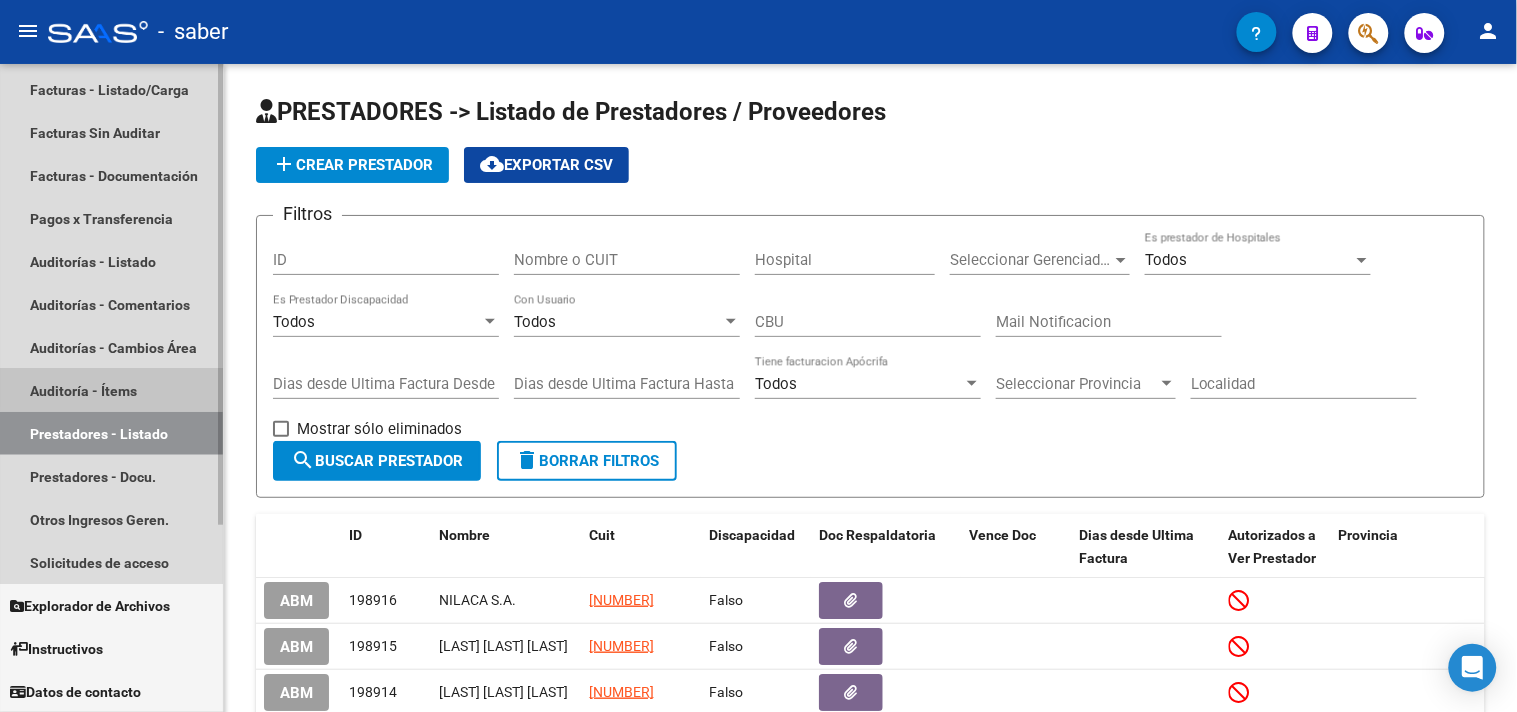 click on "Auditoría - Ítems" at bounding box center (111, 390) 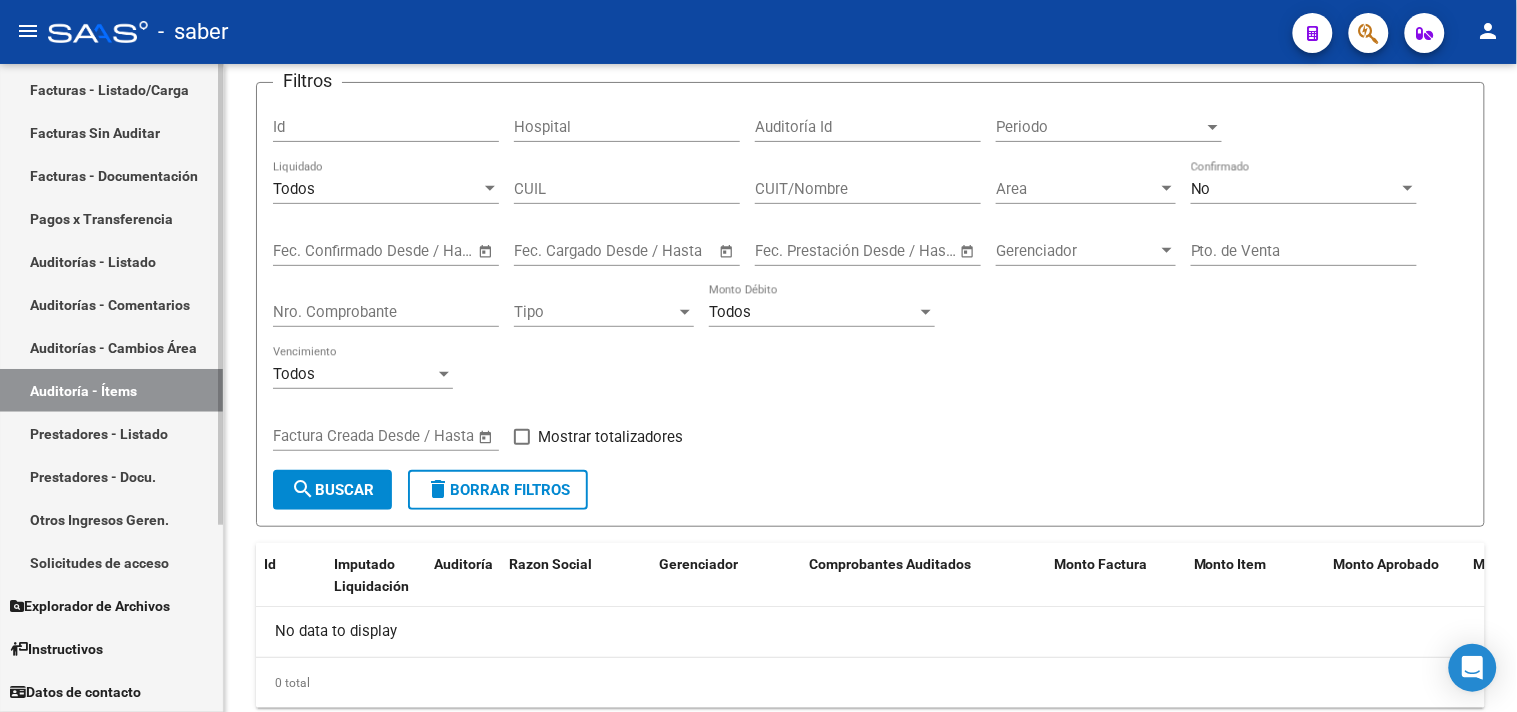scroll, scrollTop: 82, scrollLeft: 0, axis: vertical 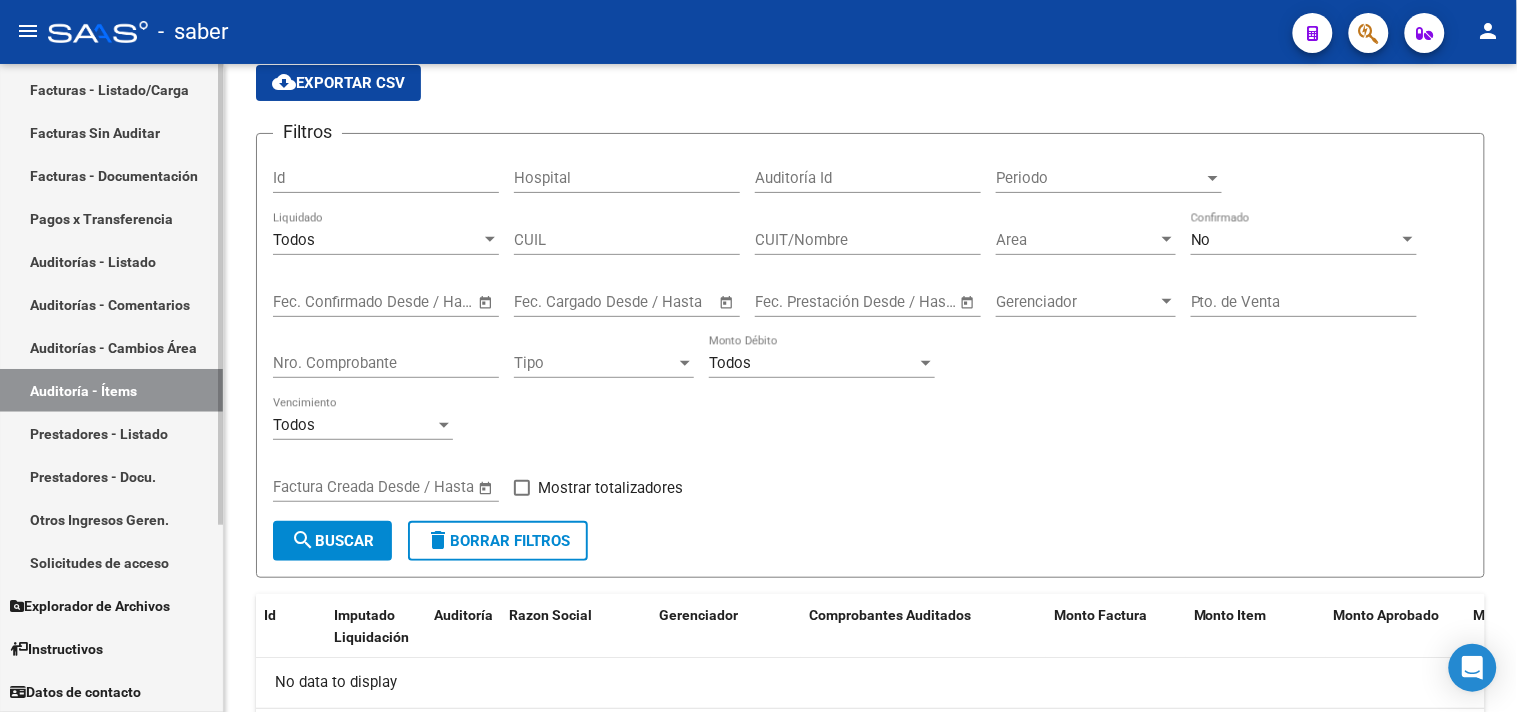 click on "Auditorías - Cambios Área" at bounding box center [111, 347] 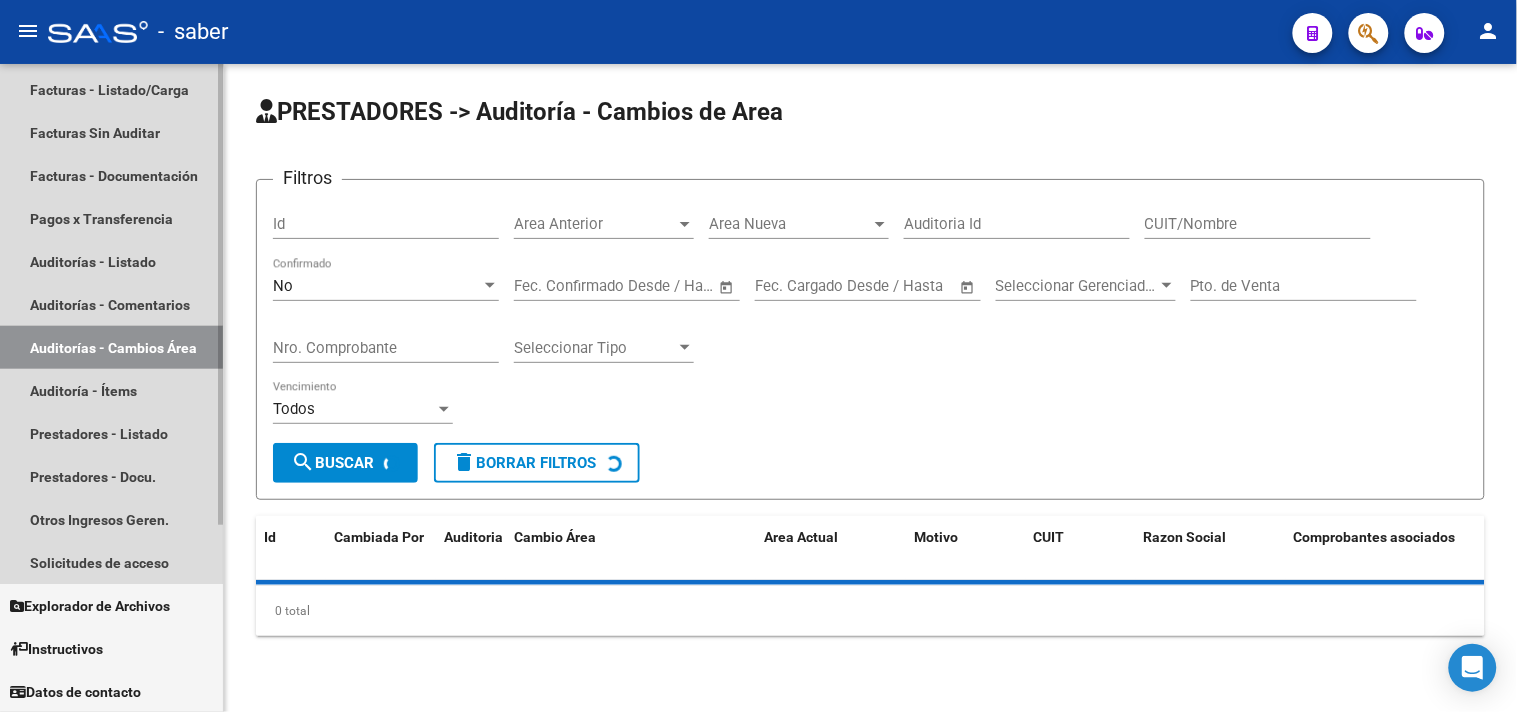 scroll, scrollTop: 0, scrollLeft: 0, axis: both 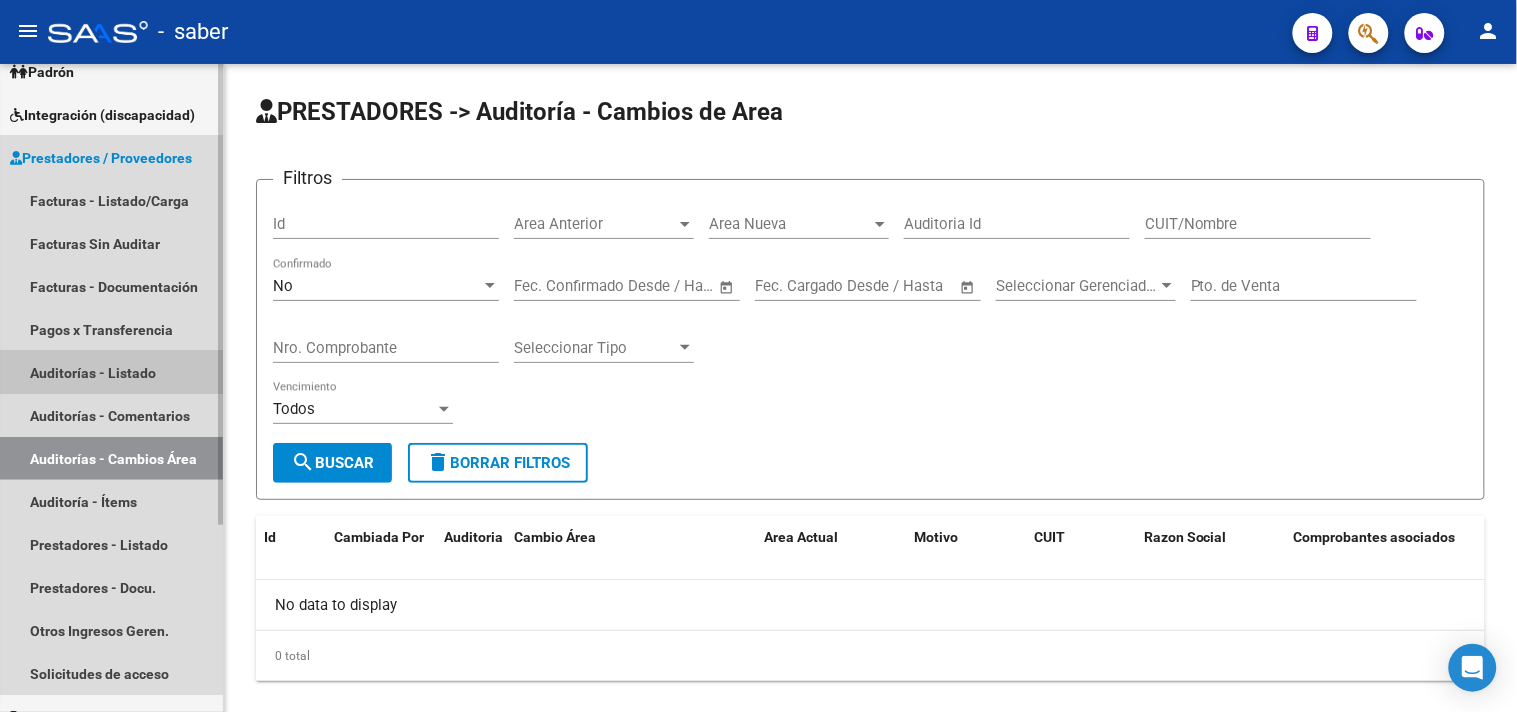 click on "Auditorías - Listado" at bounding box center [111, 372] 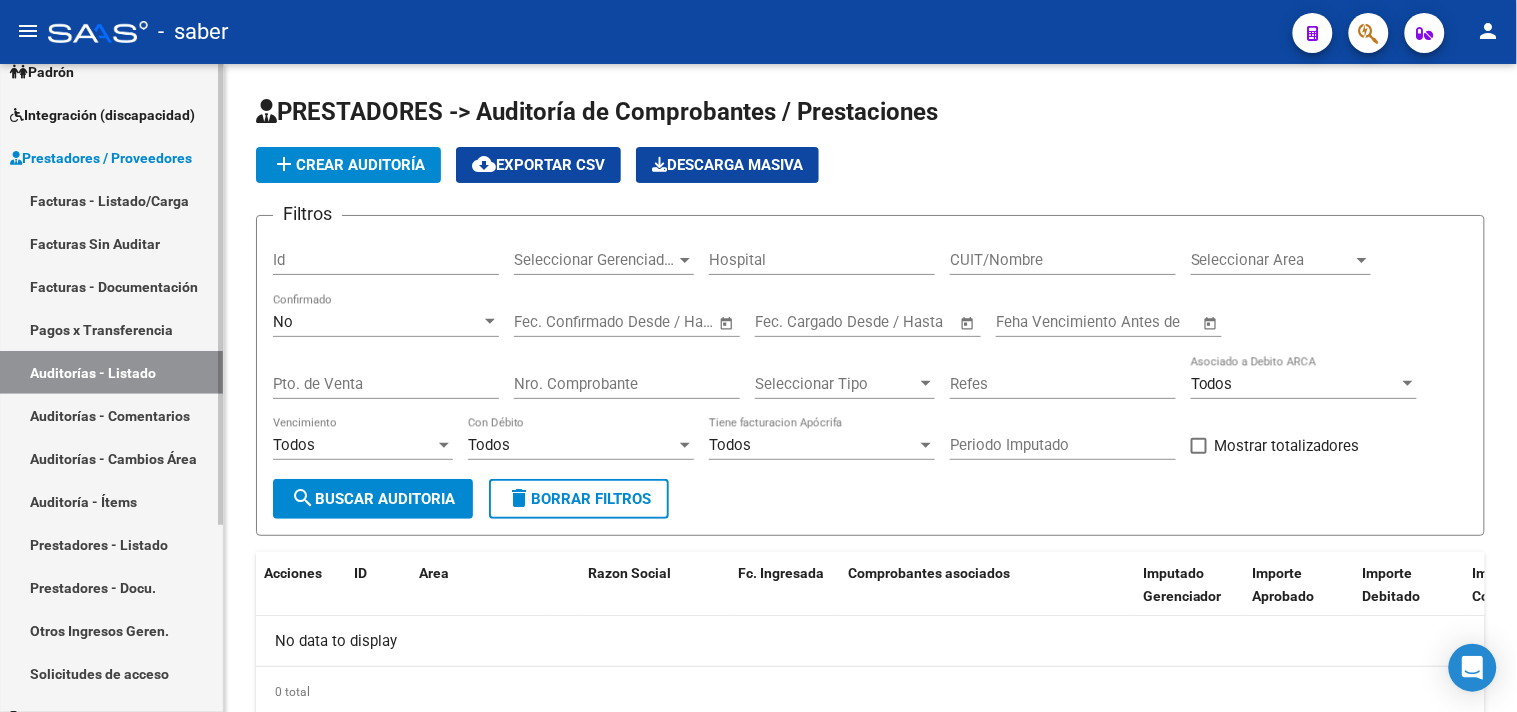 click on "Pagos x Transferencia" at bounding box center [111, 329] 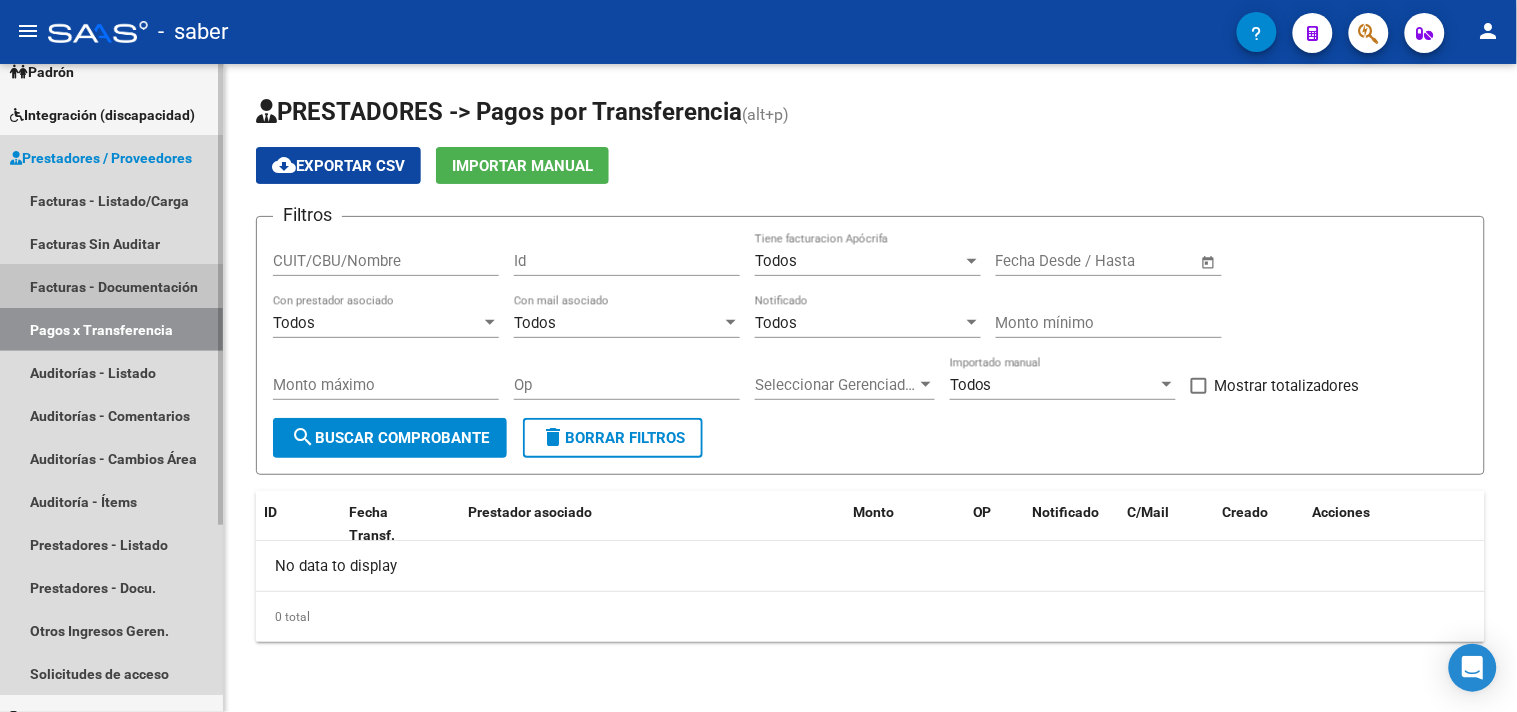 click on "Facturas - Documentación" at bounding box center (111, 286) 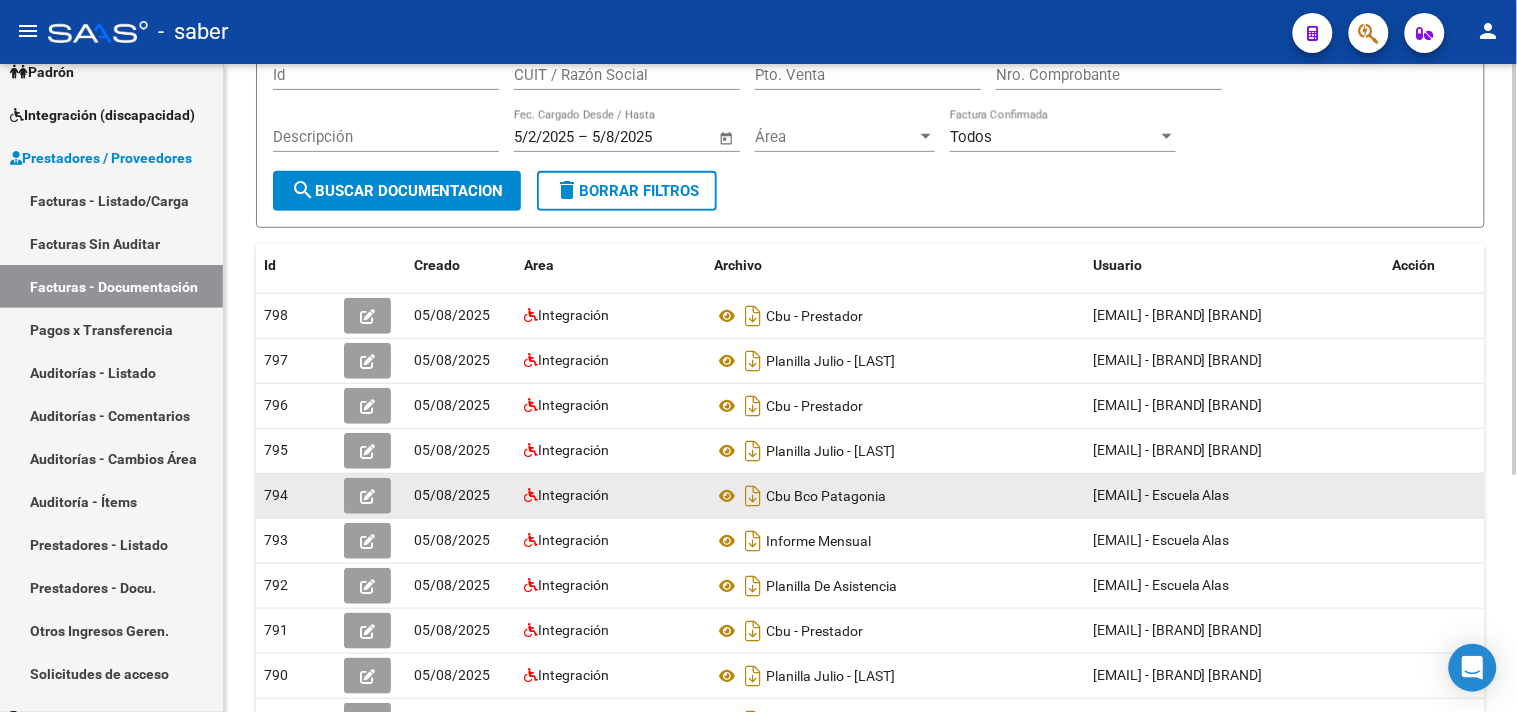 scroll, scrollTop: 222, scrollLeft: 0, axis: vertical 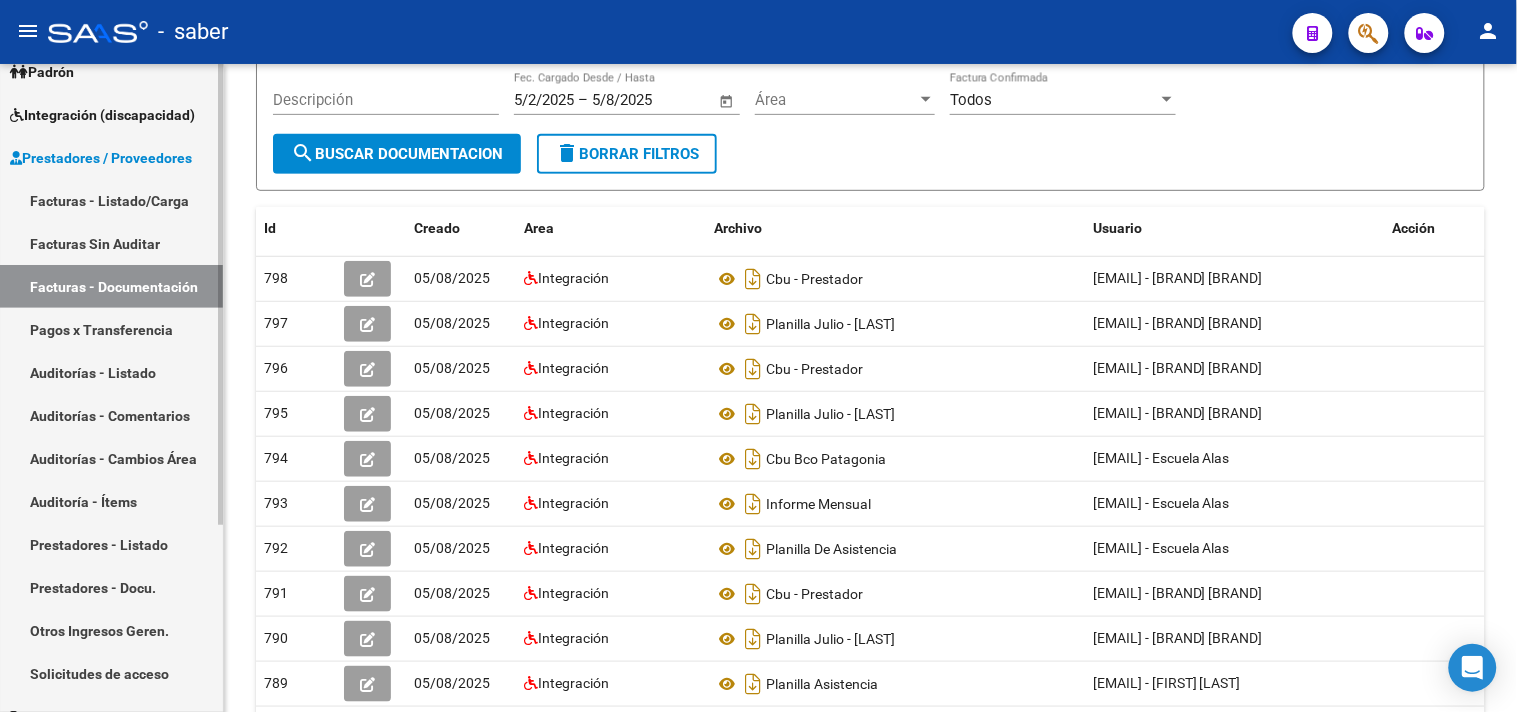 click on "Facturas Sin Auditar" at bounding box center (111, 243) 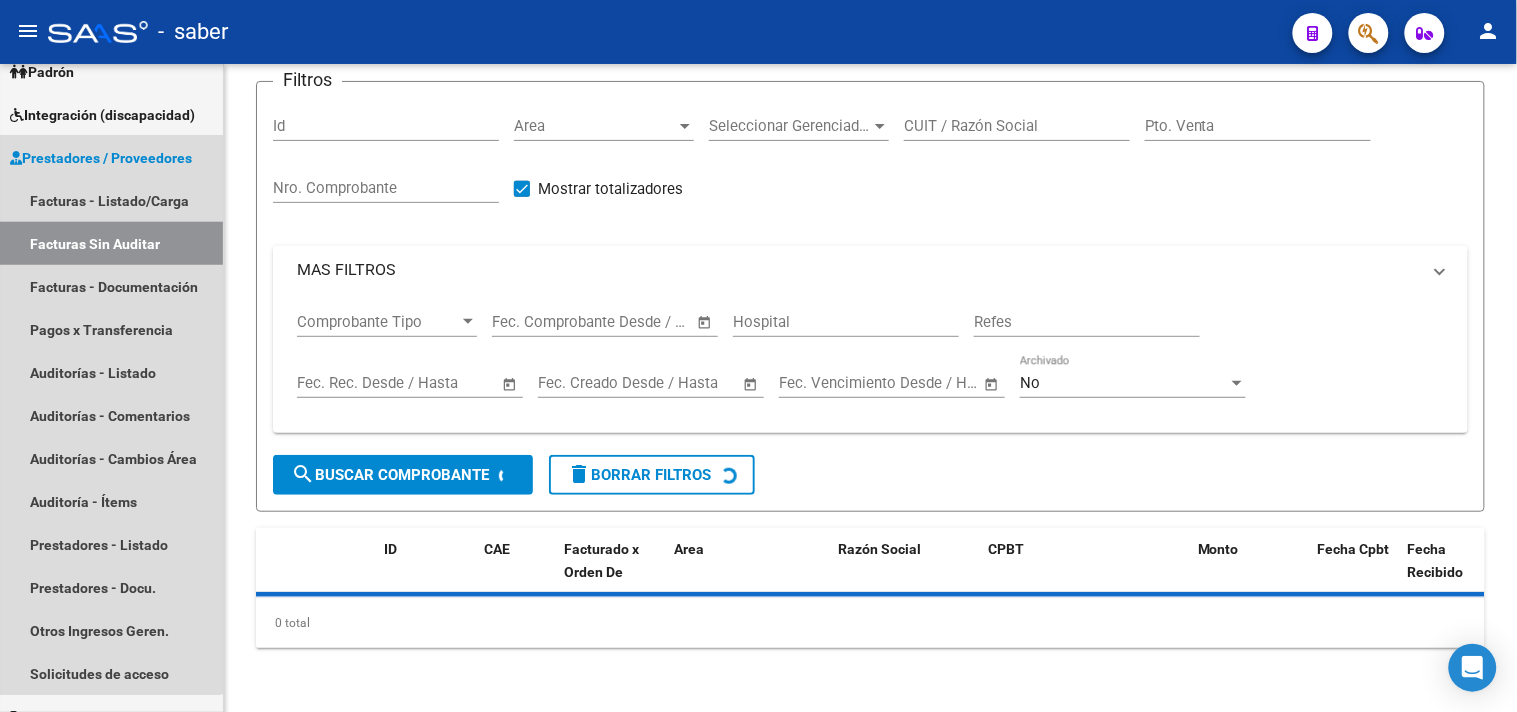 scroll, scrollTop: 0, scrollLeft: 0, axis: both 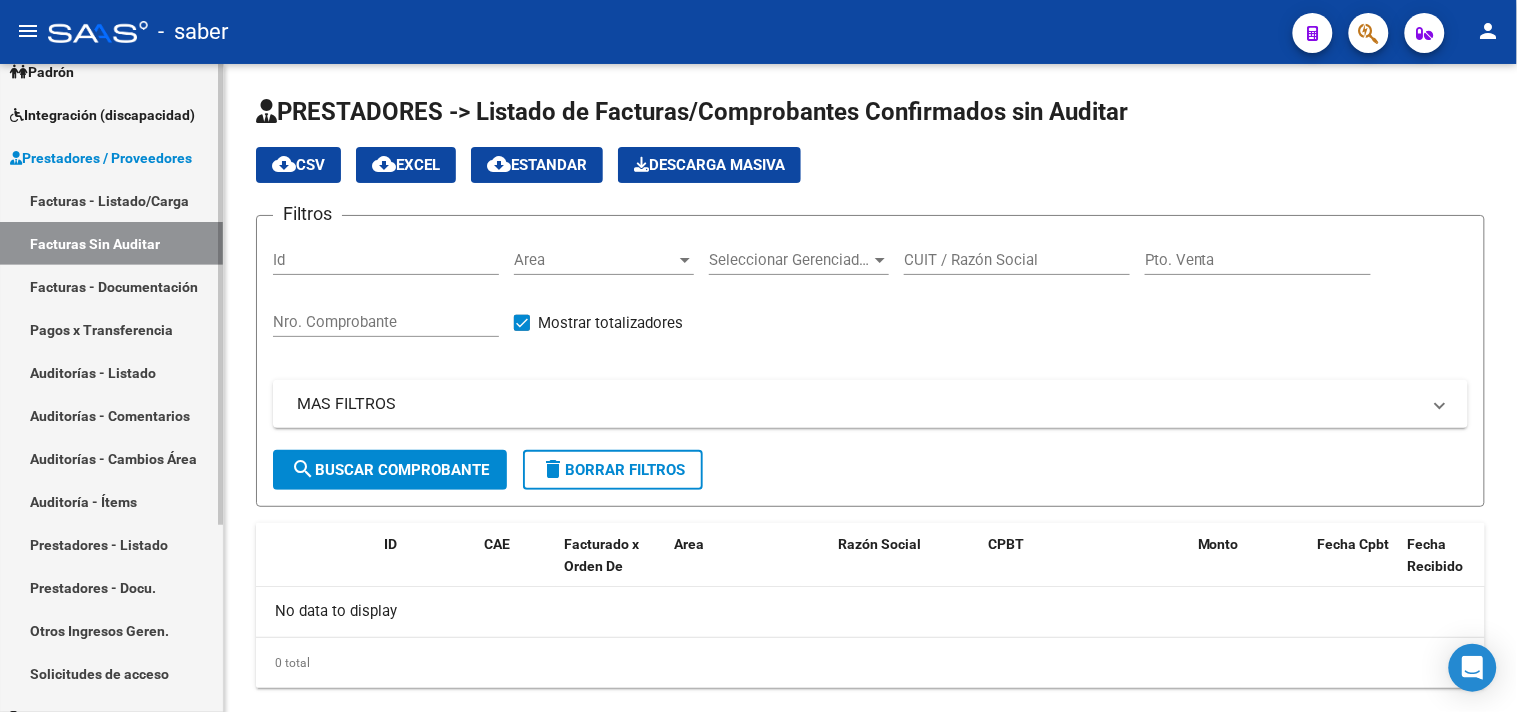 click on "Prestadores / Proveedores" at bounding box center [111, 157] 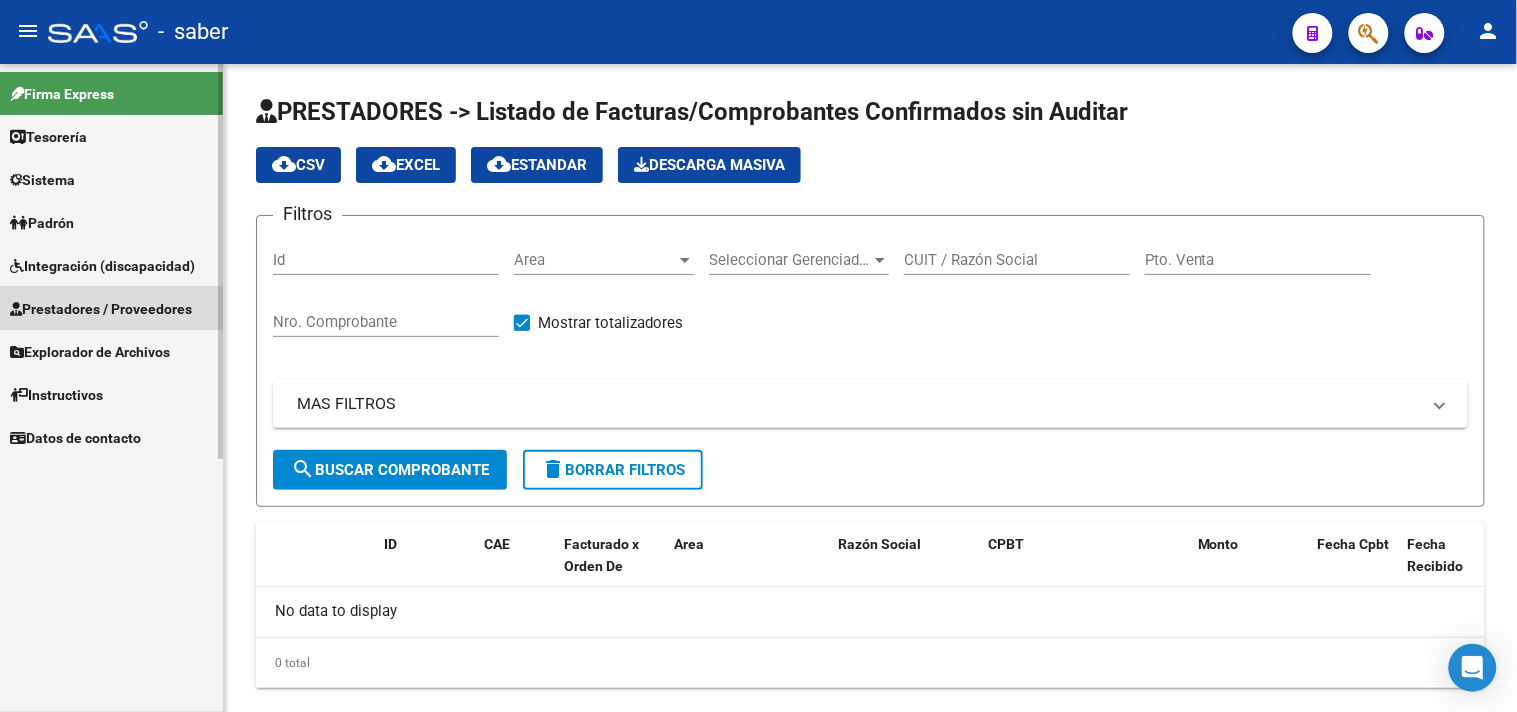 scroll, scrollTop: 0, scrollLeft: 0, axis: both 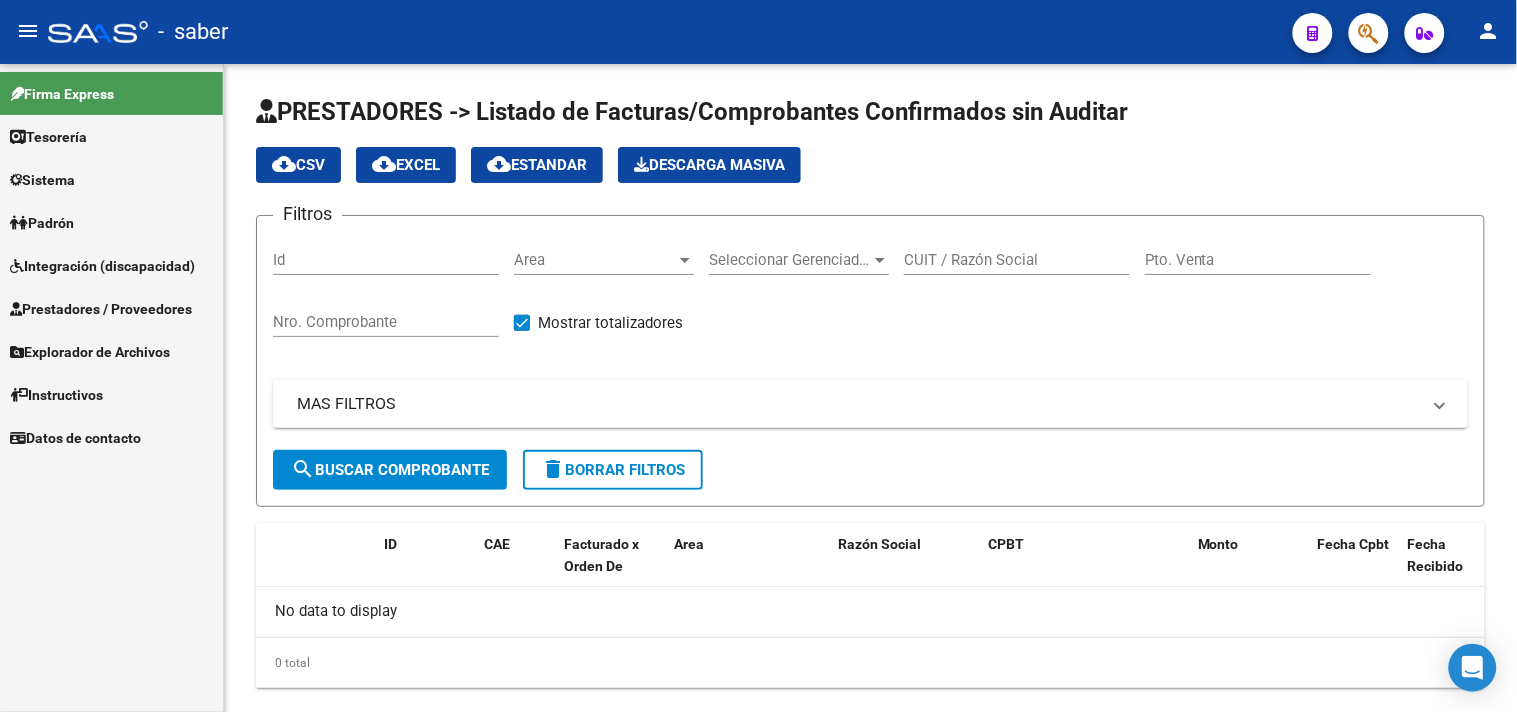 click on "Integración (discapacidad)" at bounding box center (111, 265) 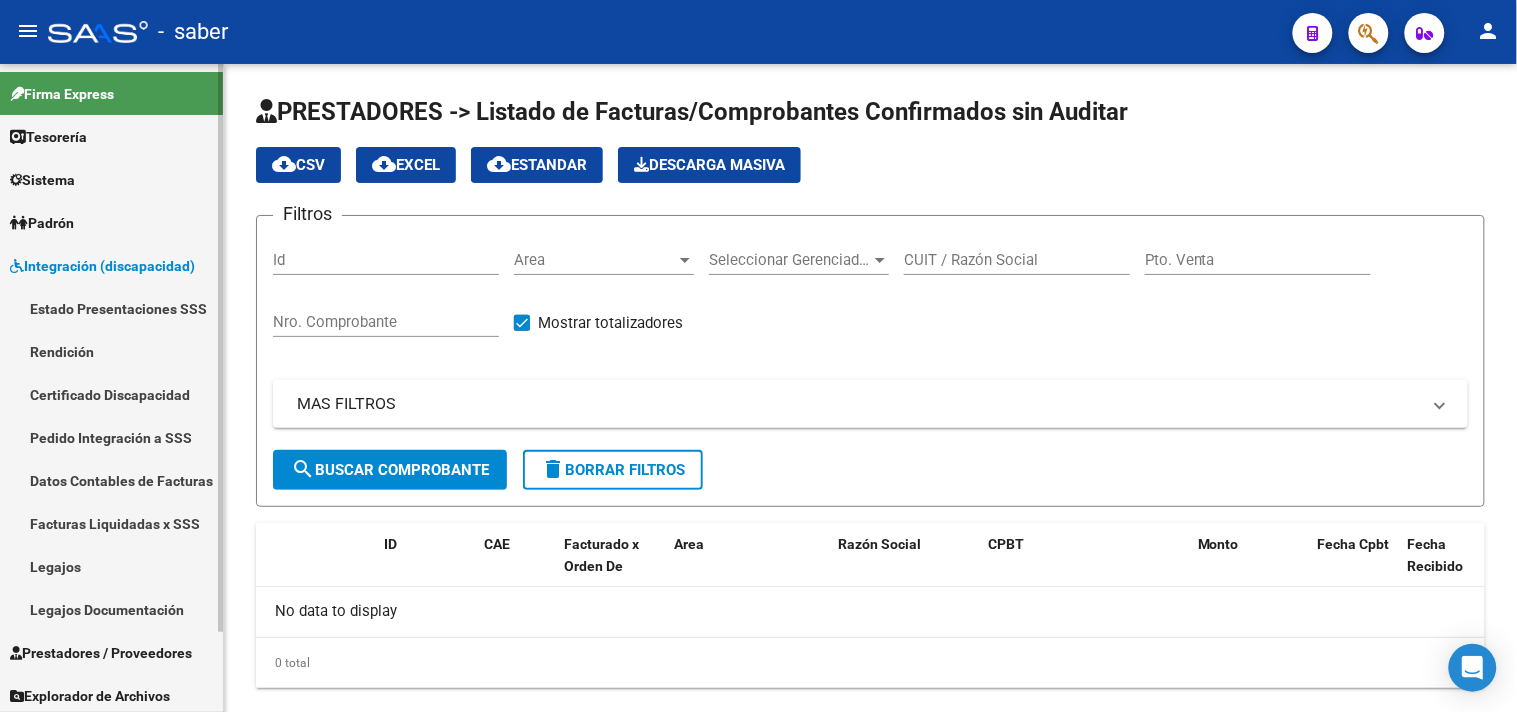 click on "Datos Contables de Facturas" at bounding box center [111, 480] 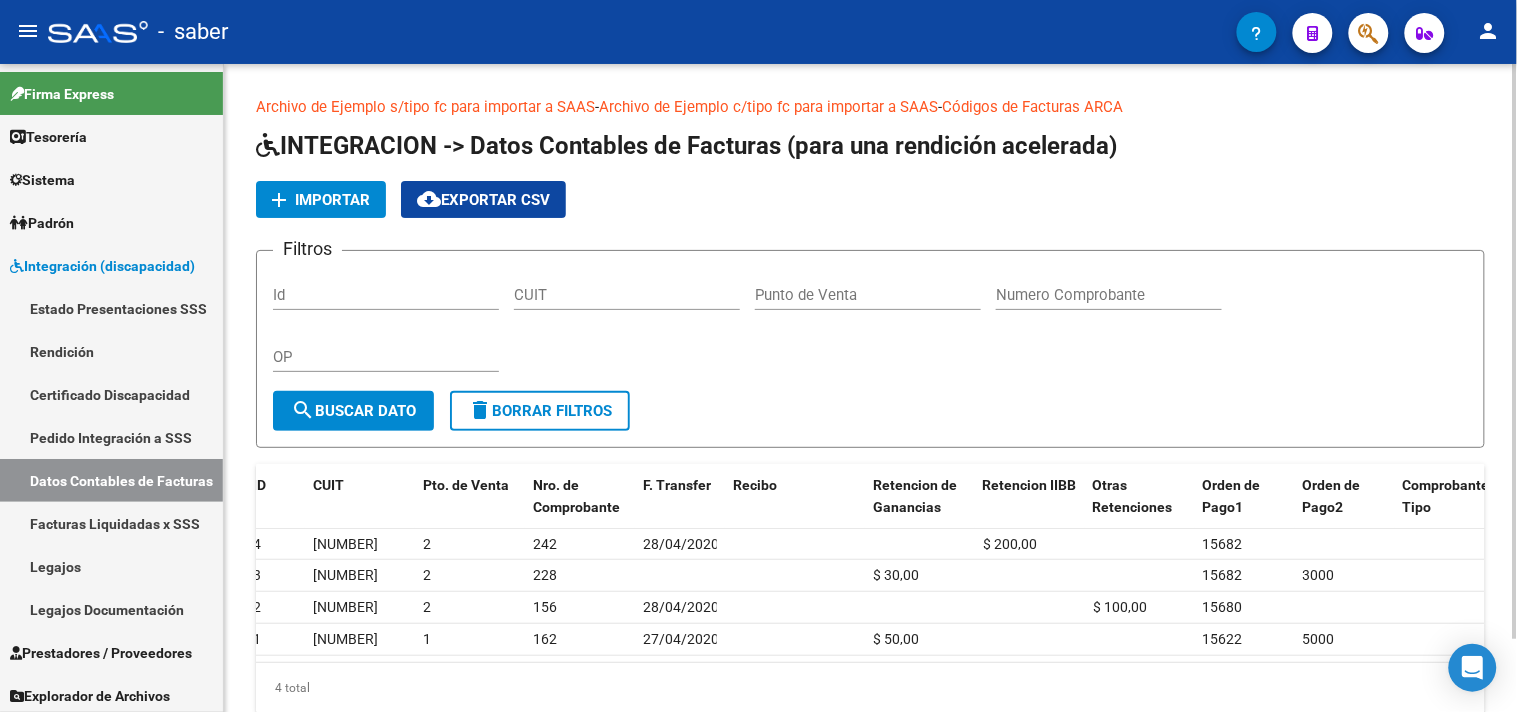 scroll, scrollTop: 0, scrollLeft: 0, axis: both 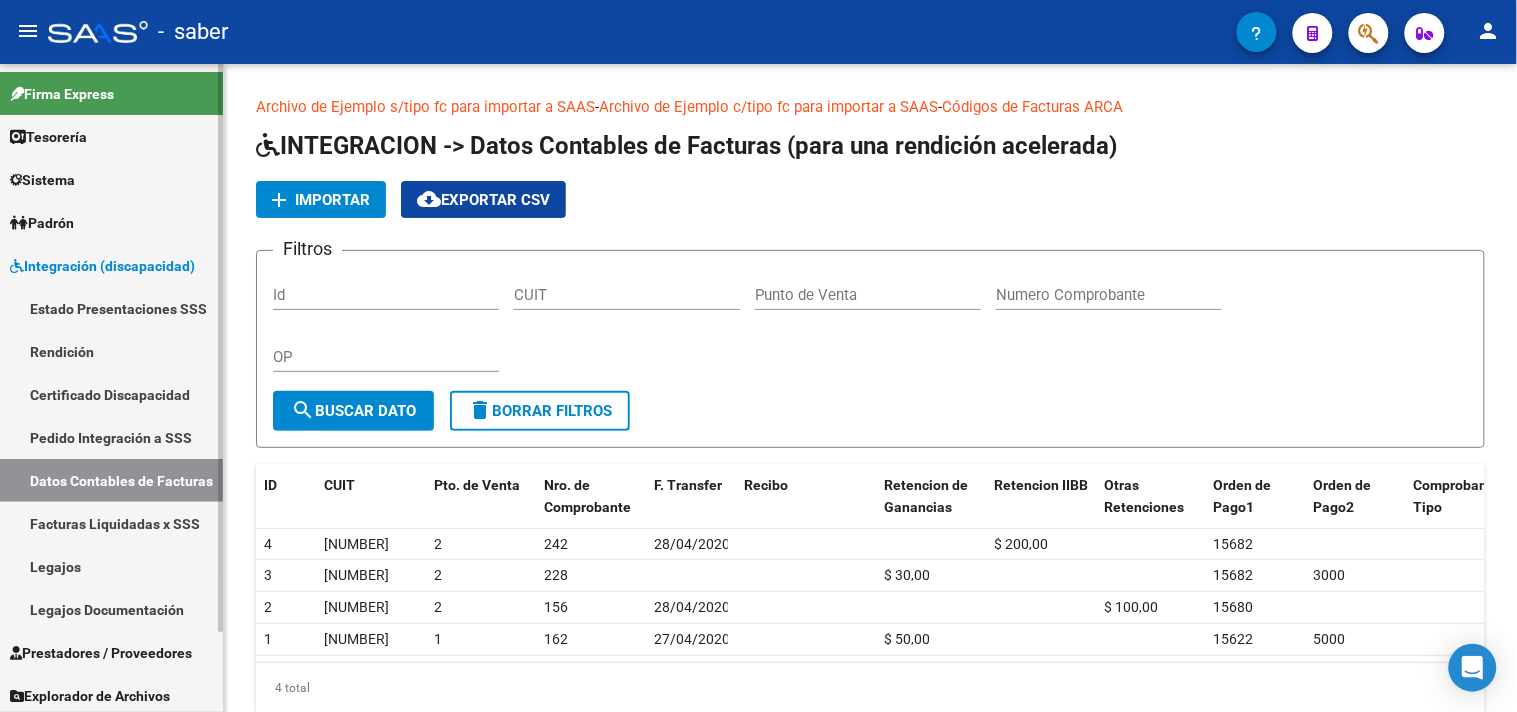 click on "Facturas Liquidadas x SSS" at bounding box center [111, 523] 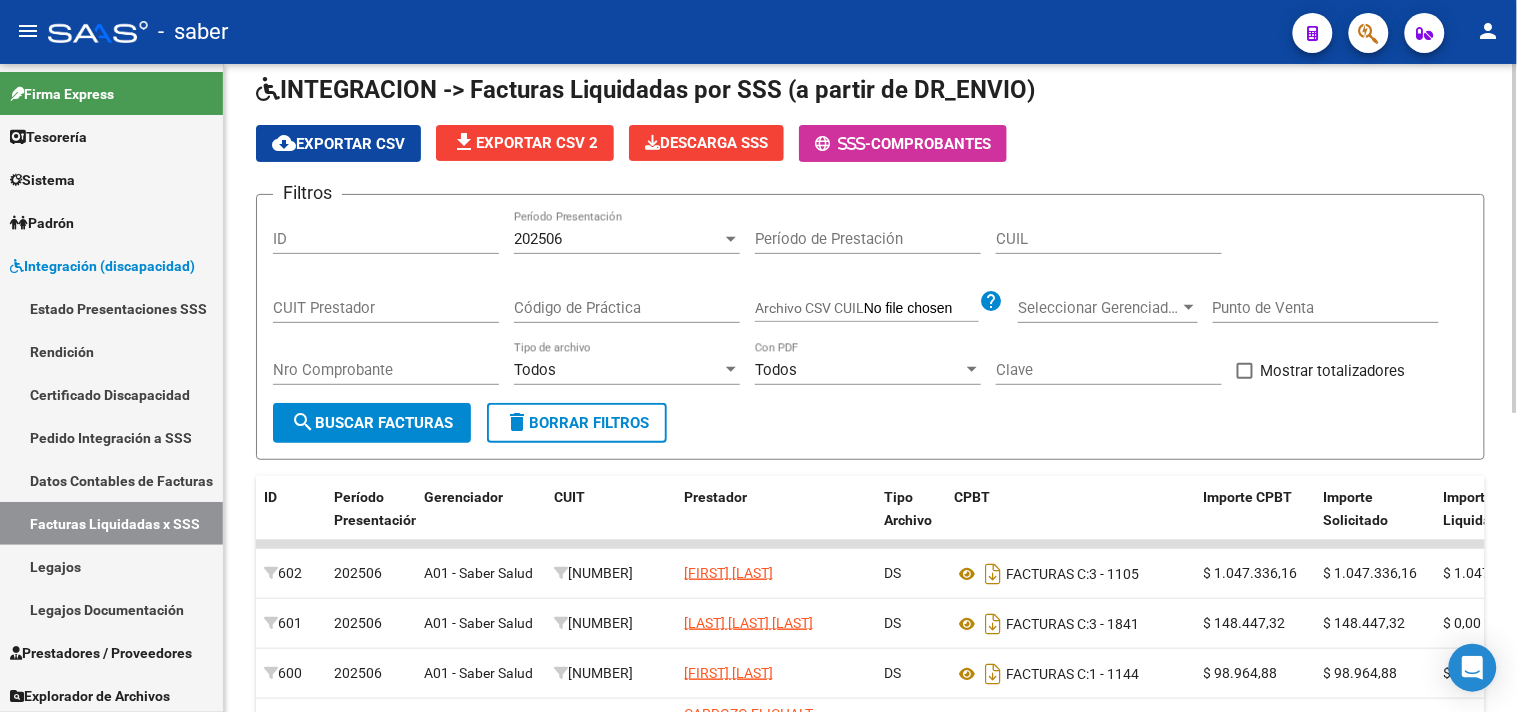 scroll, scrollTop: 0, scrollLeft: 0, axis: both 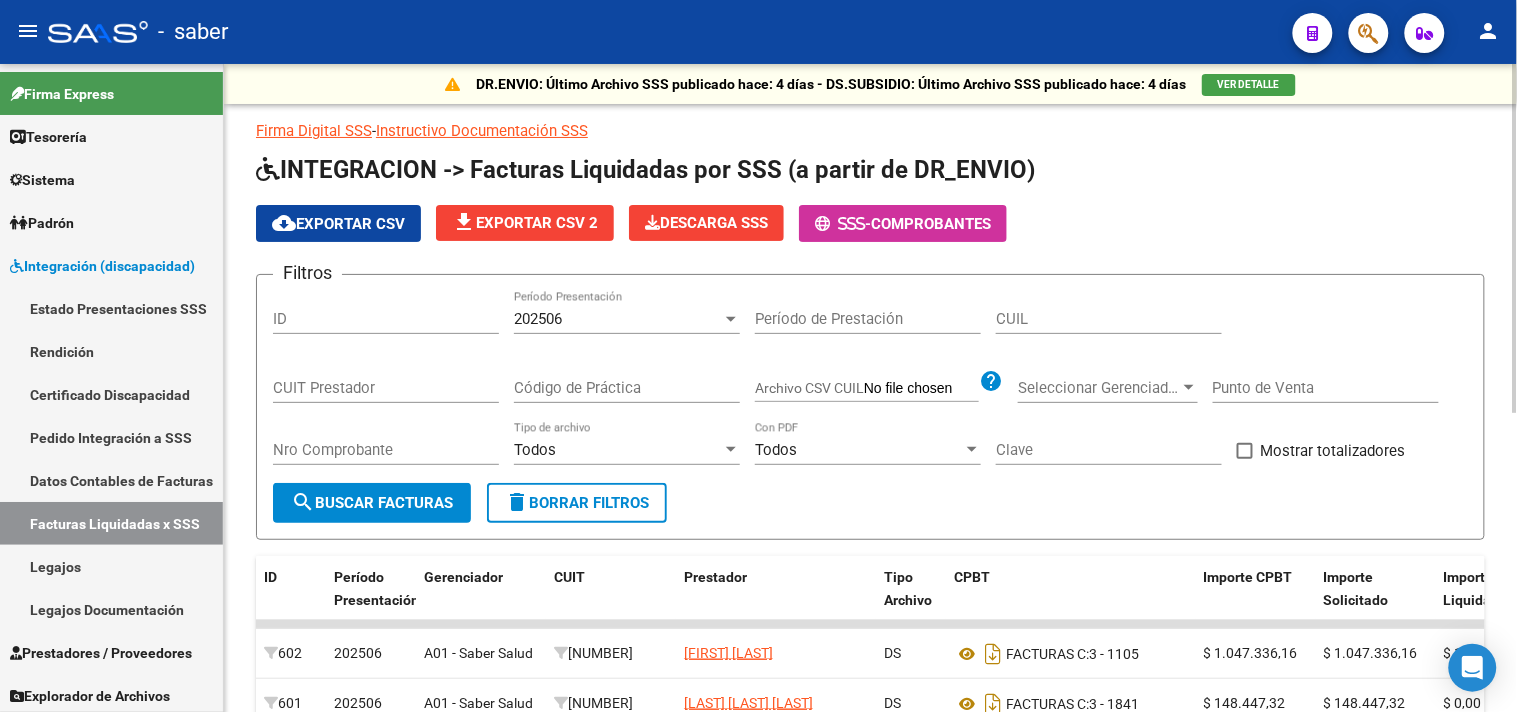 click on "VER DETALLE" 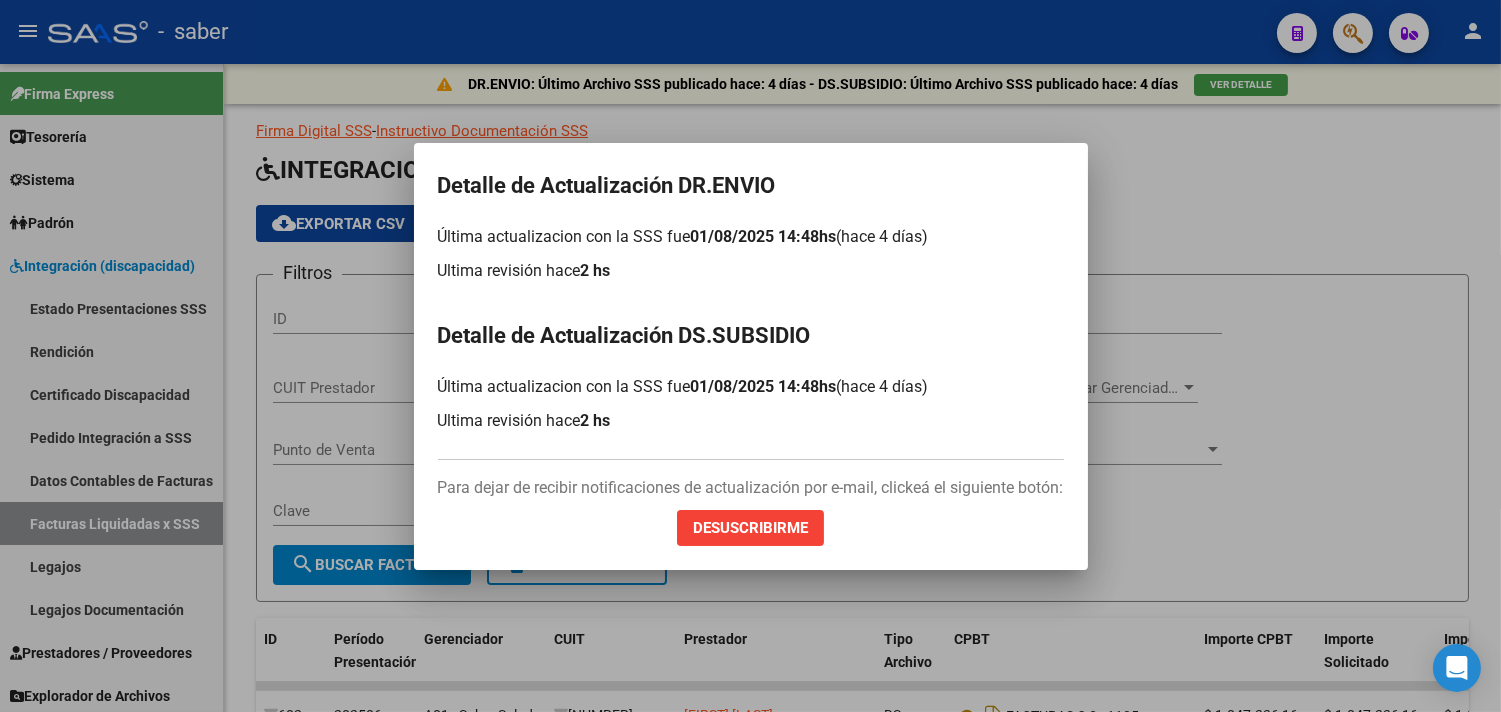 click at bounding box center [750, 356] 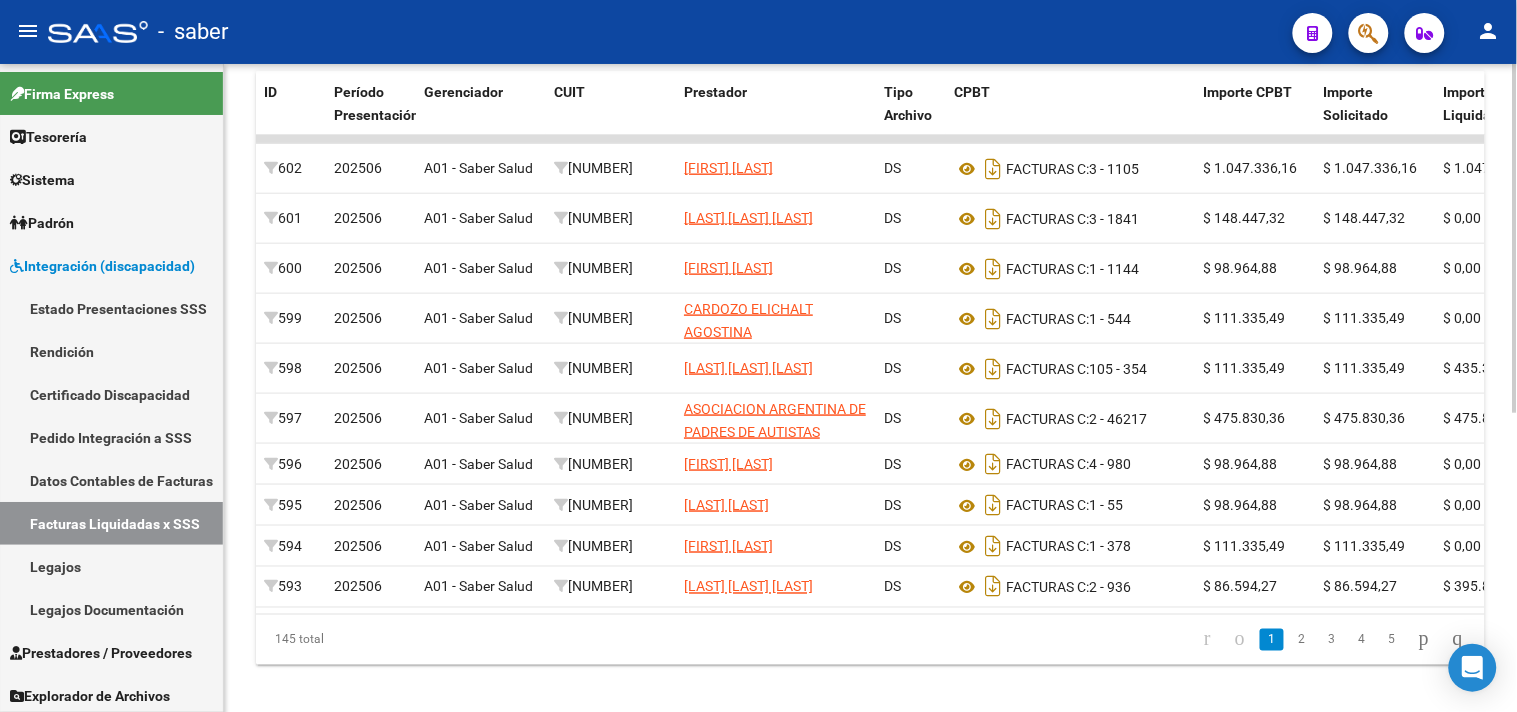 scroll, scrollTop: 553, scrollLeft: 0, axis: vertical 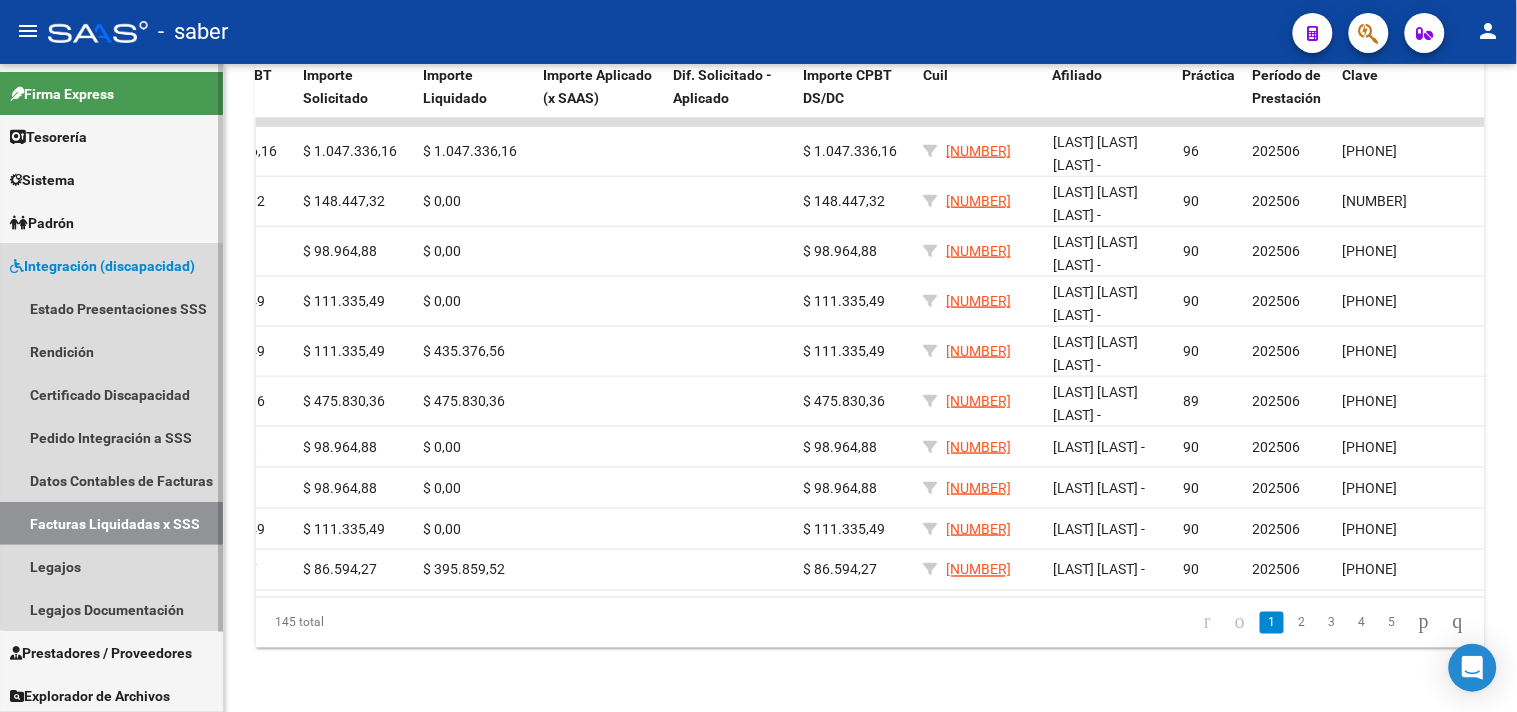 click on "Integración (discapacidad)" at bounding box center [111, 265] 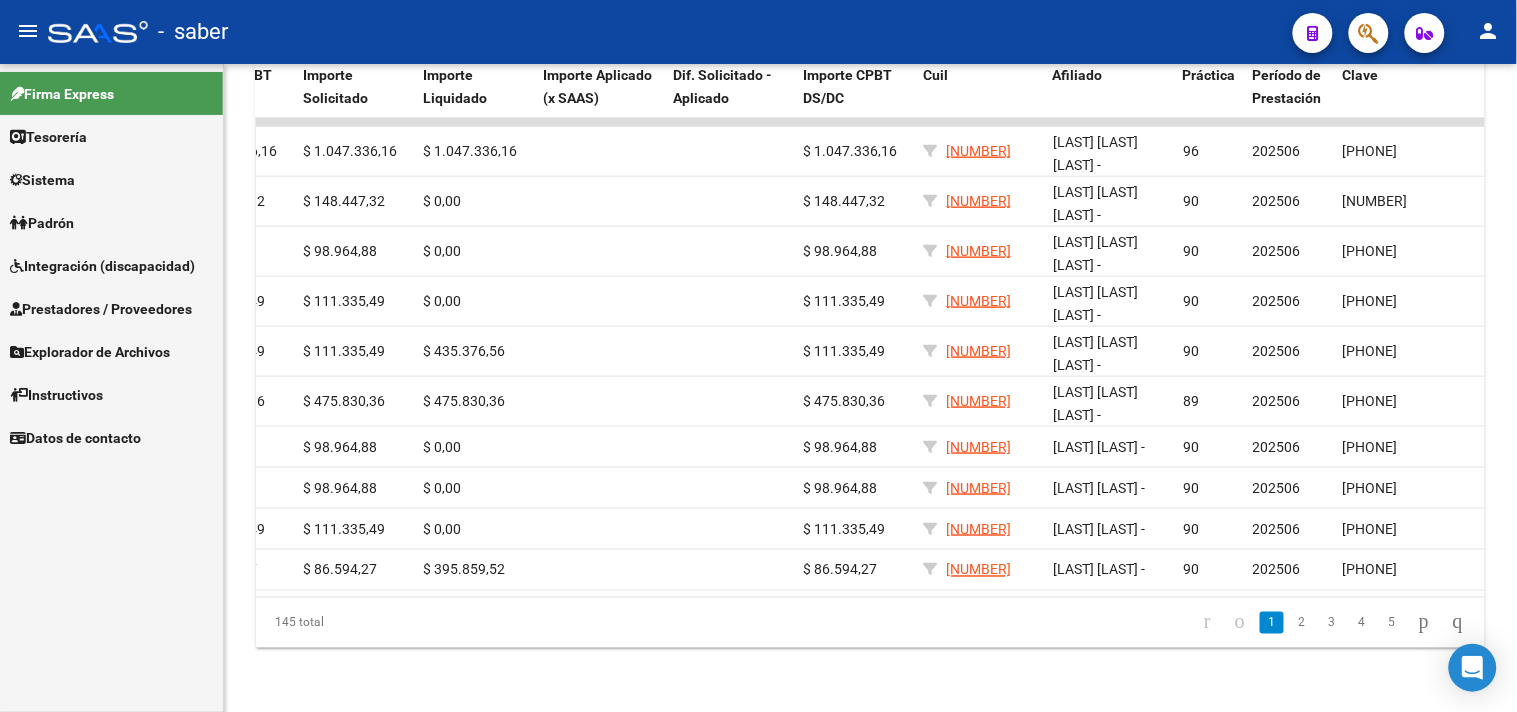 click on "Prestadores / Proveedores" at bounding box center (101, 309) 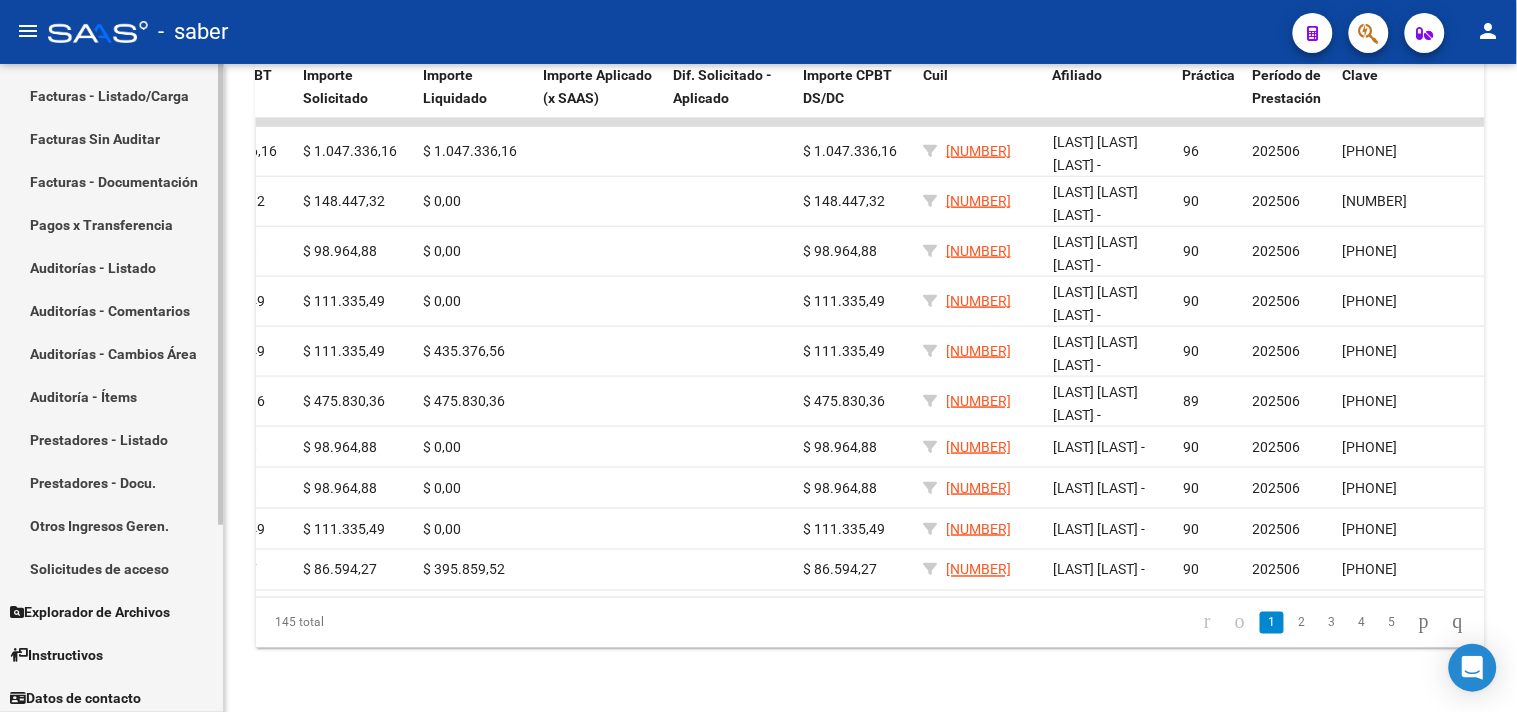 scroll, scrollTop: 262, scrollLeft: 0, axis: vertical 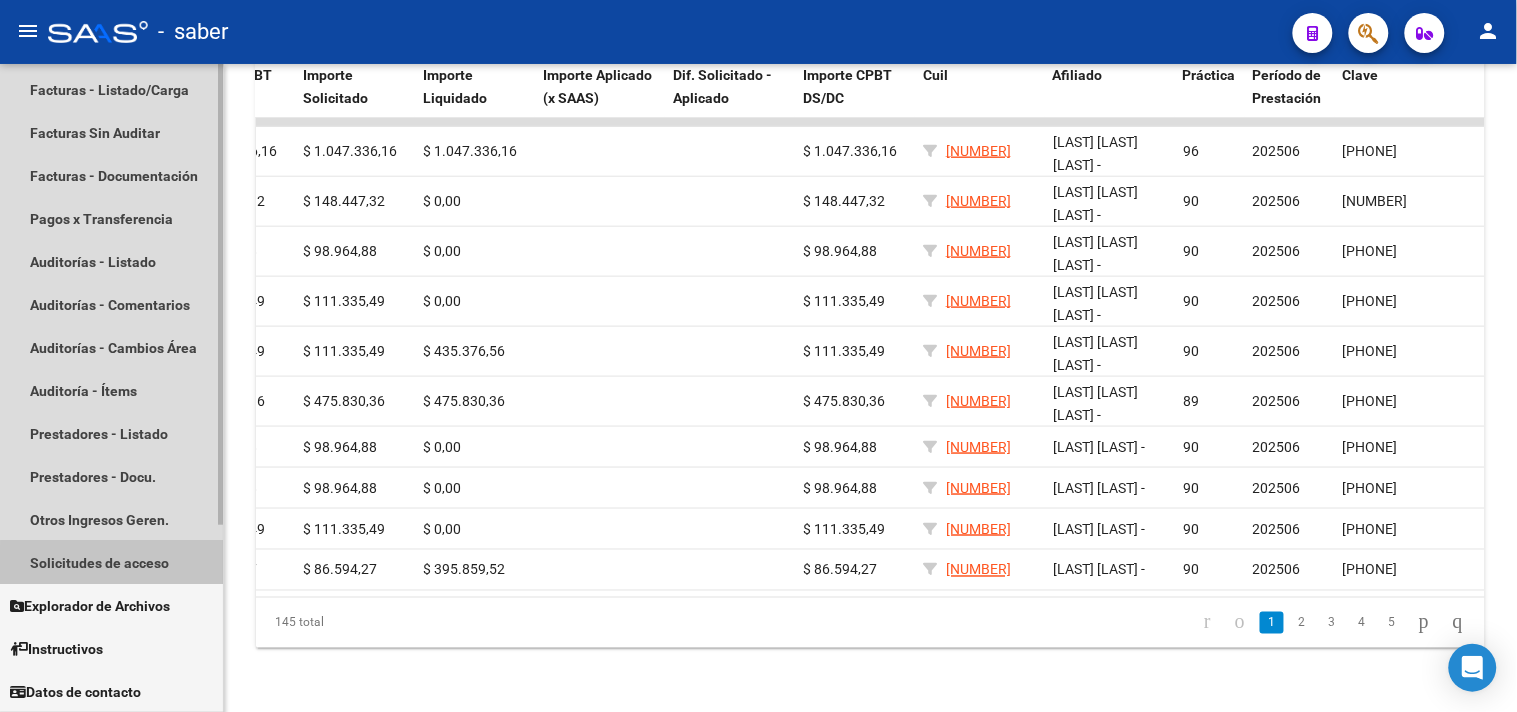 click on "Solicitudes de acceso" at bounding box center [111, 562] 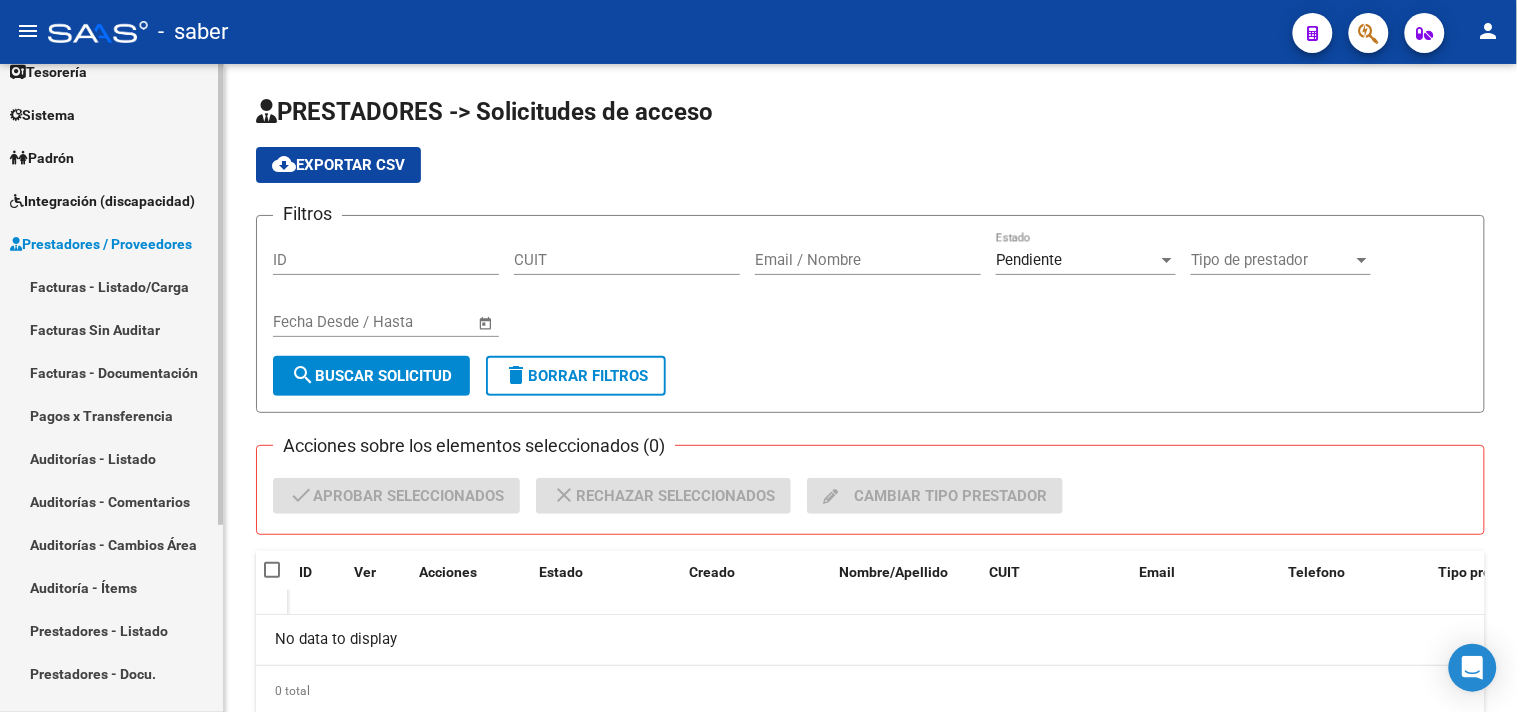 scroll, scrollTop: 40, scrollLeft: 0, axis: vertical 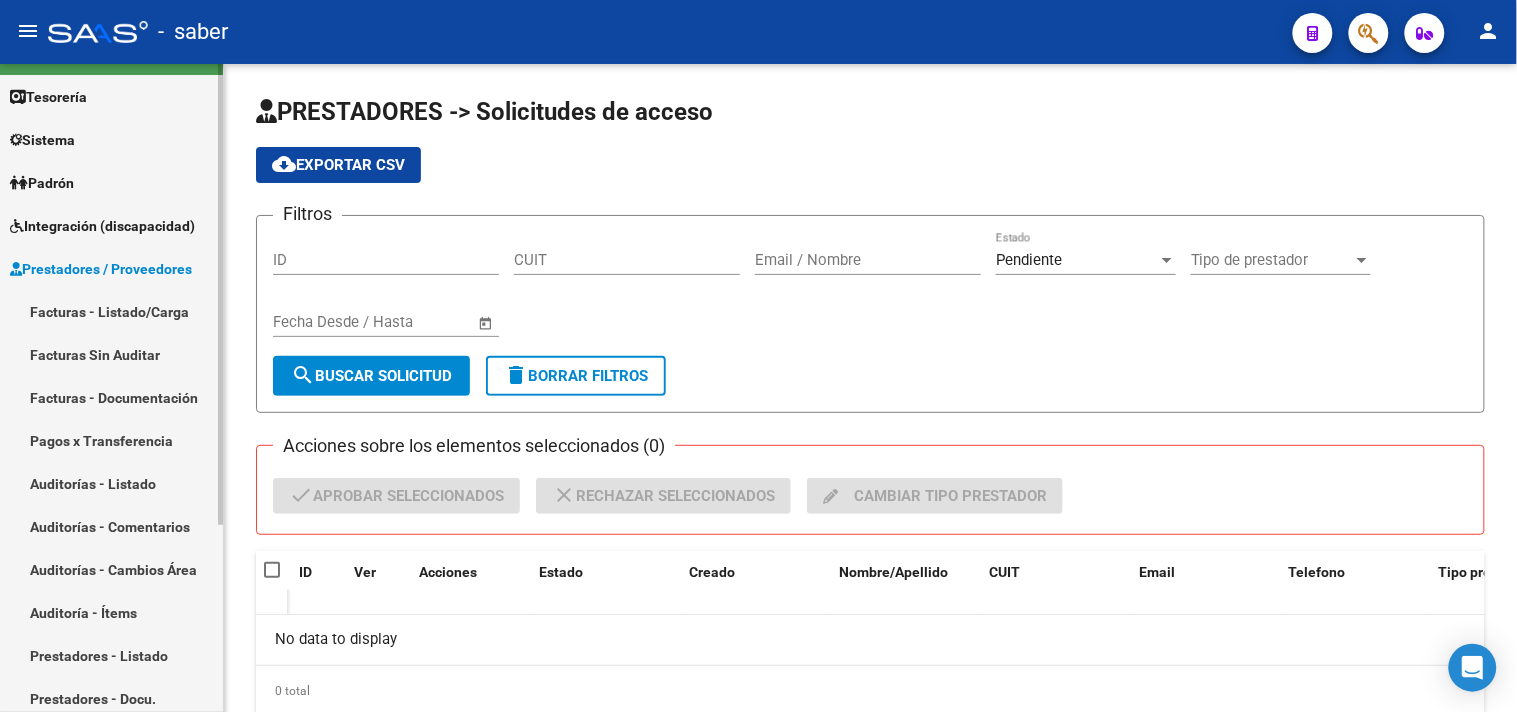 click on "Facturas - Listado/Carga" at bounding box center [111, 311] 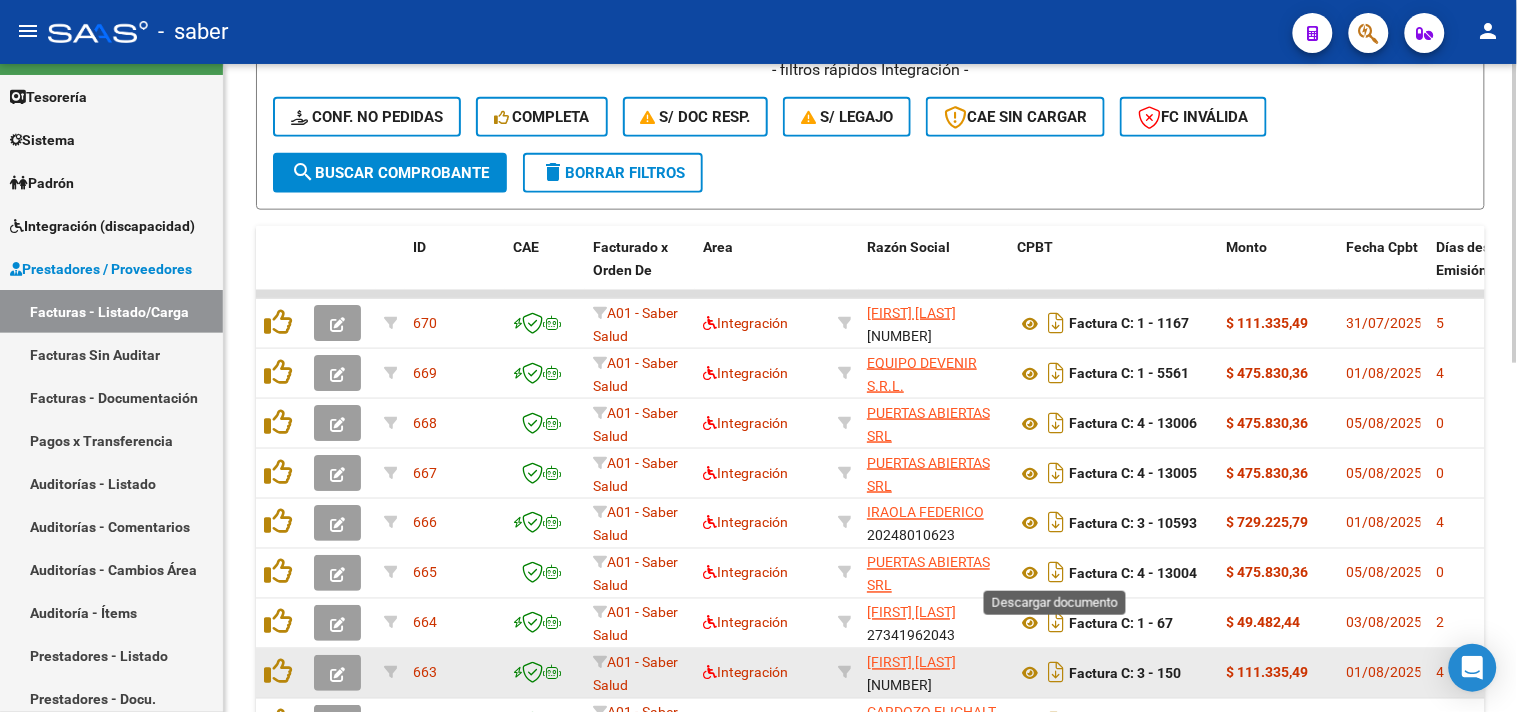 scroll, scrollTop: 555, scrollLeft: 0, axis: vertical 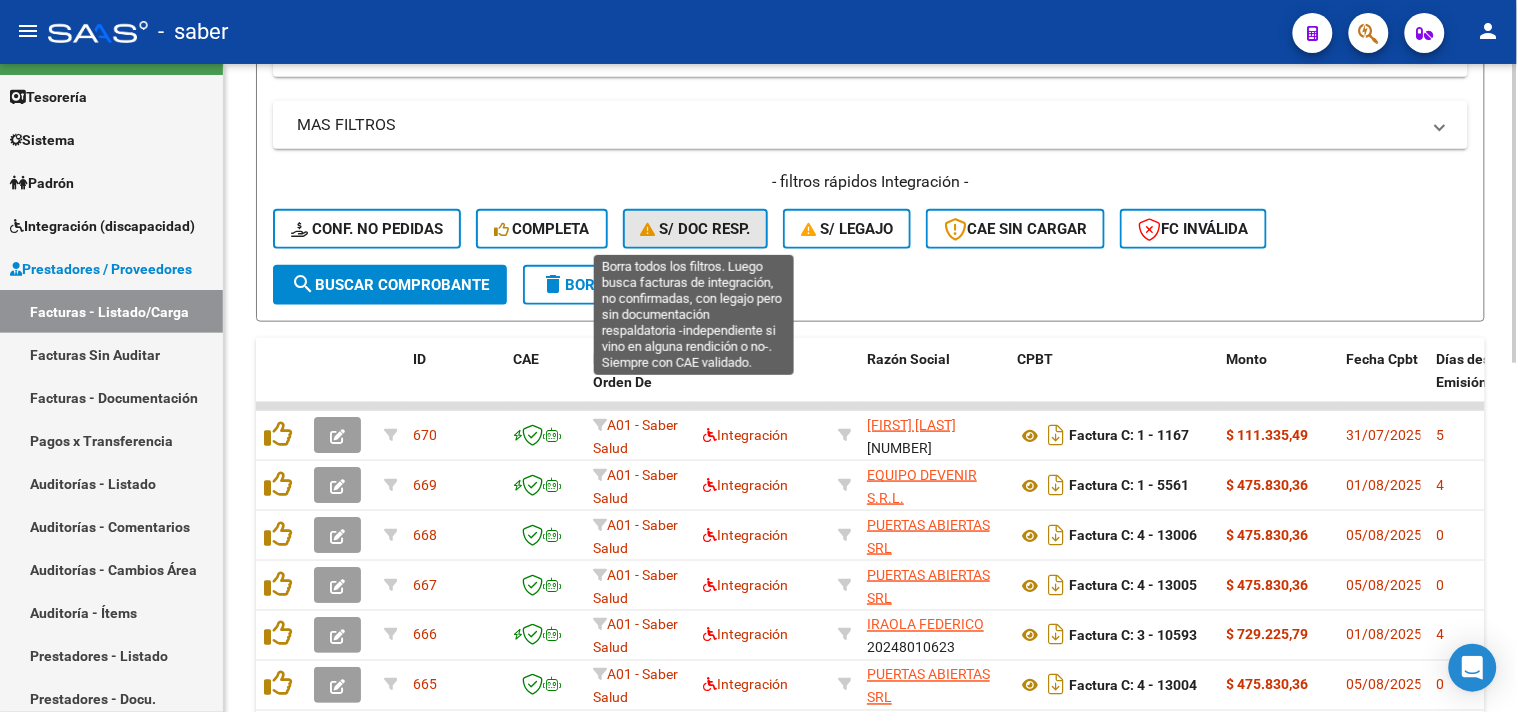 click on "S/ Doc Resp." 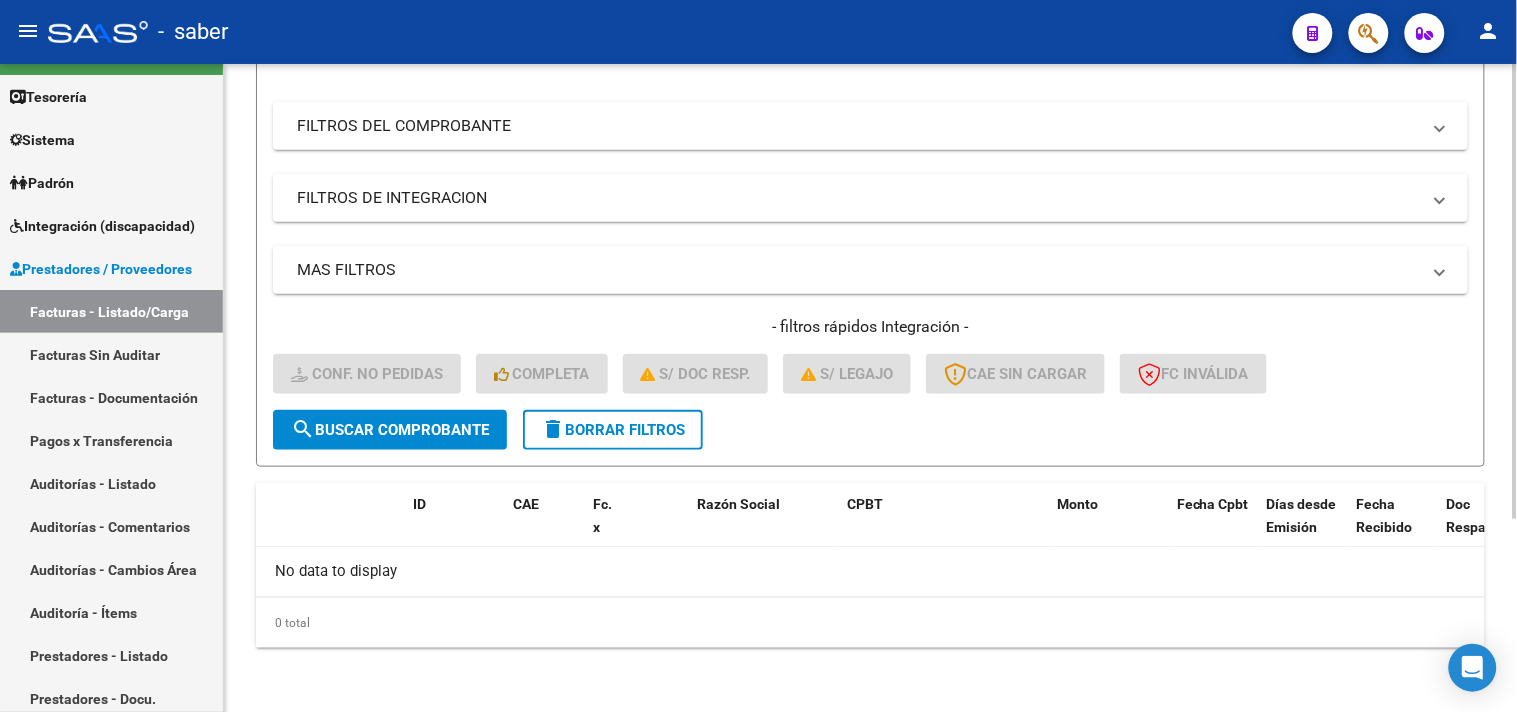 scroll, scrollTop: 275, scrollLeft: 0, axis: vertical 